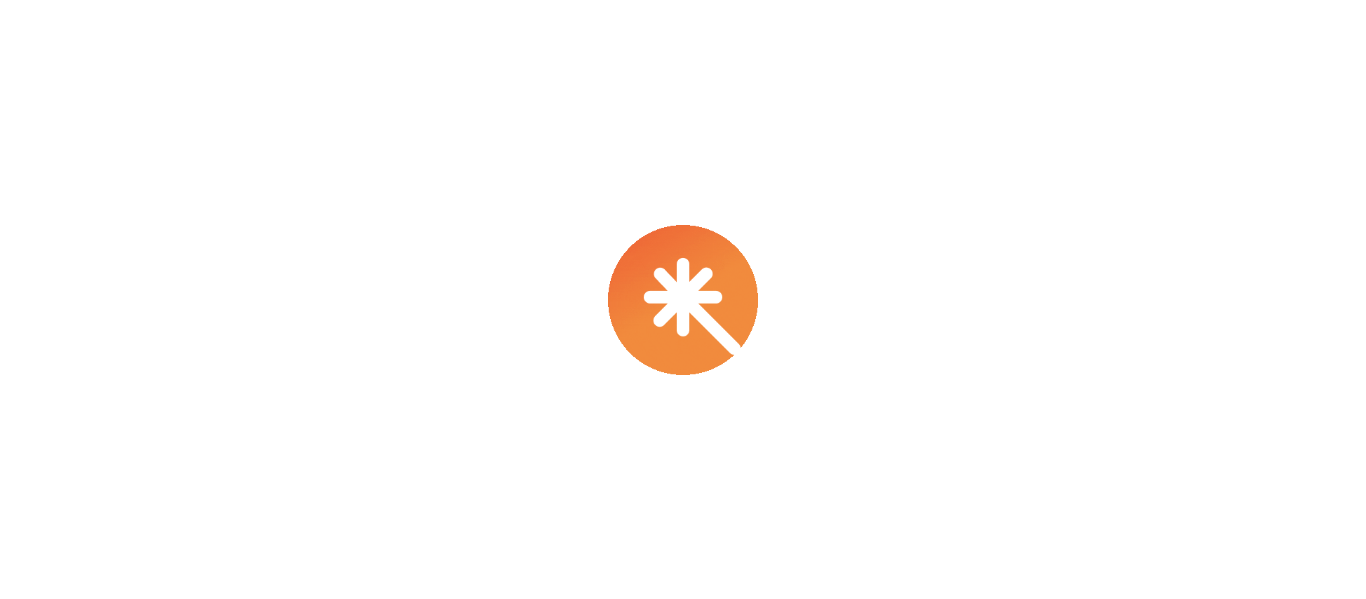 scroll, scrollTop: 0, scrollLeft: 0, axis: both 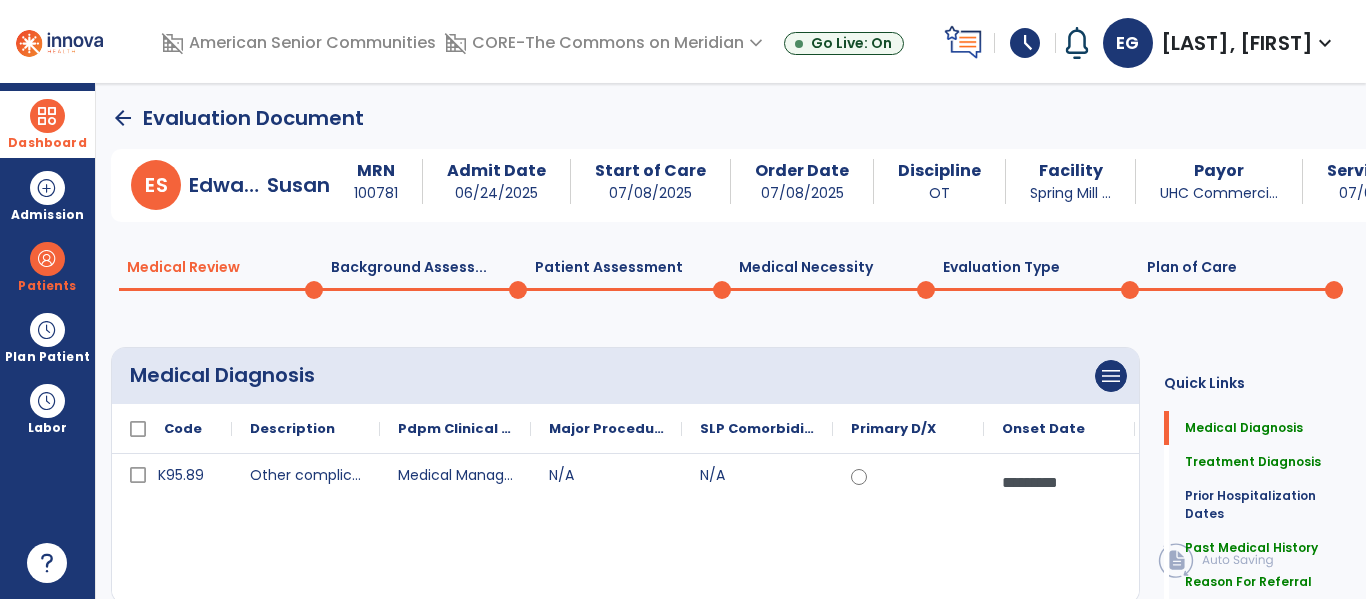 click at bounding box center (47, 116) 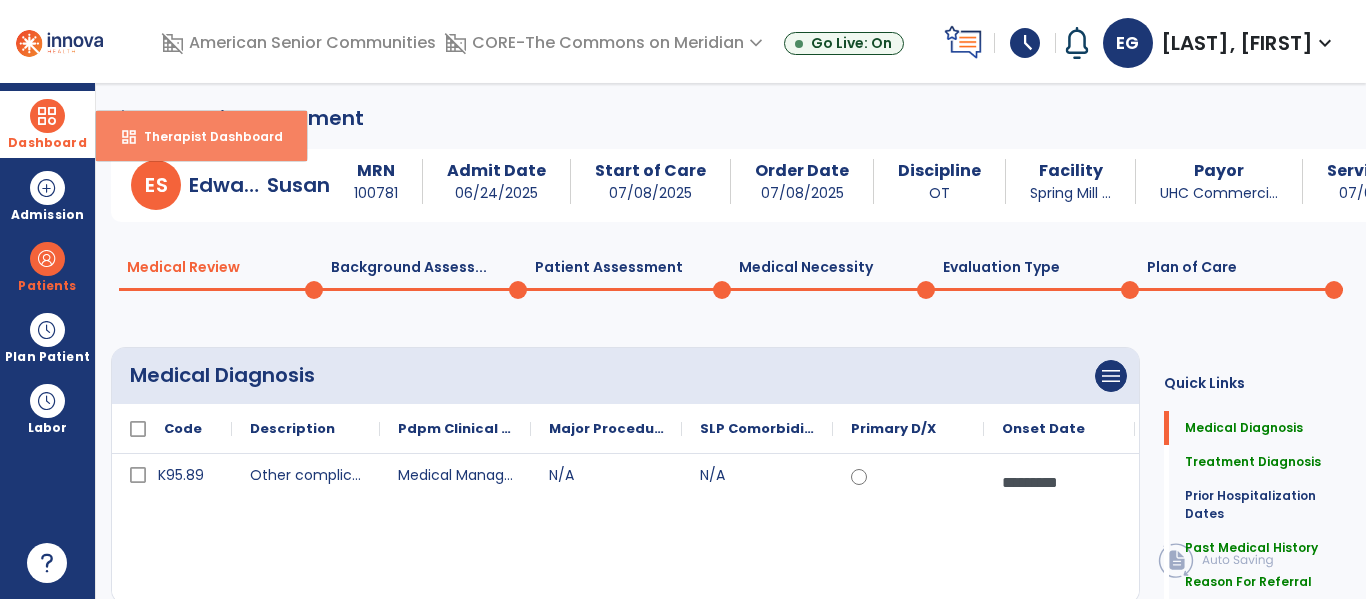 click on "dashboard  Therapist Dashboard" at bounding box center (201, 136) 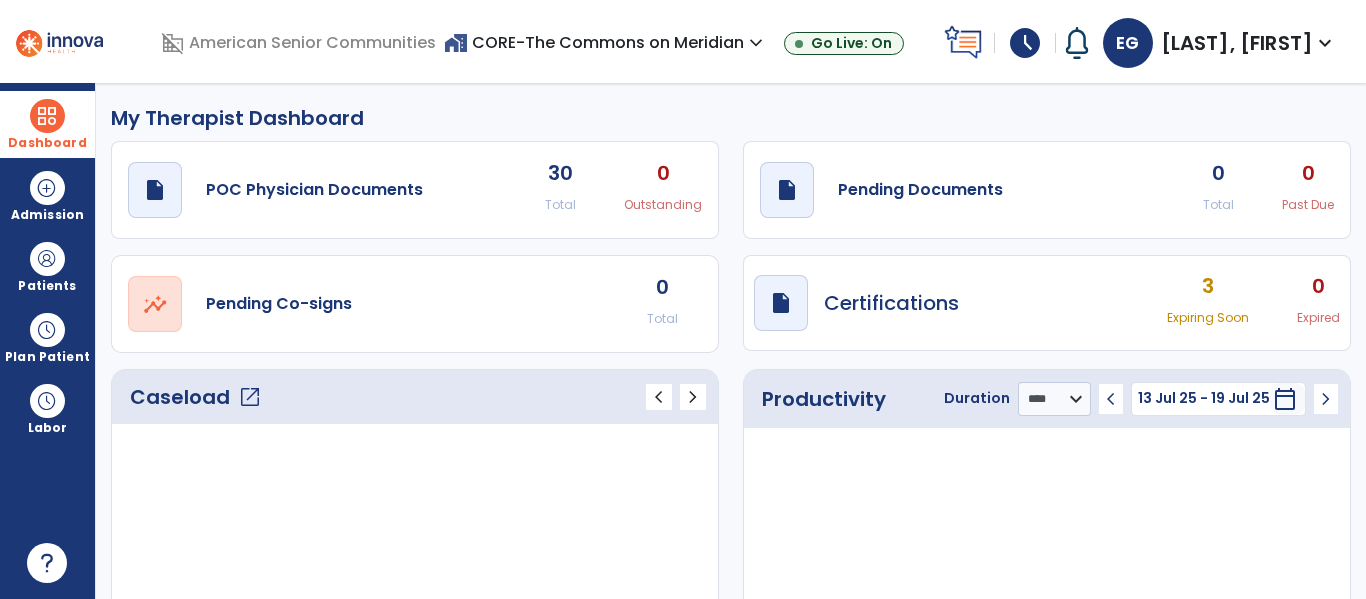 click on "open_in_new" 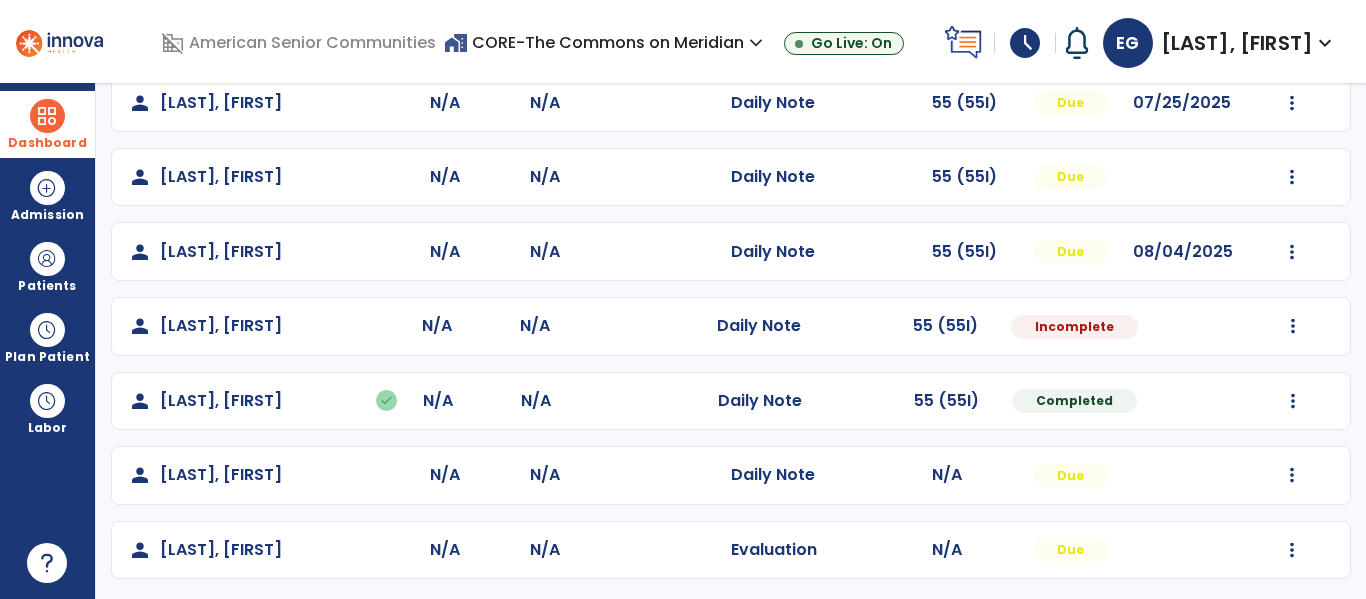 scroll, scrollTop: 338, scrollLeft: 0, axis: vertical 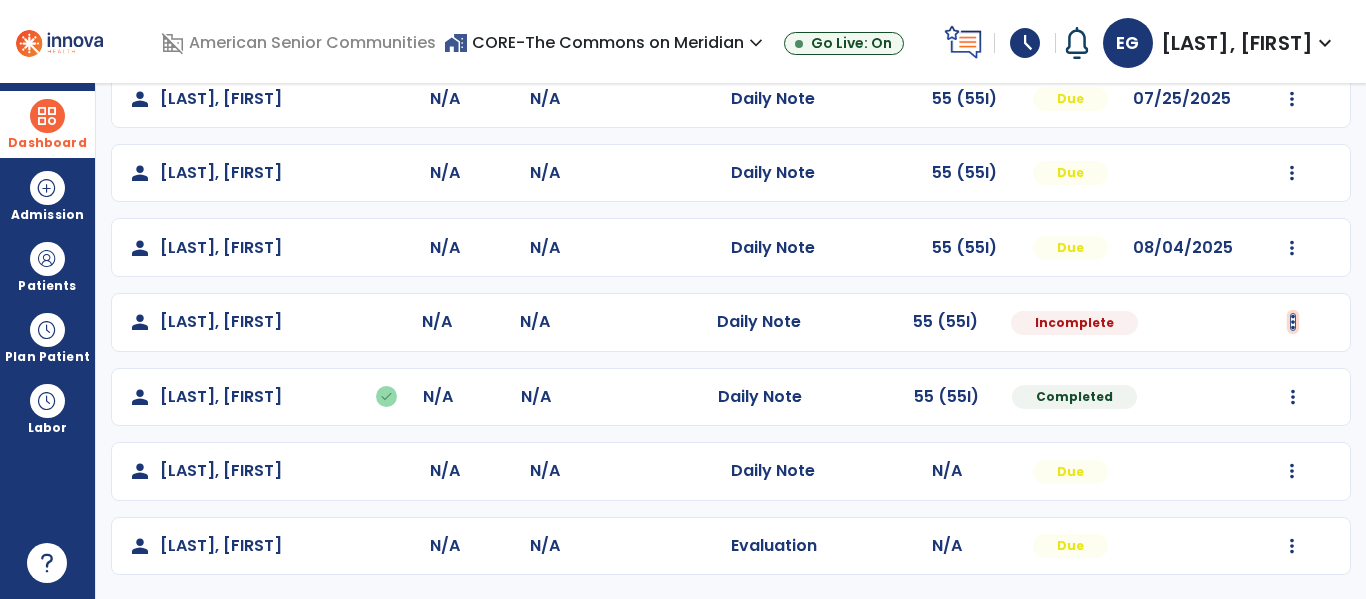 click at bounding box center (1292, -50) 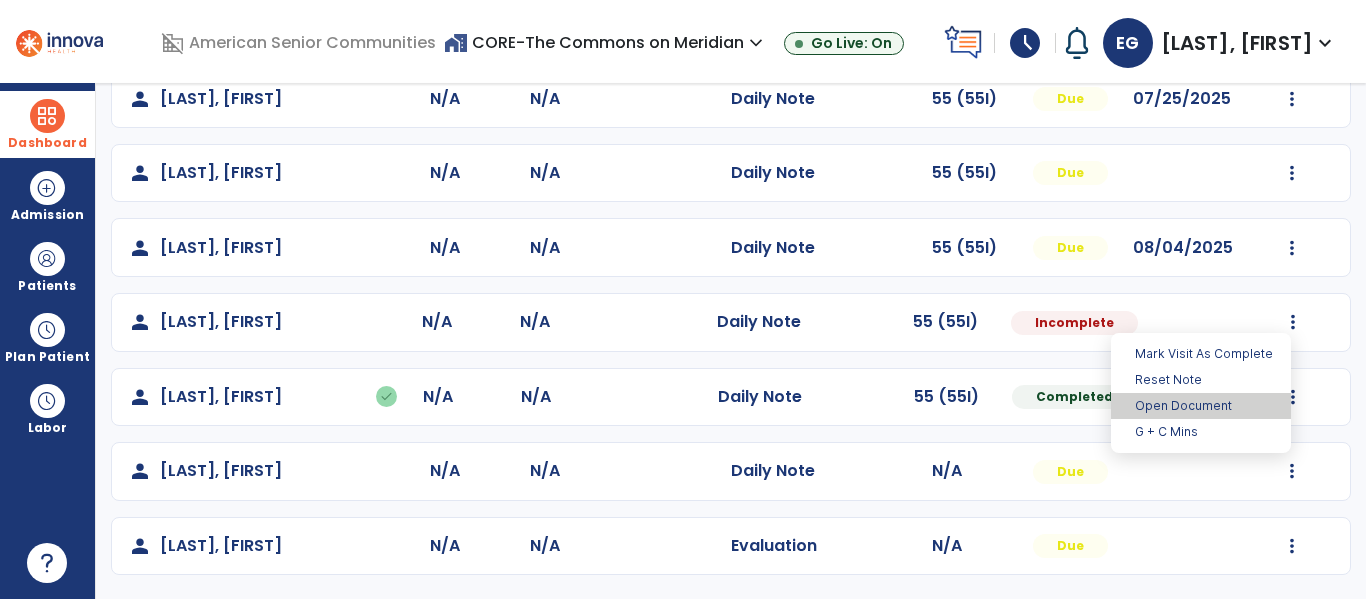 click on "Open Document" at bounding box center [1201, 406] 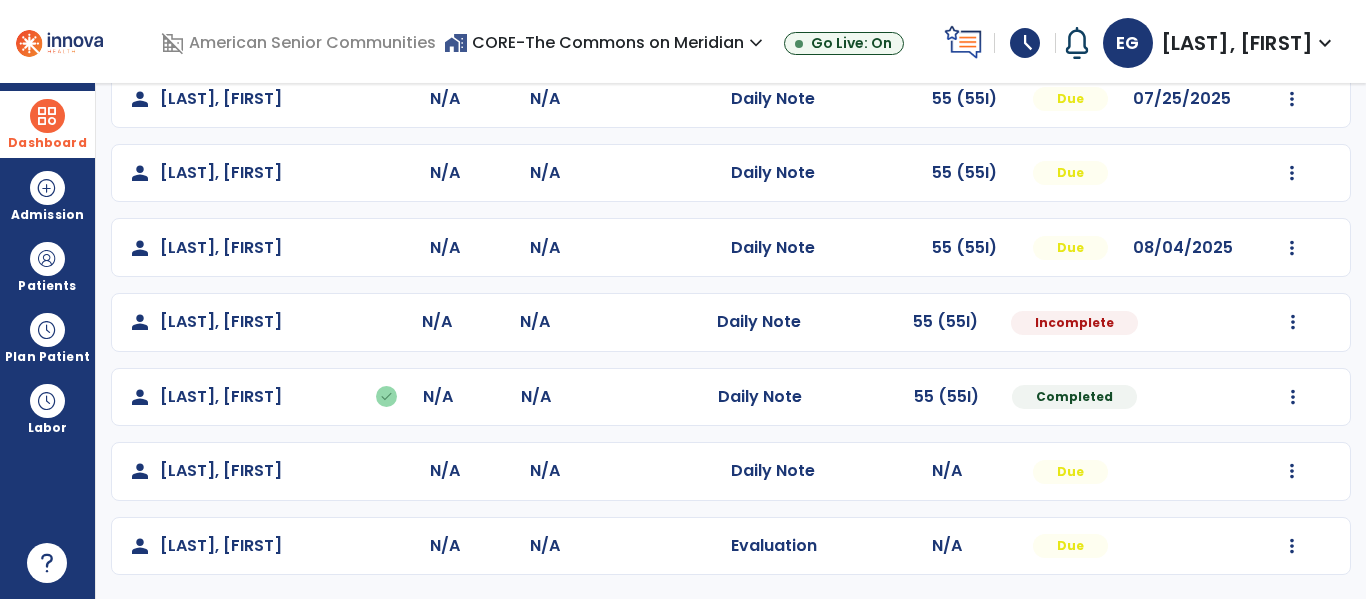 select on "*" 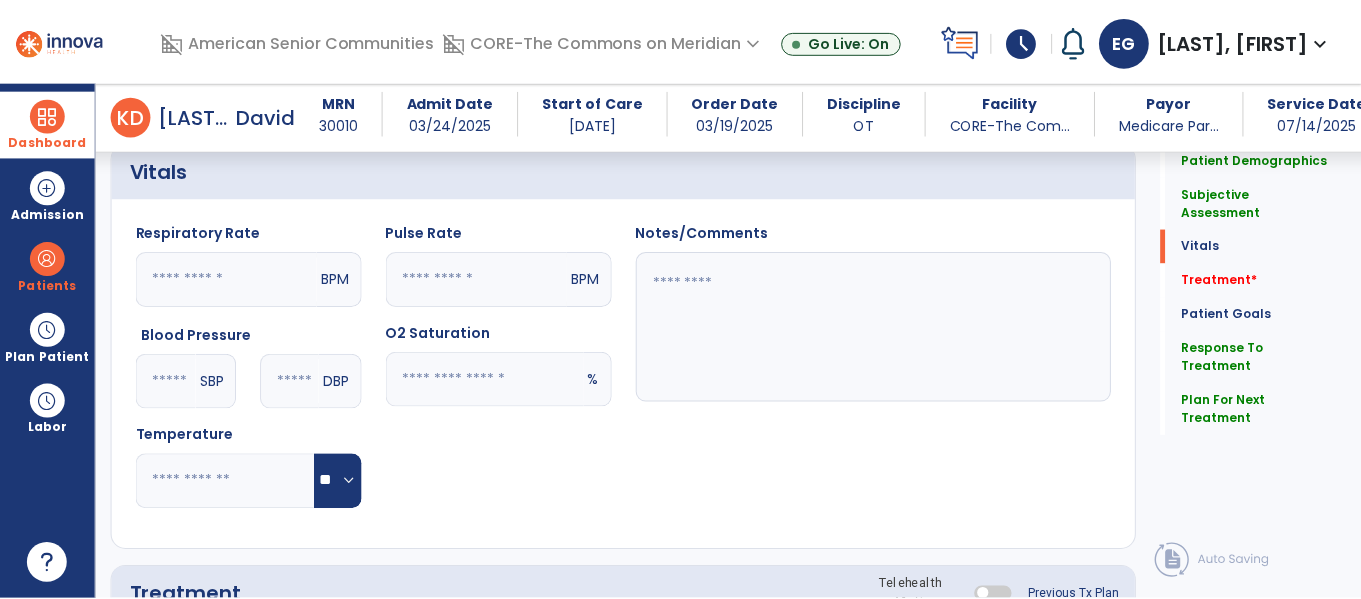 scroll, scrollTop: 1184, scrollLeft: 0, axis: vertical 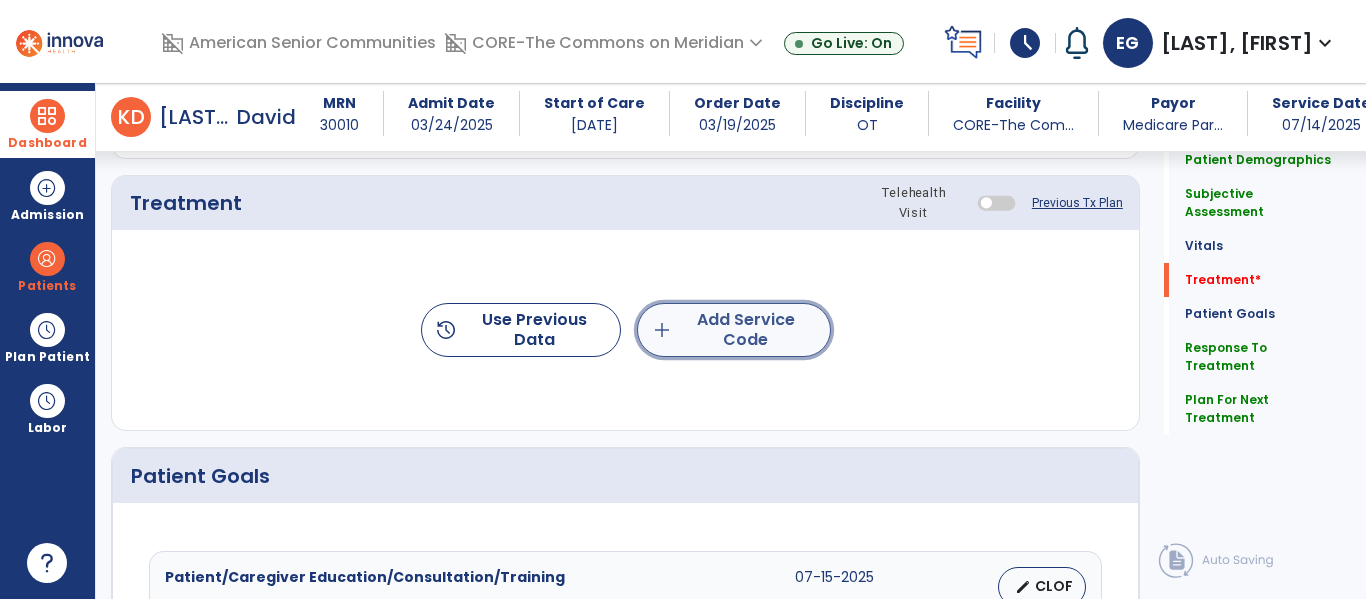 click on "add  Add Service Code" 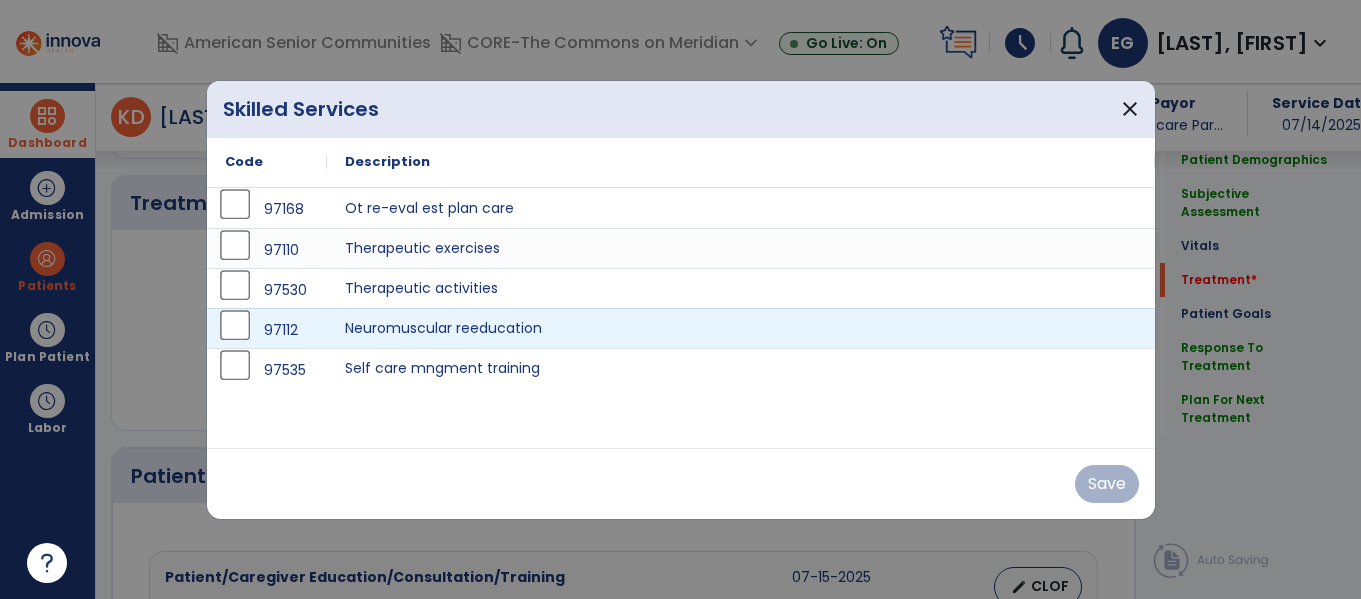 scroll, scrollTop: 1184, scrollLeft: 0, axis: vertical 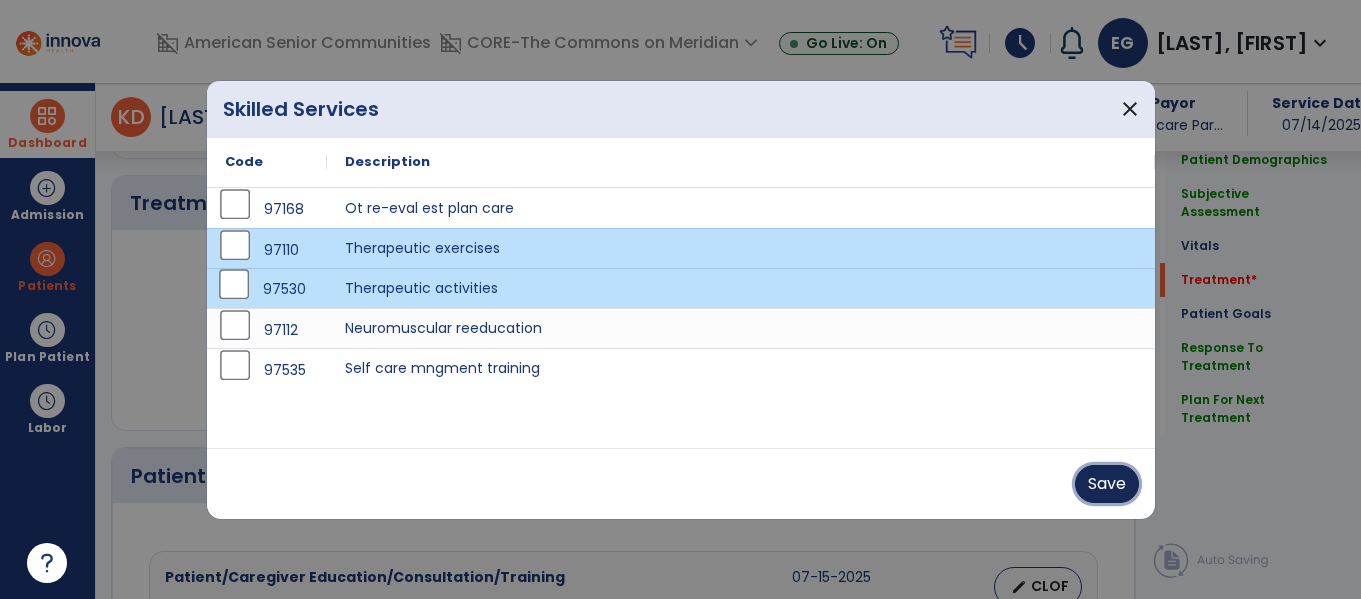 click on "Save" at bounding box center (1107, 484) 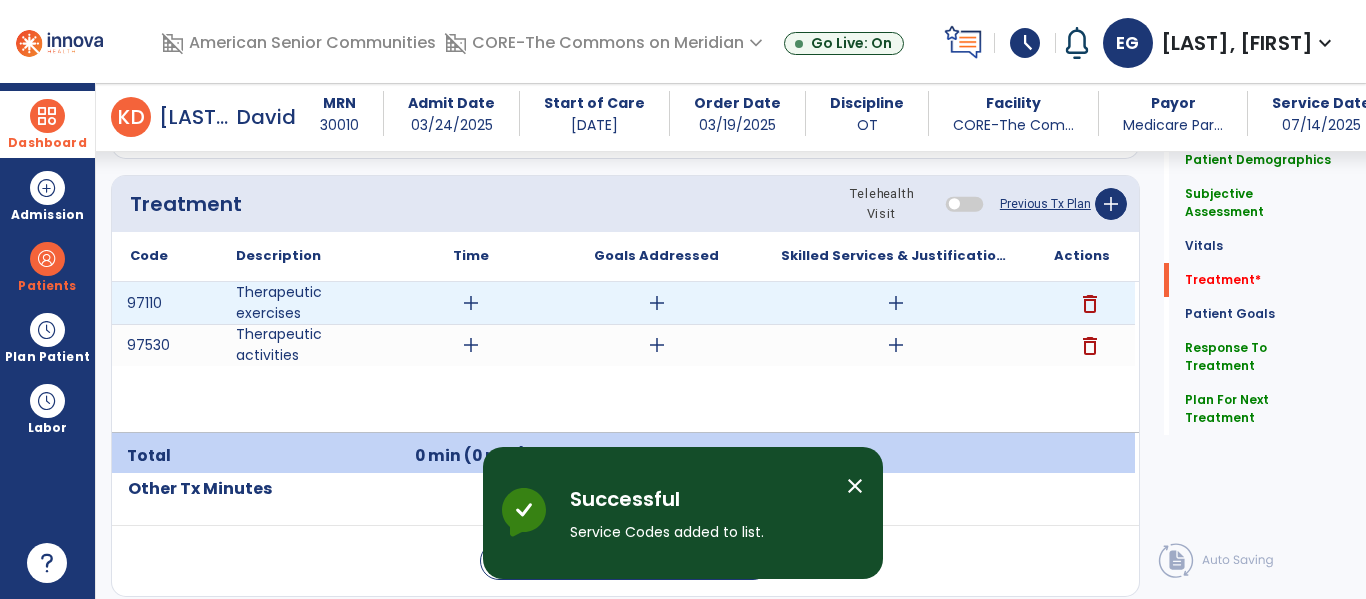 click on "add" at bounding box center (471, 303) 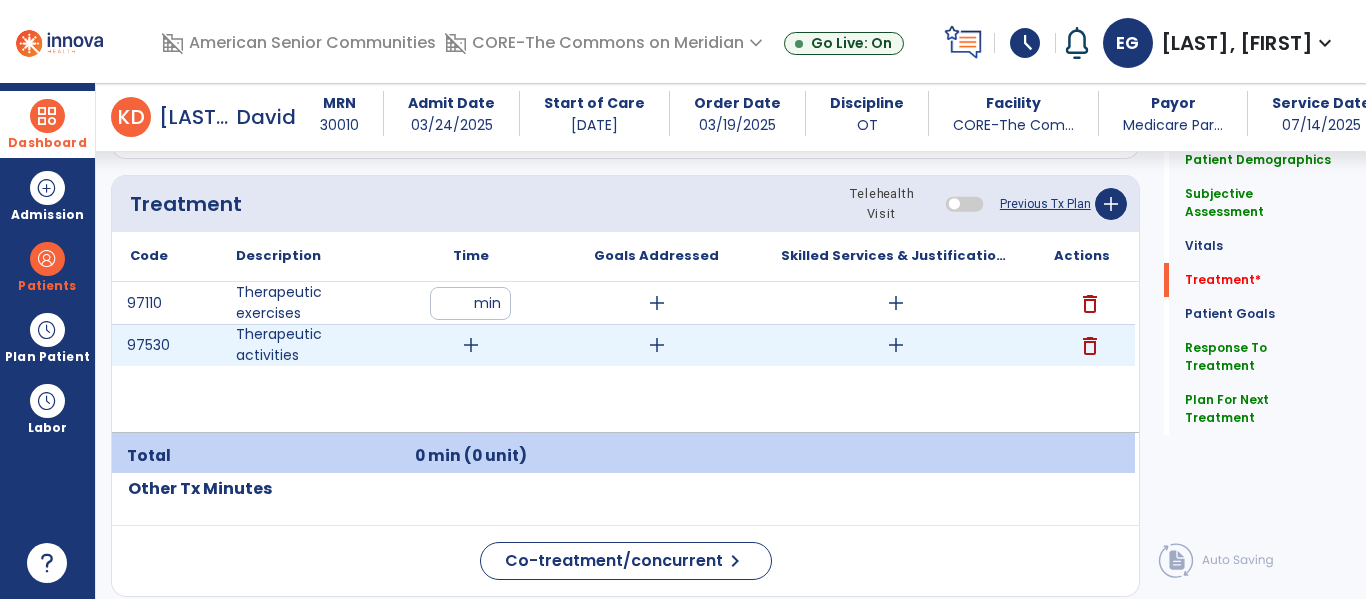 type on "*" 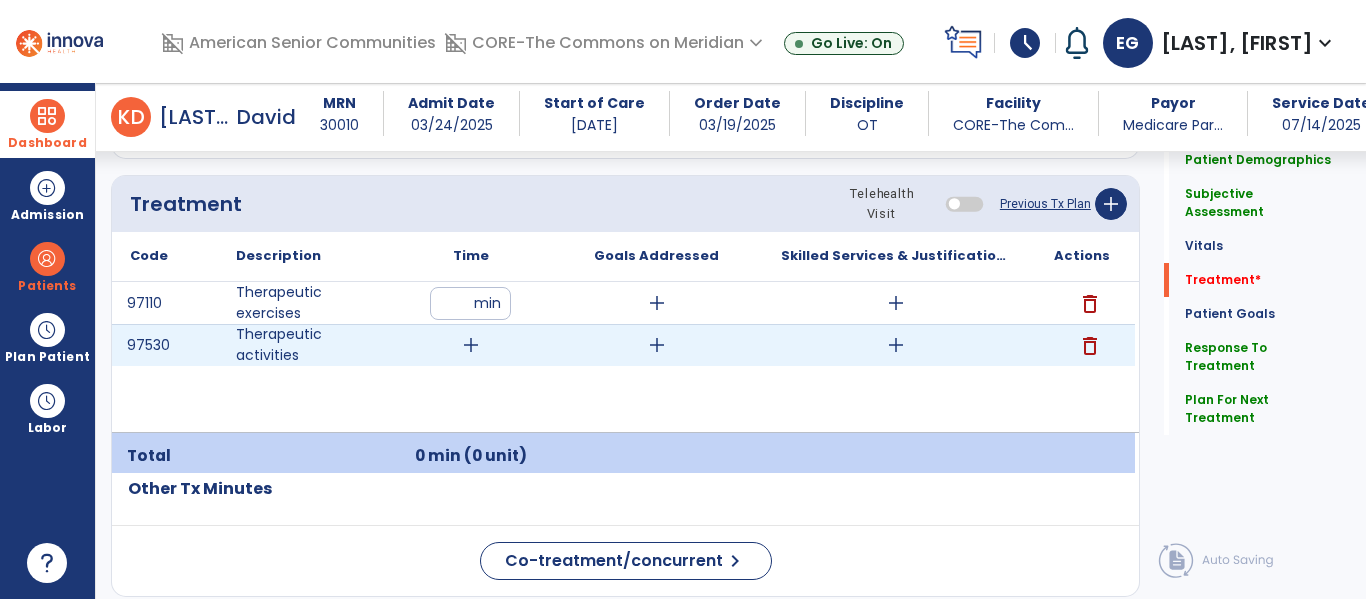 type on "**" 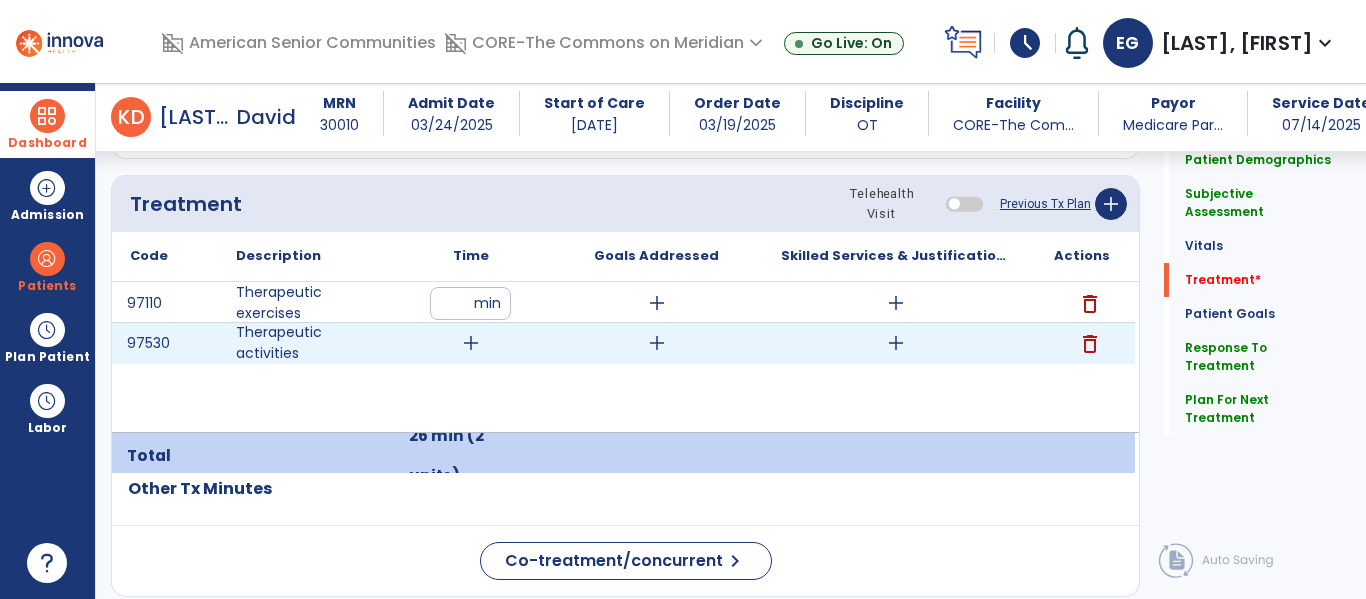 click on "add" at bounding box center [471, 343] 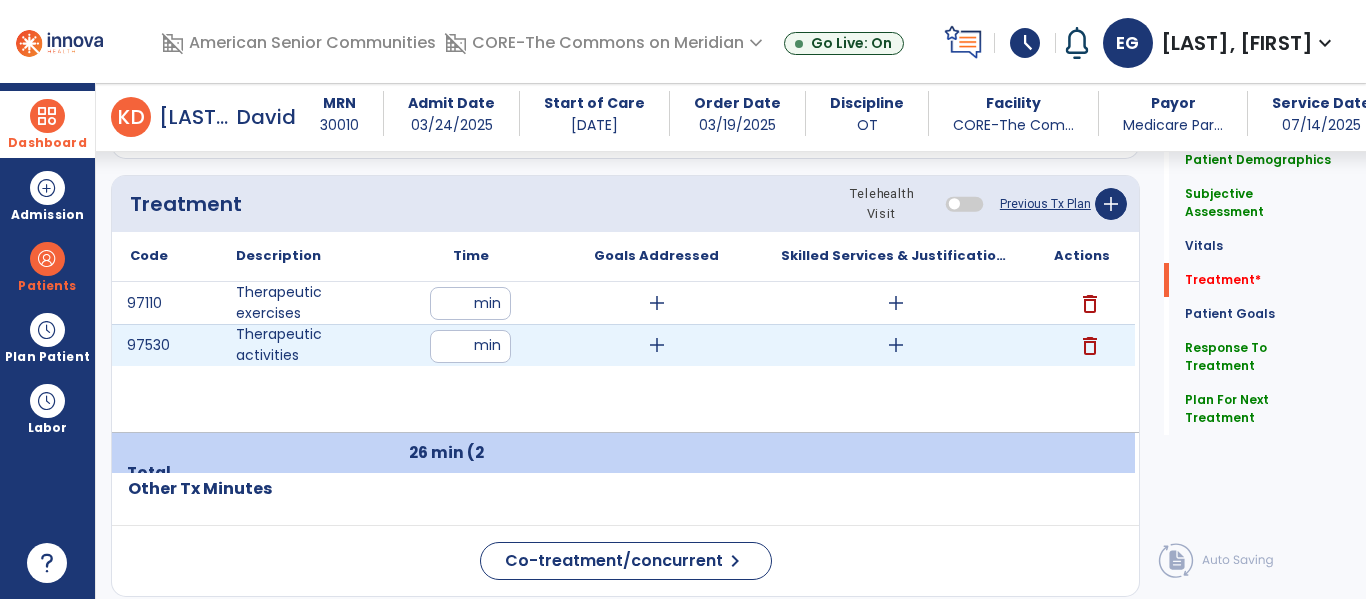 type on "**" 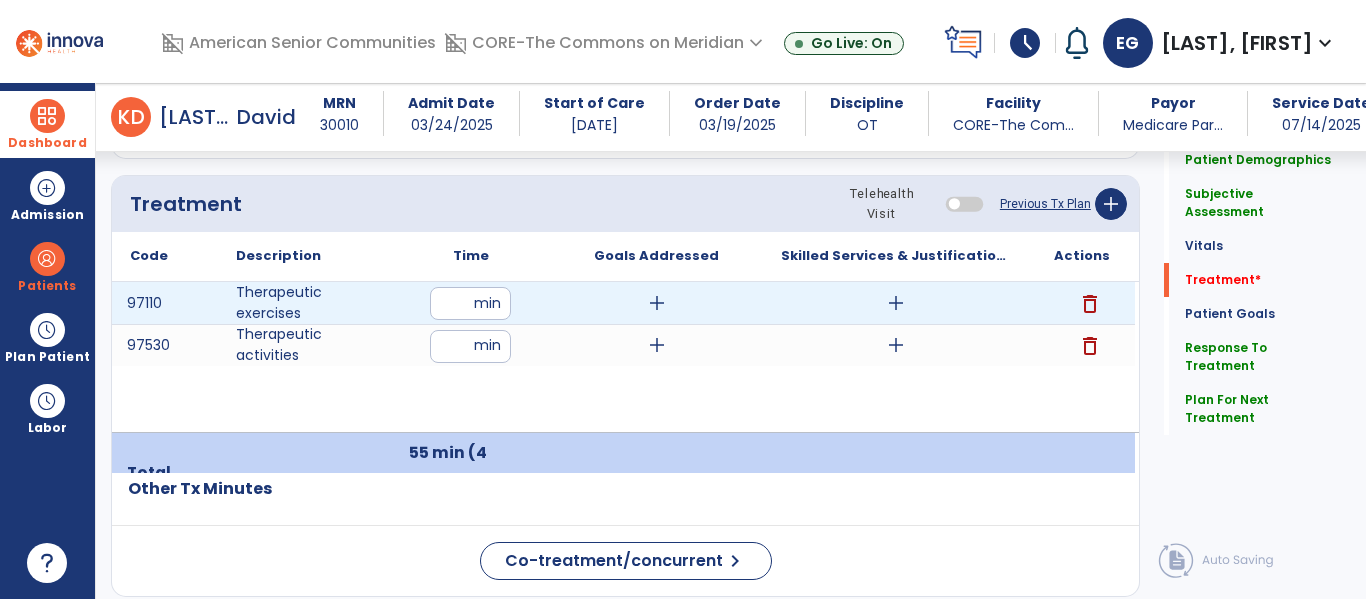 click on "add" at bounding box center [657, 303] 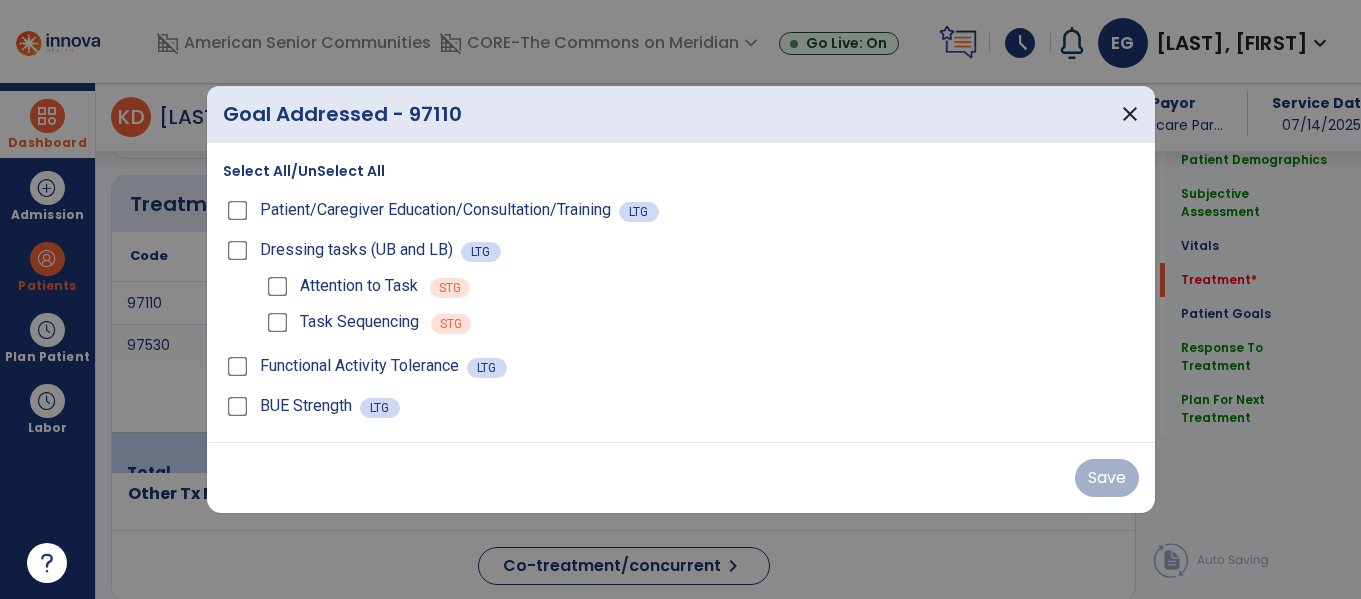 click on "Attention to Task   STG" at bounding box center [701, 286] 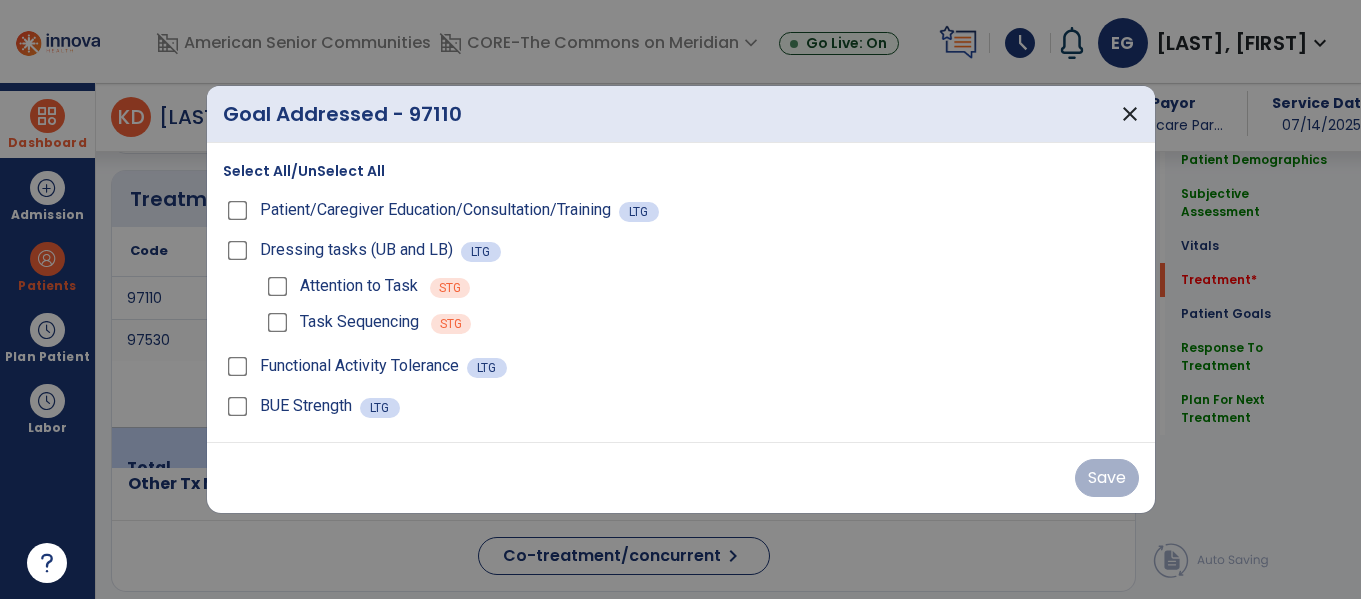 scroll, scrollTop: 1184, scrollLeft: 0, axis: vertical 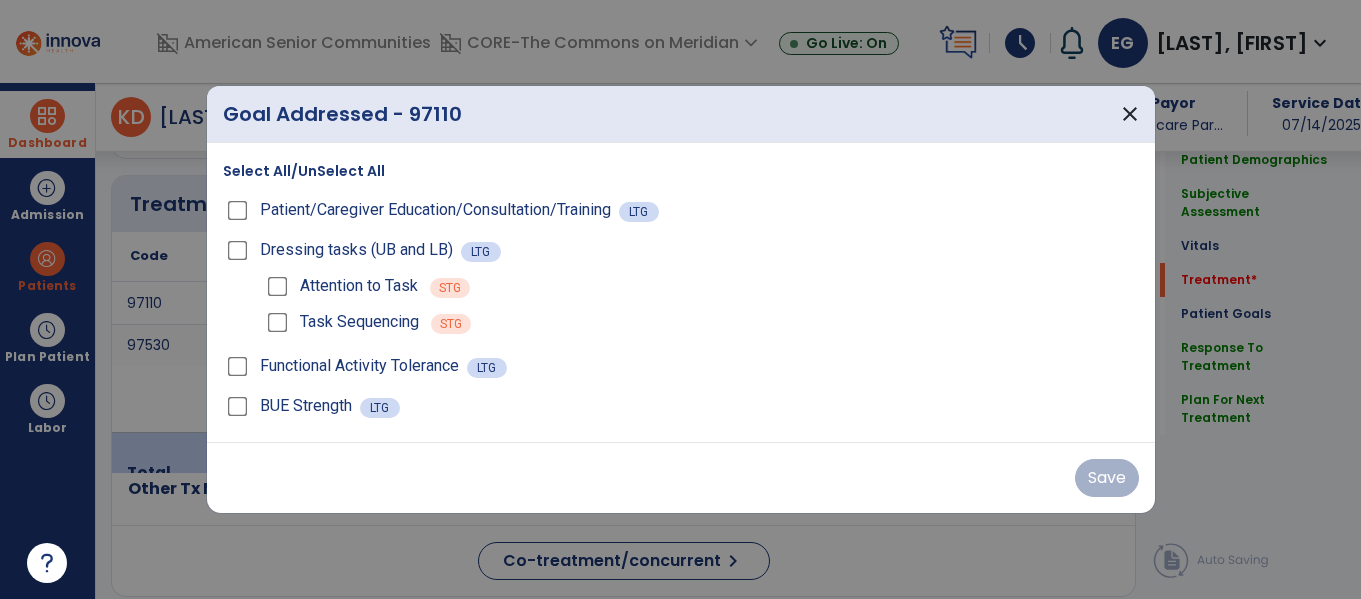 click on "Select All/UnSelect All Patient/Caregiver Education/Consultation/Training   LTG  Dressing tasks (UB and LB)   LTG  Attention to Task   STG  Task Sequencing   STG  Functional Activity Tolerance   LTG  BUE Strength   LTG" at bounding box center (681, 292) 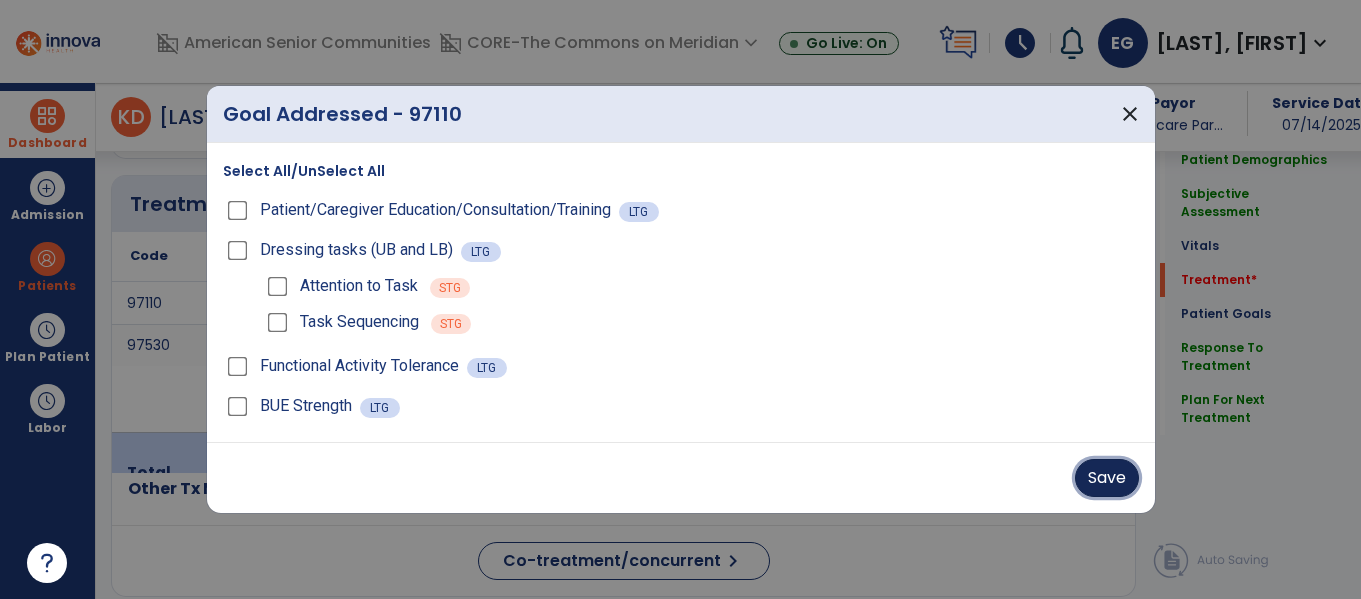 click on "Save" at bounding box center [1107, 478] 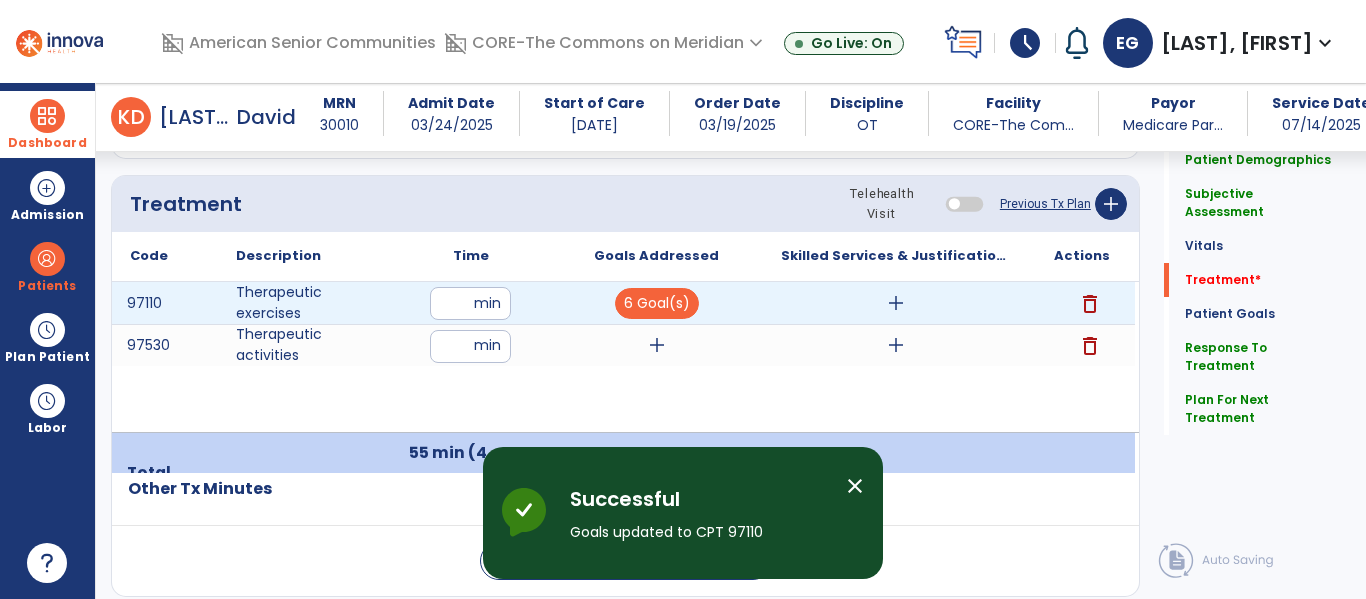click on "add" at bounding box center (896, 303) 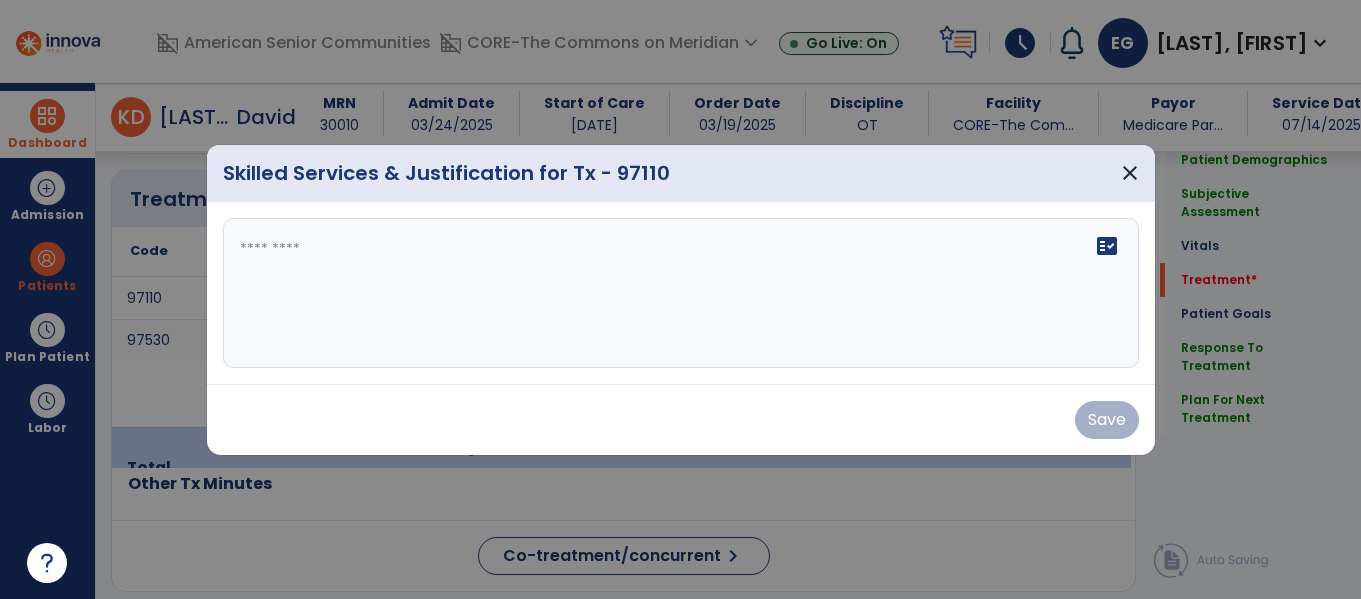scroll, scrollTop: 1184, scrollLeft: 0, axis: vertical 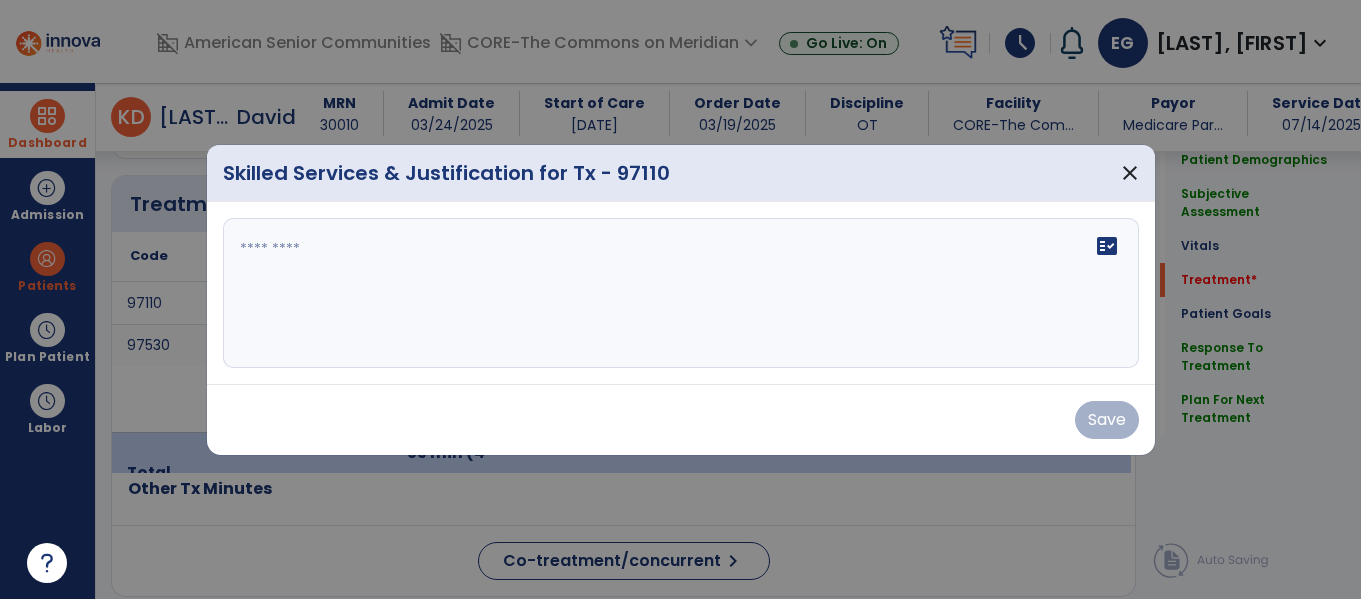 click on "fact_check" at bounding box center (681, 293) 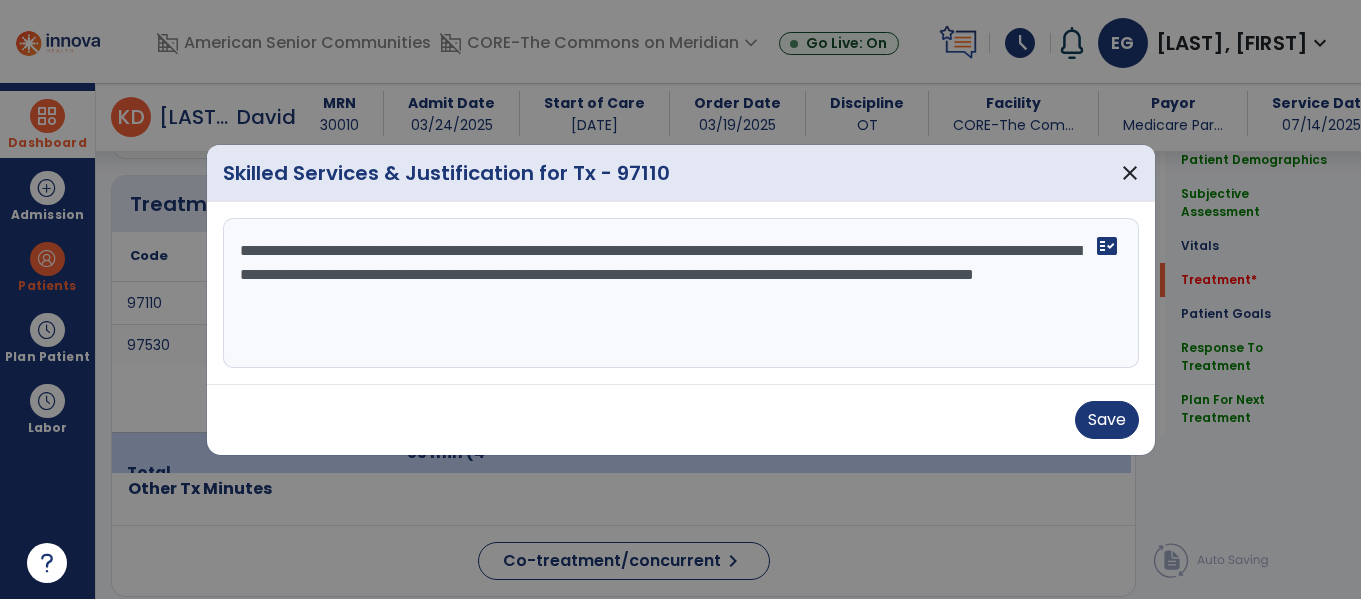 type on "**********" 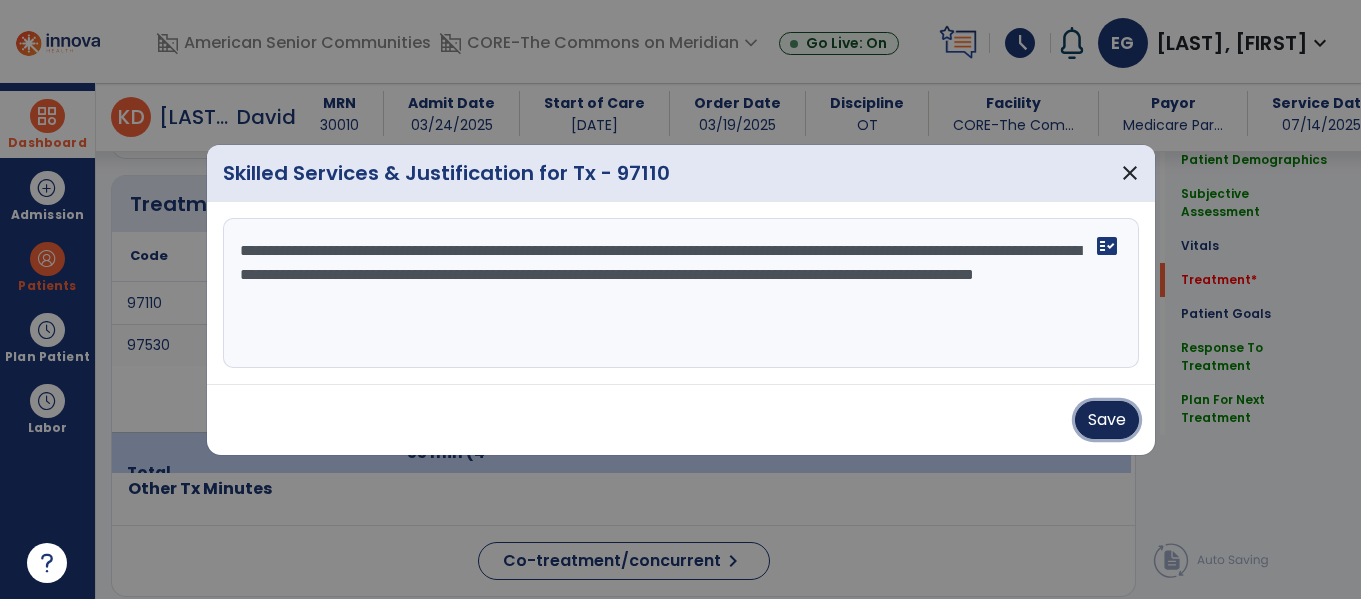click on "Save" at bounding box center [1107, 420] 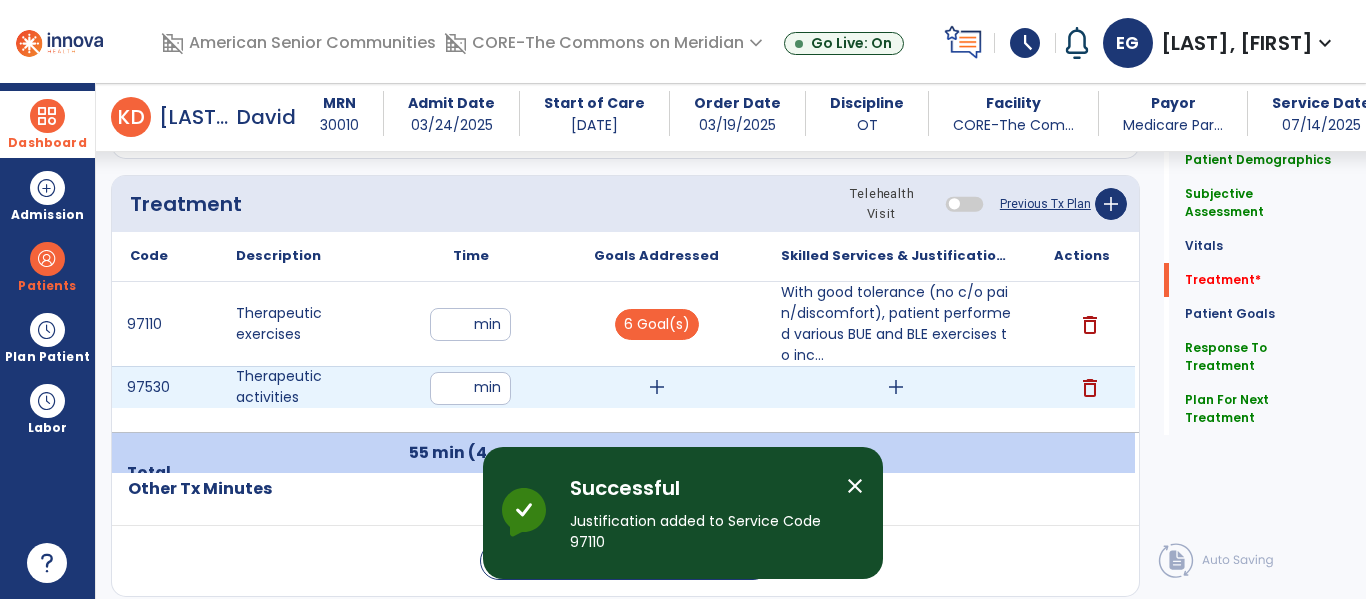 click on "add" at bounding box center (656, 387) 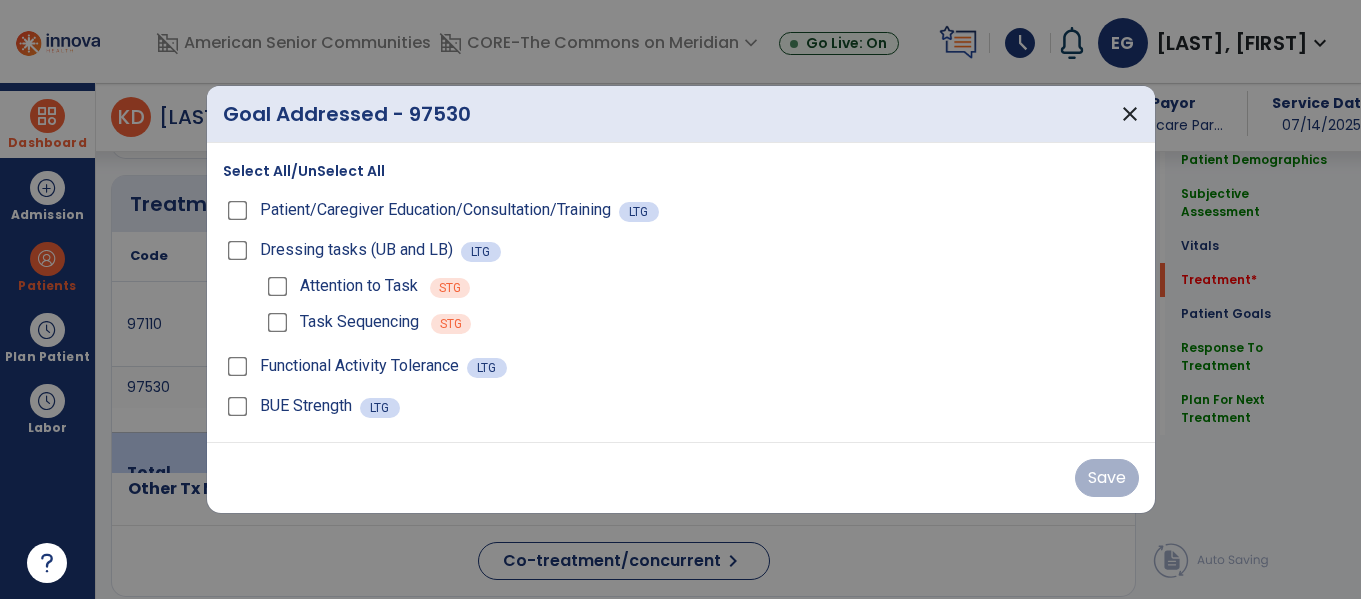 scroll, scrollTop: 1184, scrollLeft: 0, axis: vertical 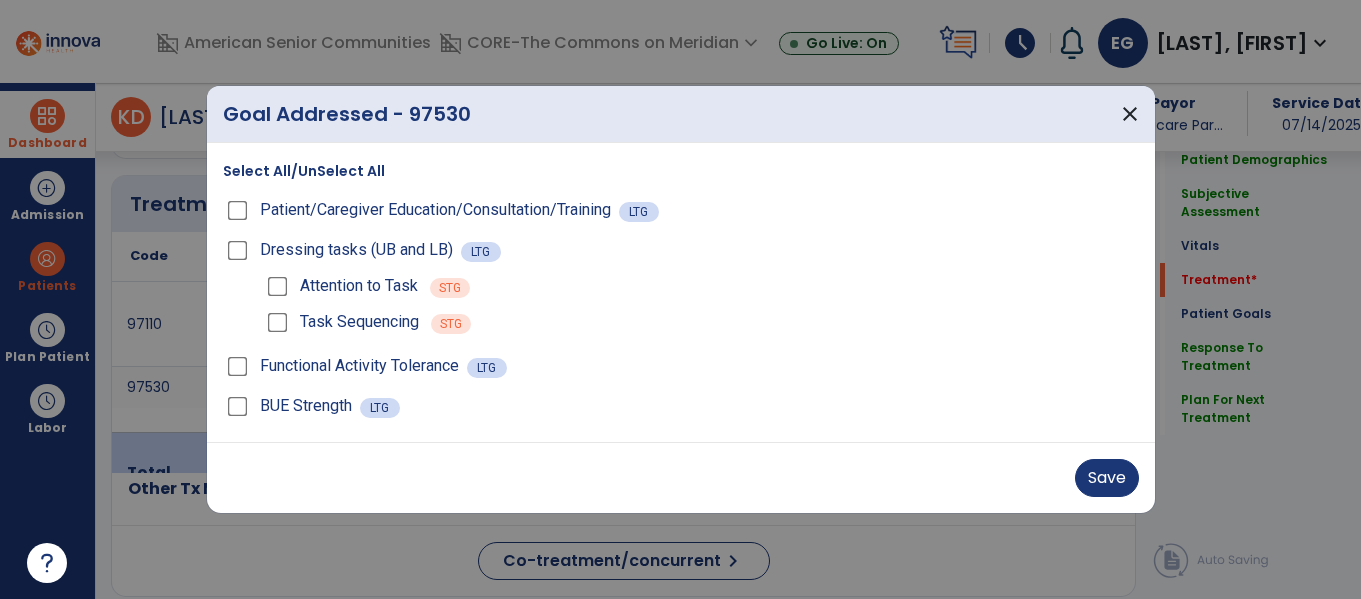 click on "Save" at bounding box center [681, 478] 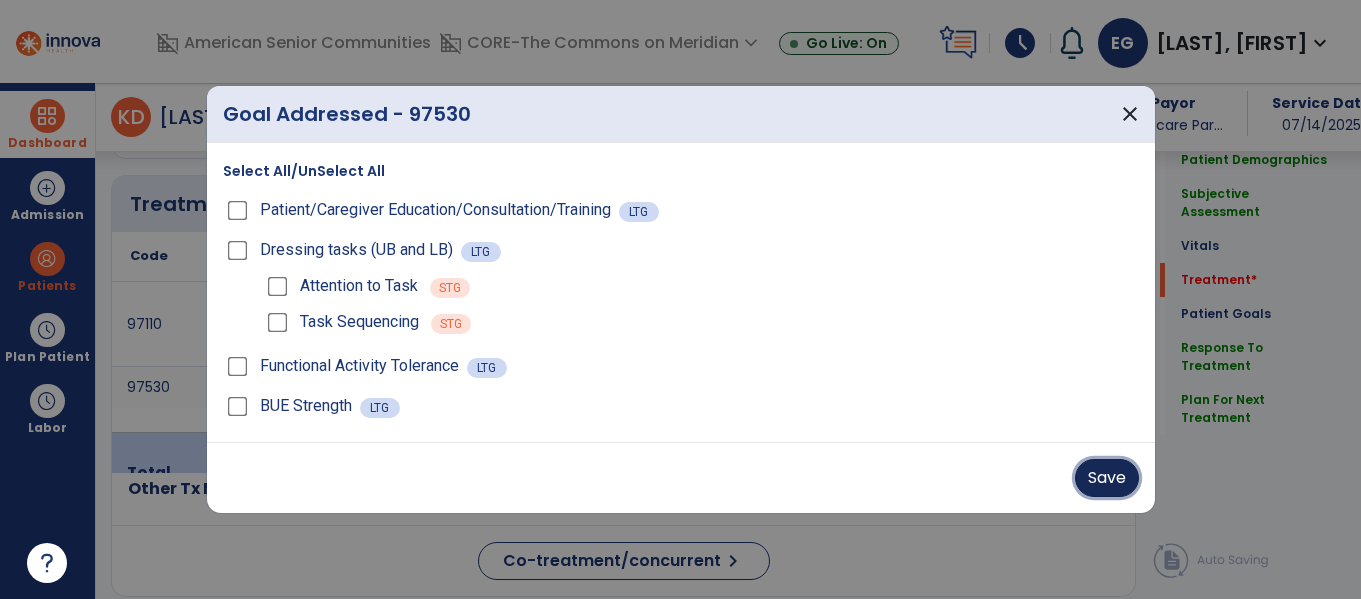 click on "Save" at bounding box center [1107, 478] 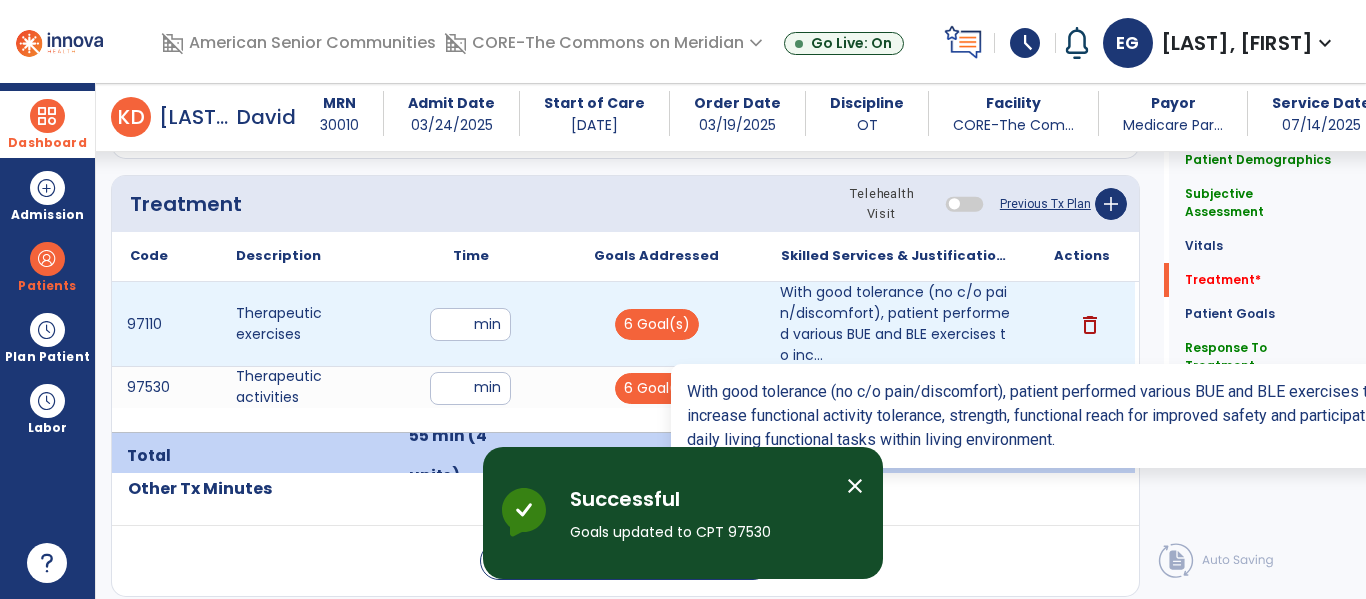 click on "97110  Therapeutic exercises  ** min  6 Goal(s)  With good tolerance (no c/o pain/discomfort), patient performed various BUE and BLE exercises to inc...  delete 97530  Therapeutic activities  ** min  6 Goal(s) add delete" at bounding box center [623, 357] 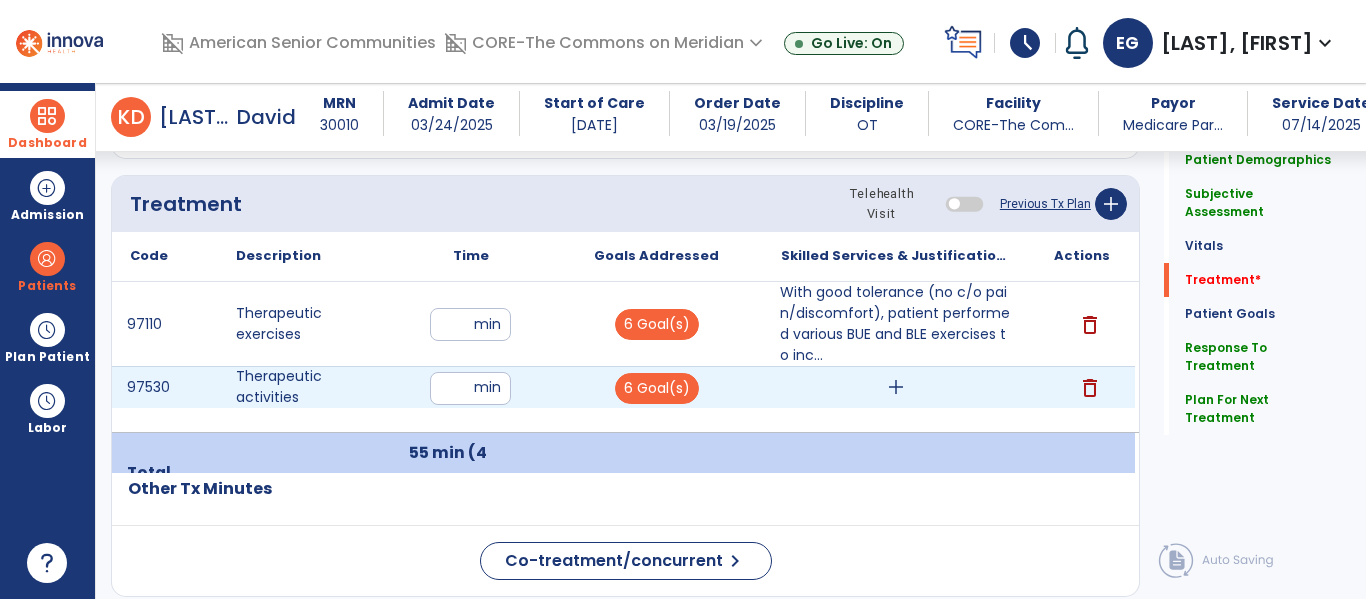 click on "add" at bounding box center [896, 387] 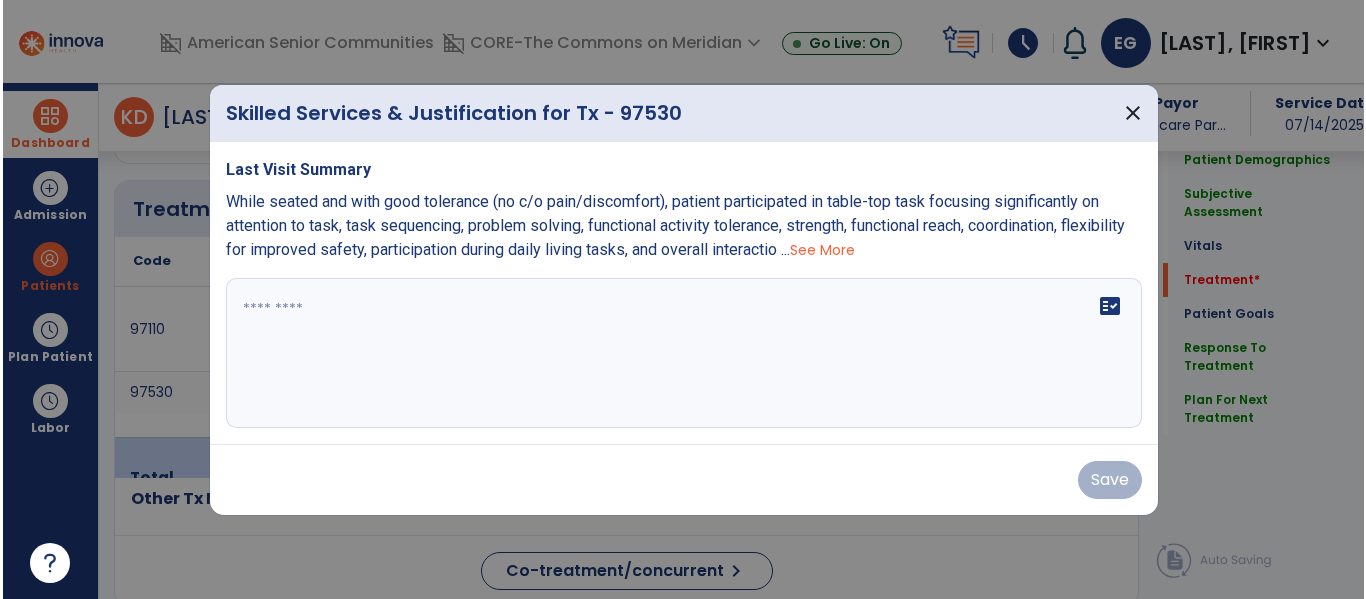 scroll, scrollTop: 1184, scrollLeft: 0, axis: vertical 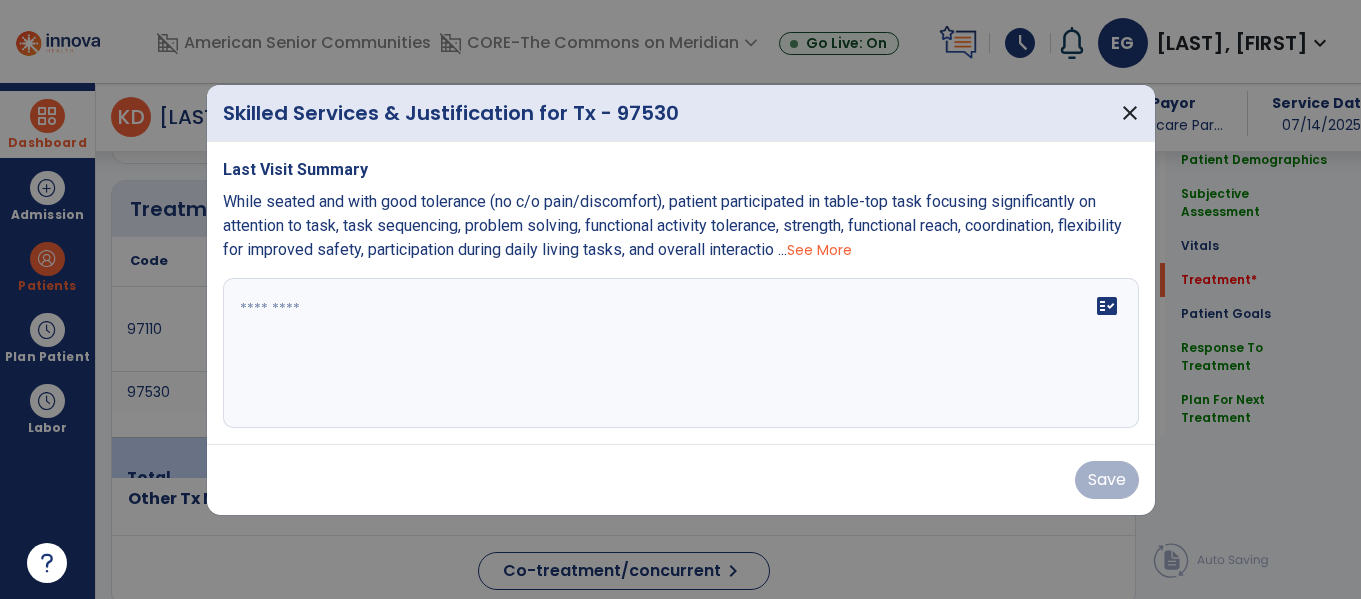 click on "fact_check" at bounding box center [681, 353] 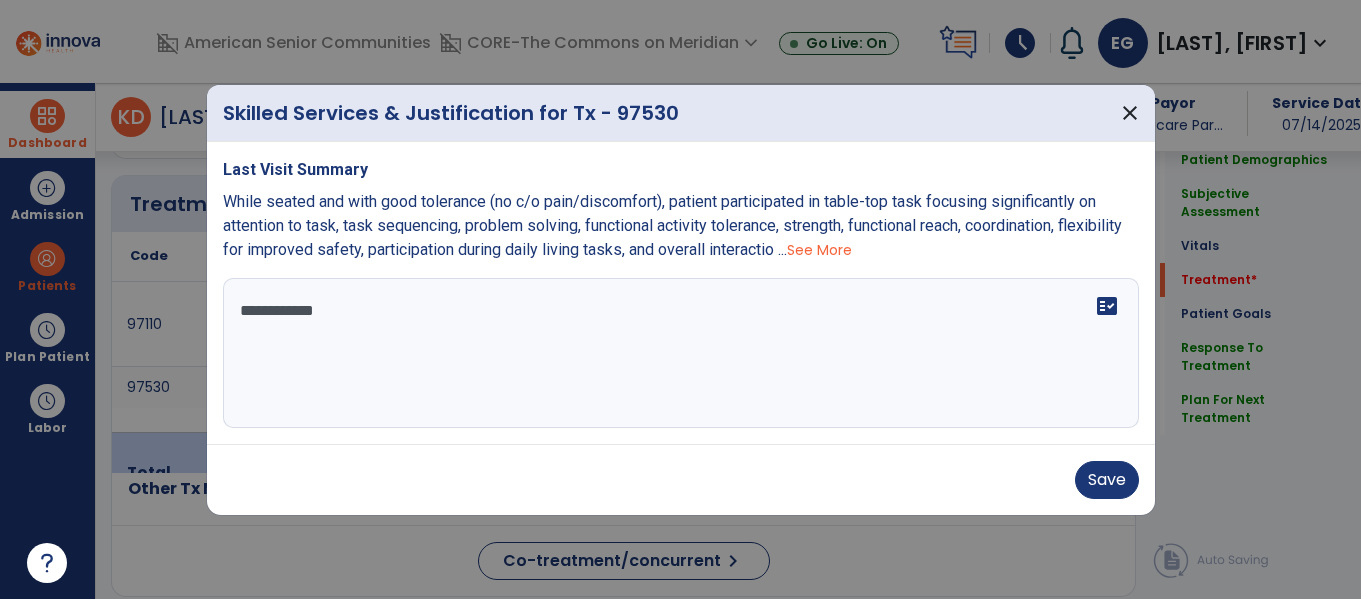 type on "**********" 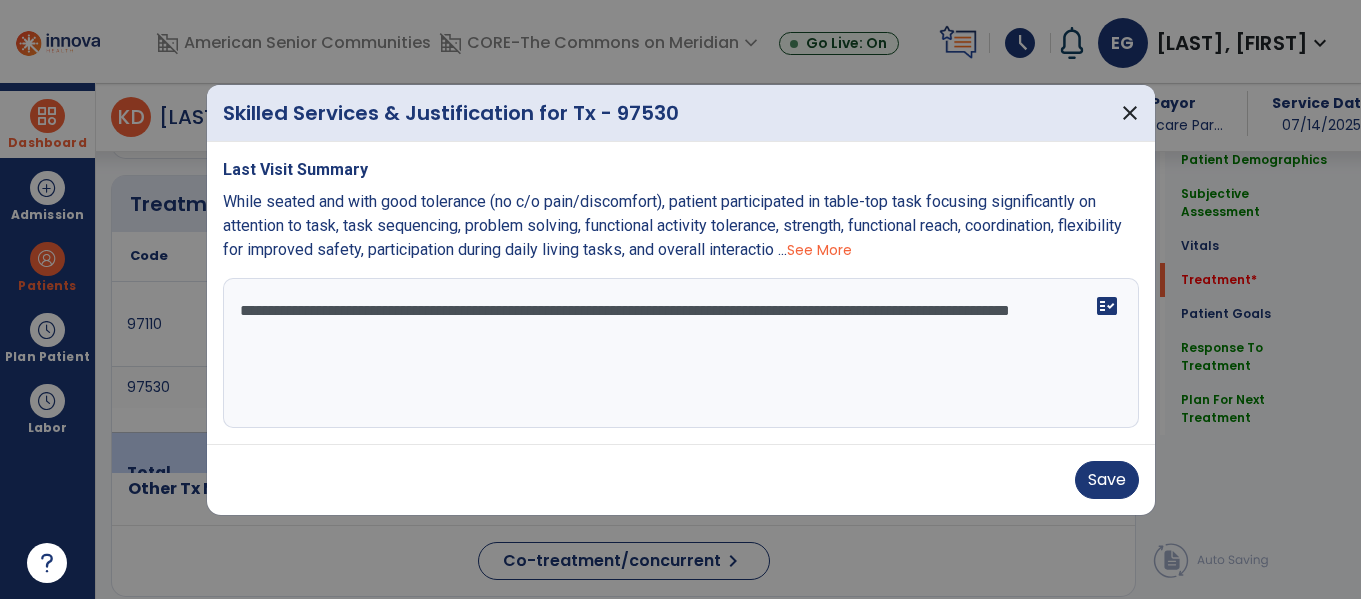 type on "**********" 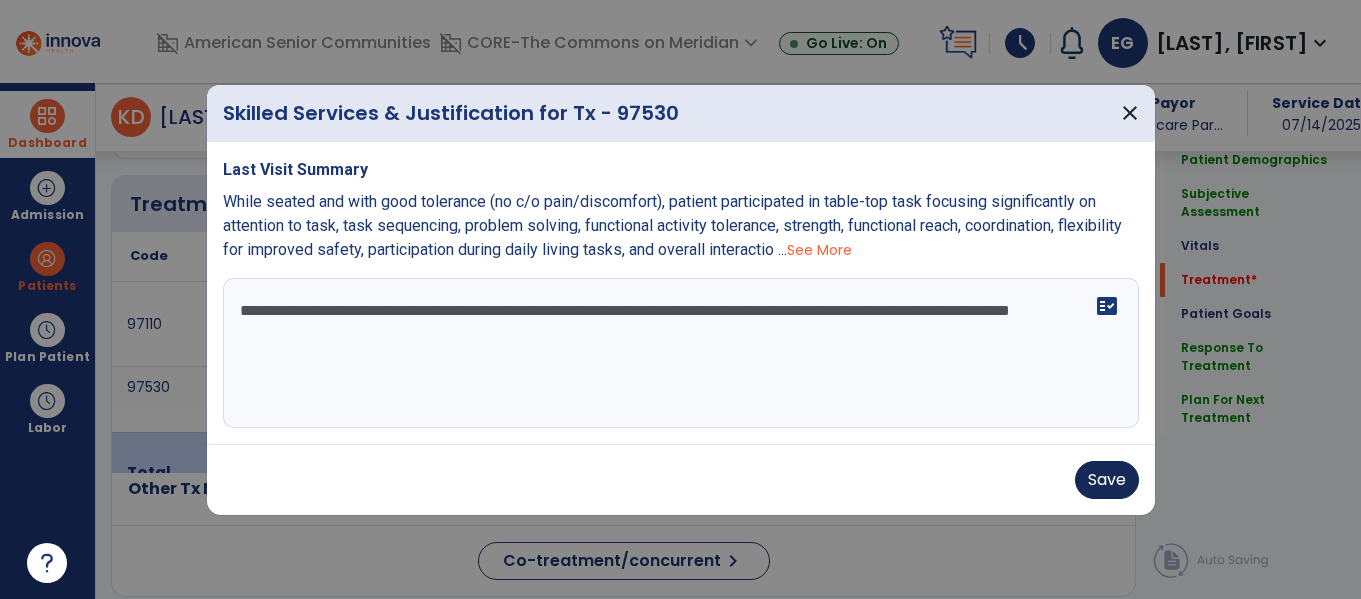 drag, startPoint x: 1047, startPoint y: 452, endPoint x: 1079, endPoint y: 473, distance: 38.27532 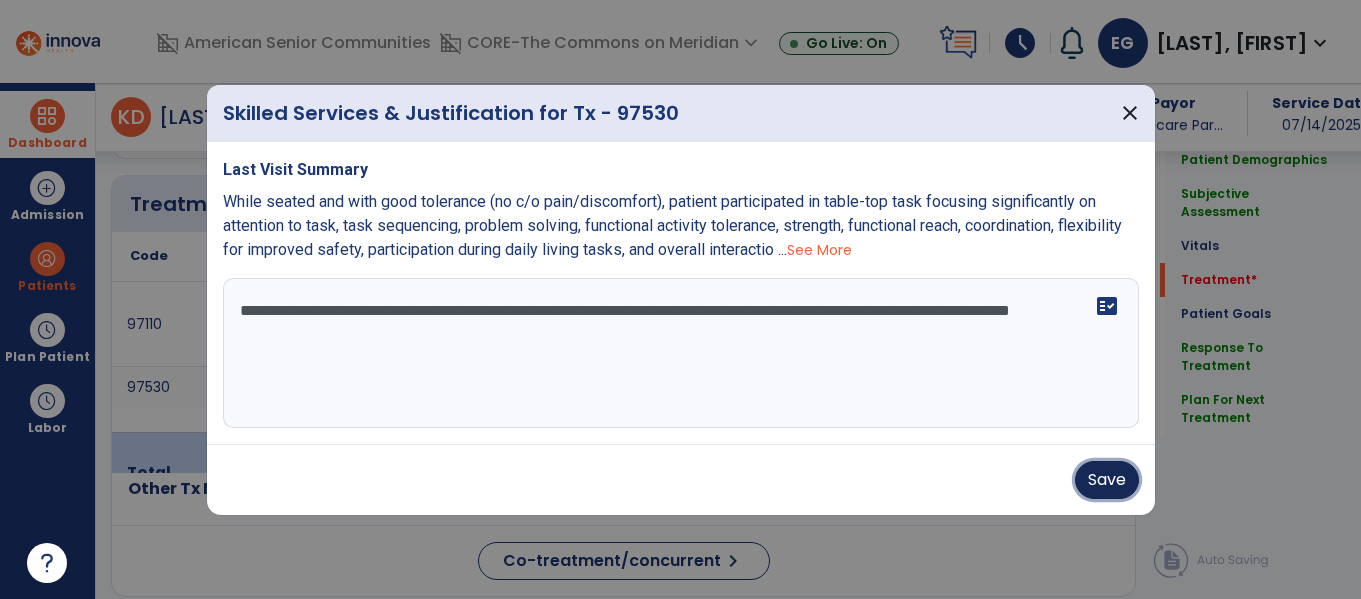 click on "Save" at bounding box center [1107, 480] 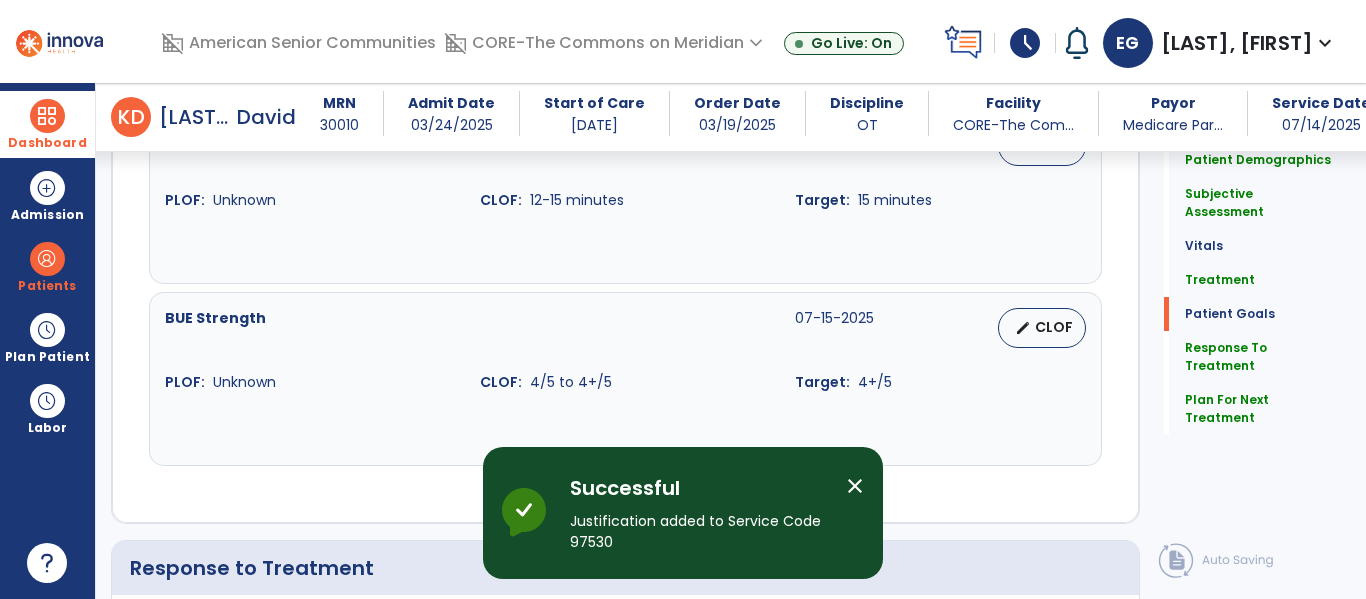 click on "CLOF:    4/5 to 4+/5" at bounding box center [625, 382] 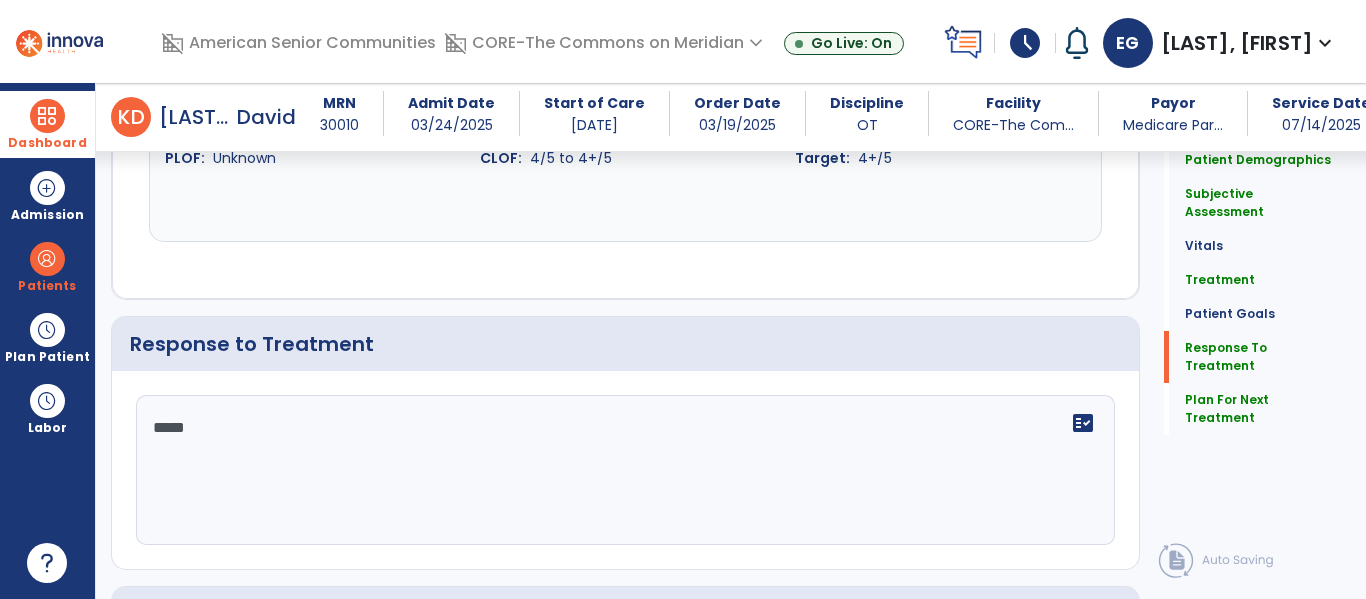 scroll, scrollTop: 2691, scrollLeft: 0, axis: vertical 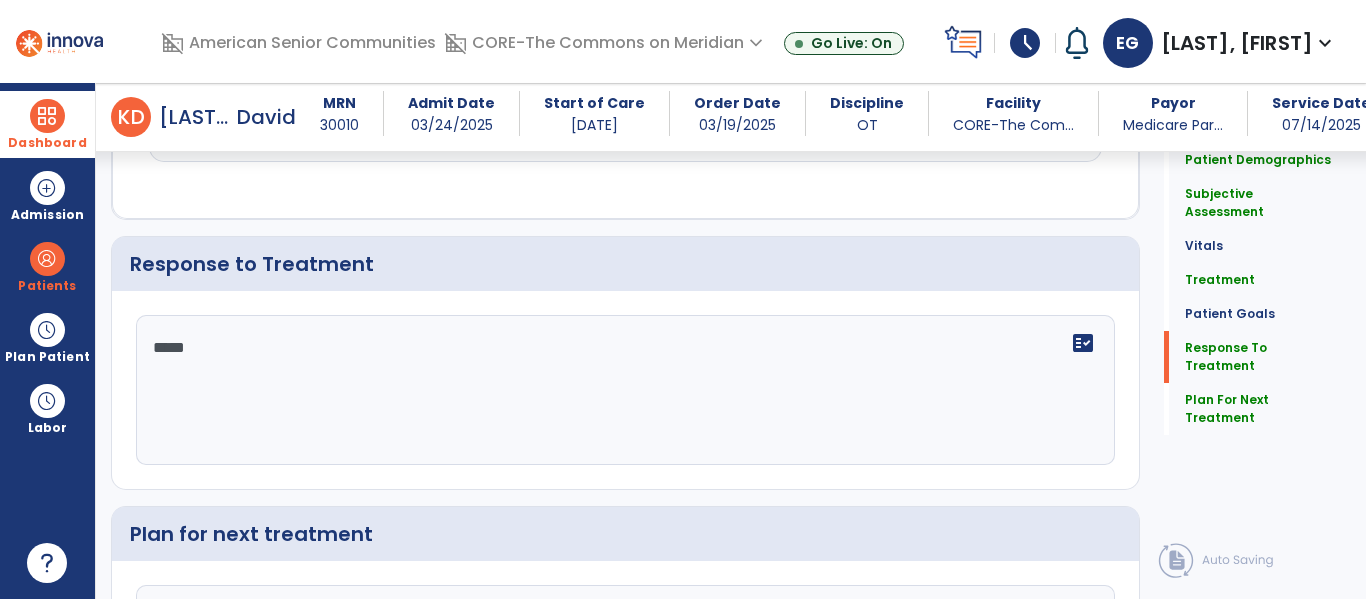 click on "****" 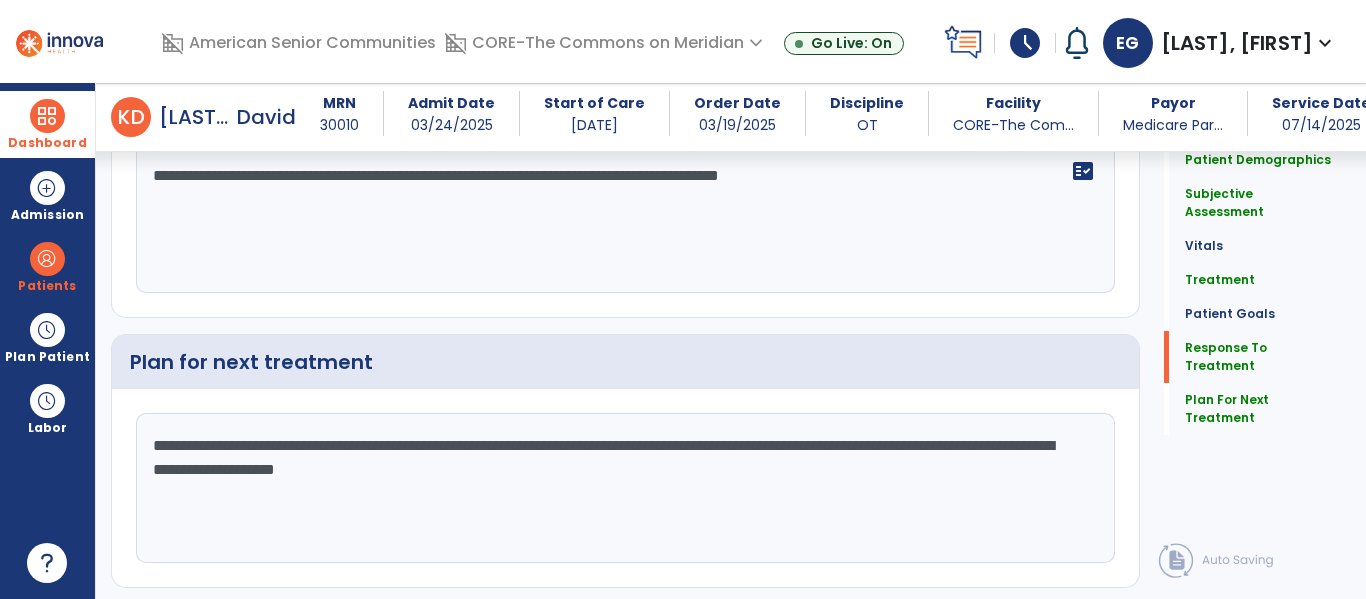 scroll, scrollTop: 2879, scrollLeft: 0, axis: vertical 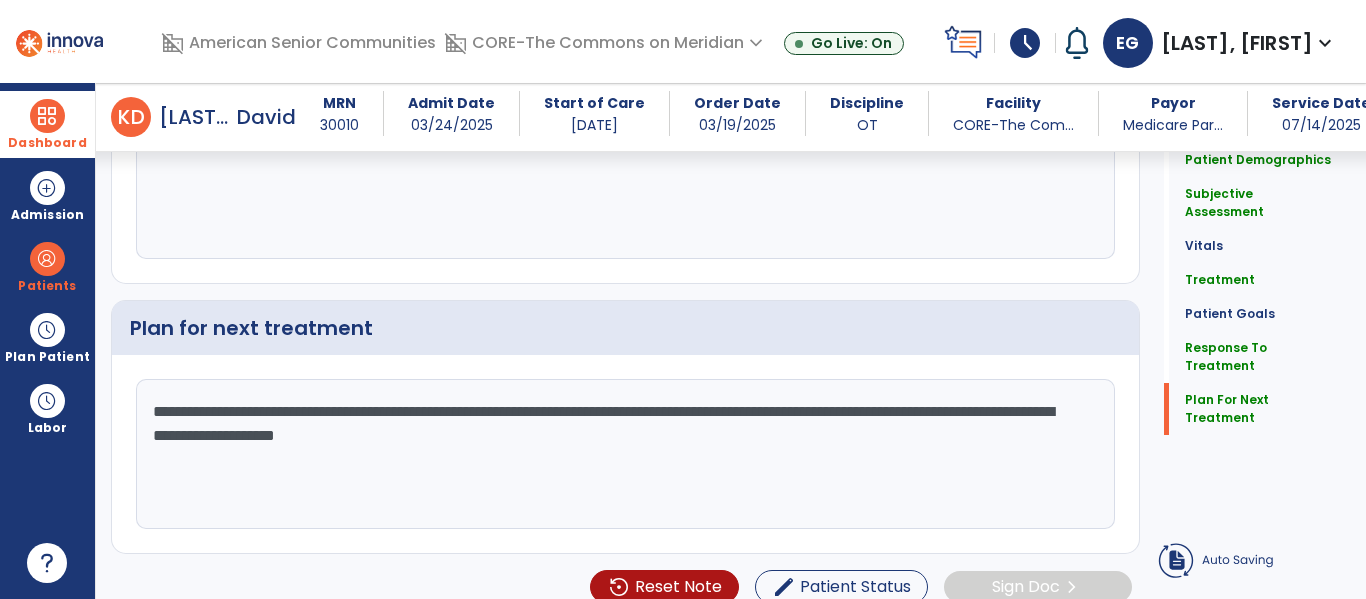 type on "**********" 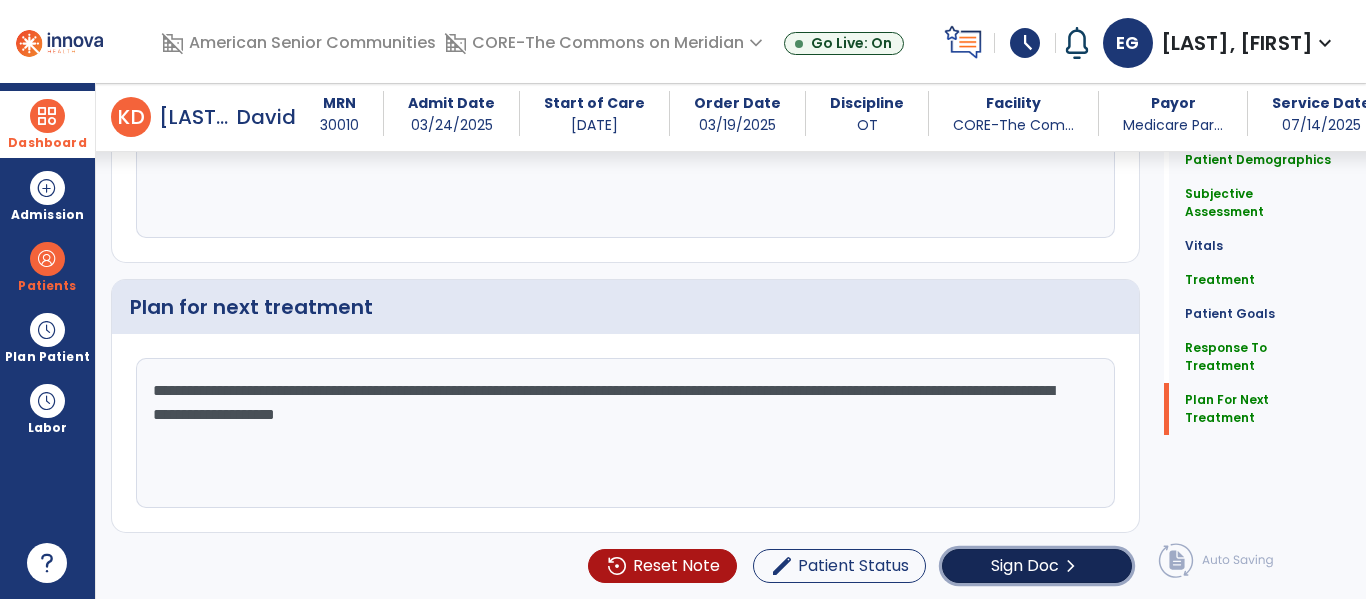 click on "Sign Doc" 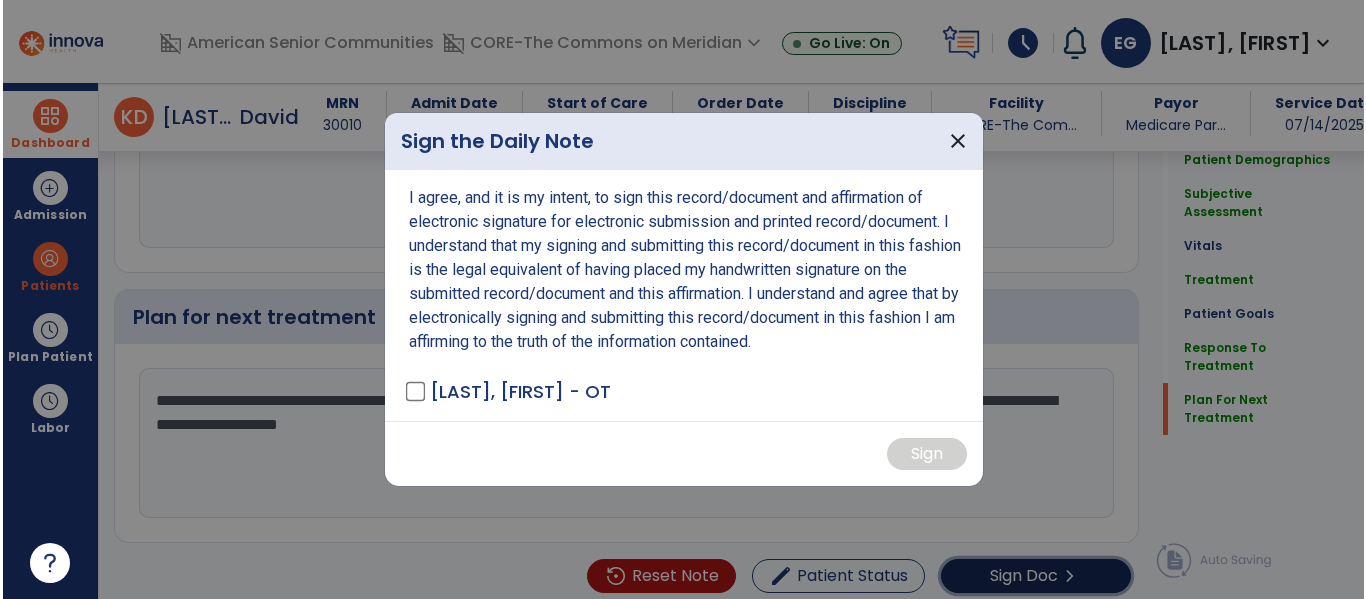 scroll, scrollTop: 2918, scrollLeft: 0, axis: vertical 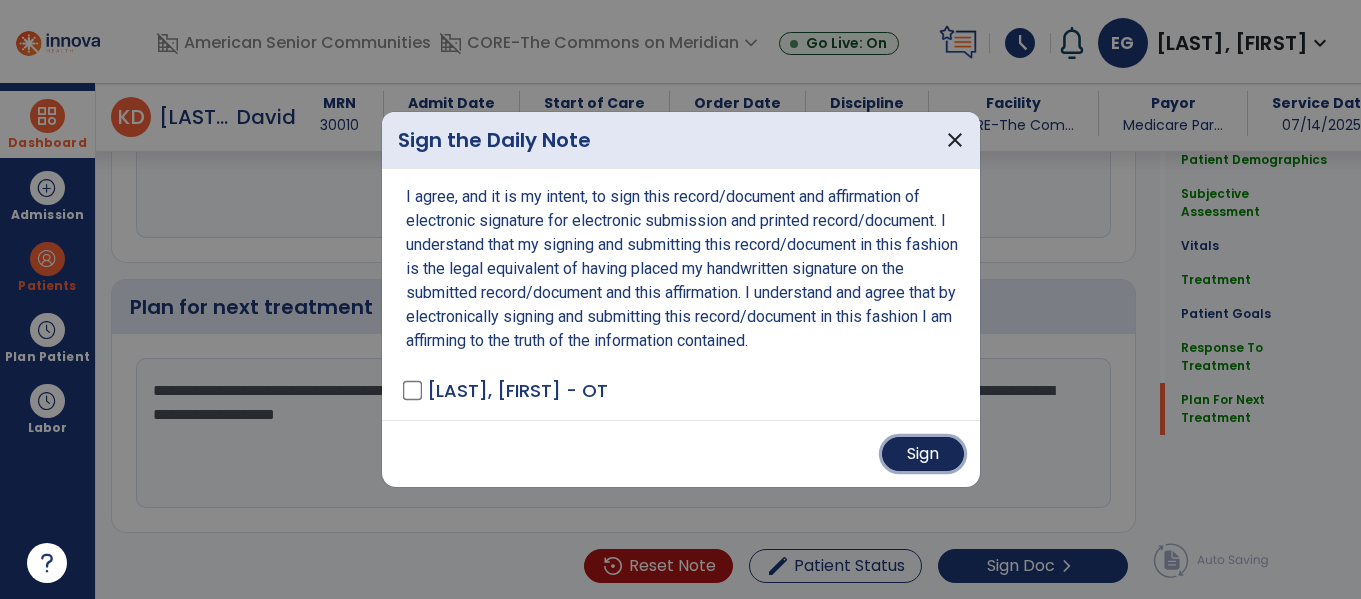 drag, startPoint x: 949, startPoint y: 446, endPoint x: 932, endPoint y: 440, distance: 18.027756 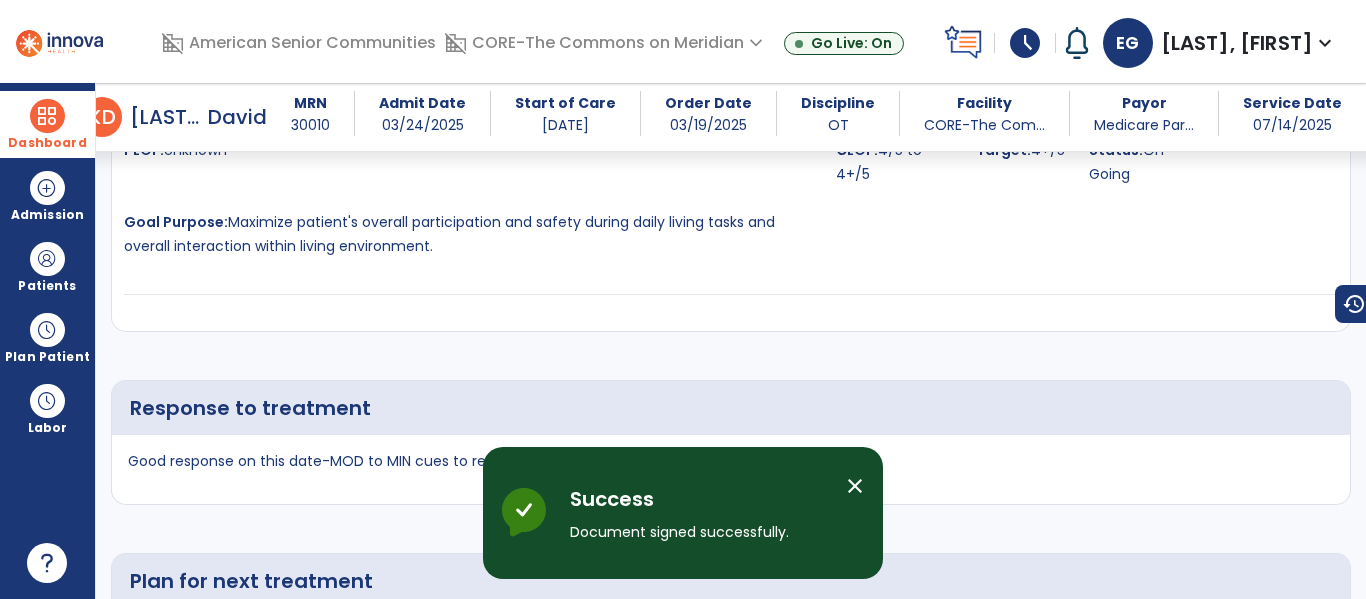 click at bounding box center [47, 116] 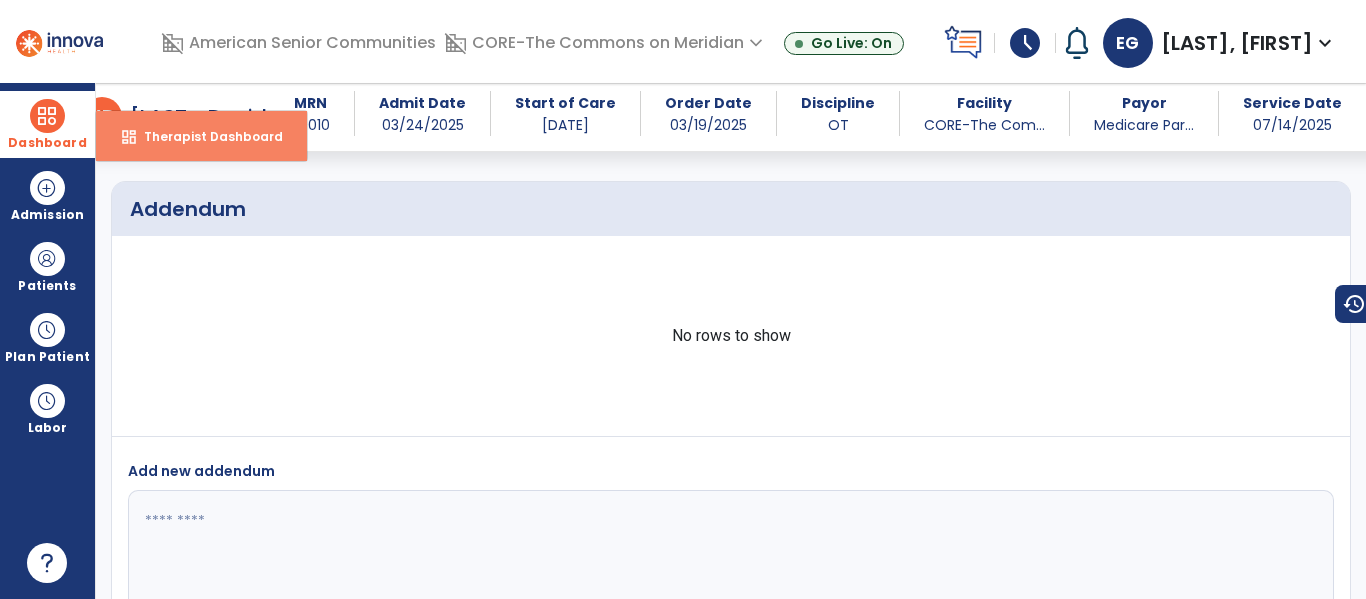 click on "dashboard  Therapist Dashboard" at bounding box center (201, 136) 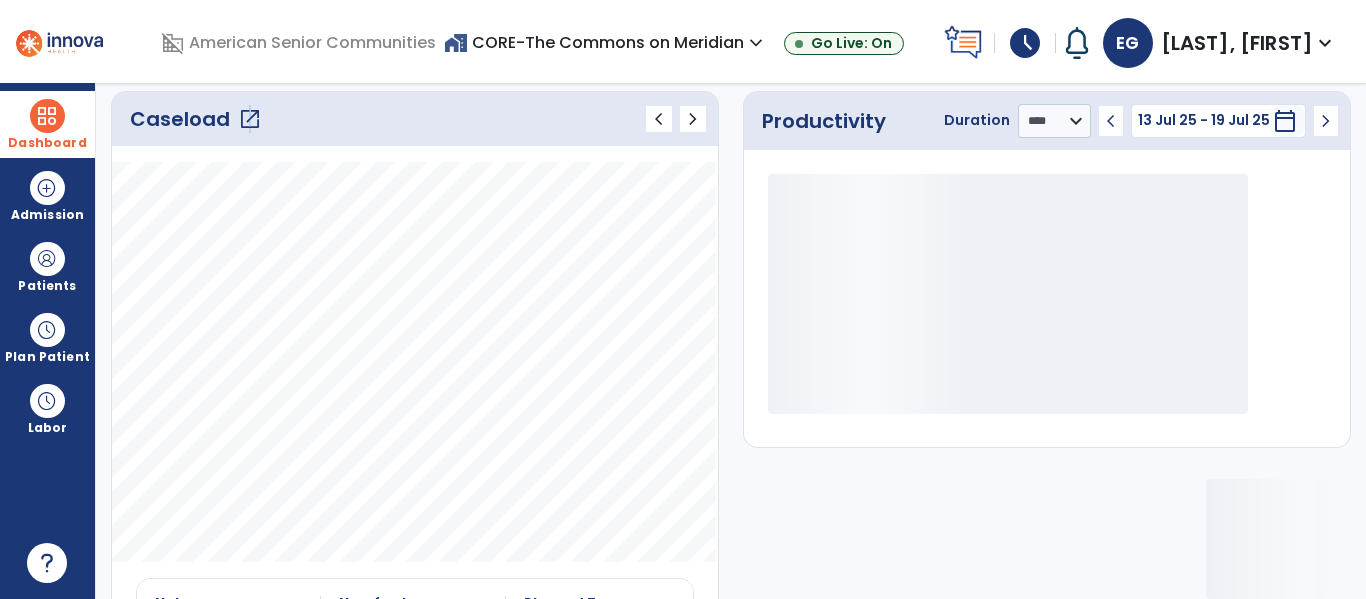click on "open_in_new" 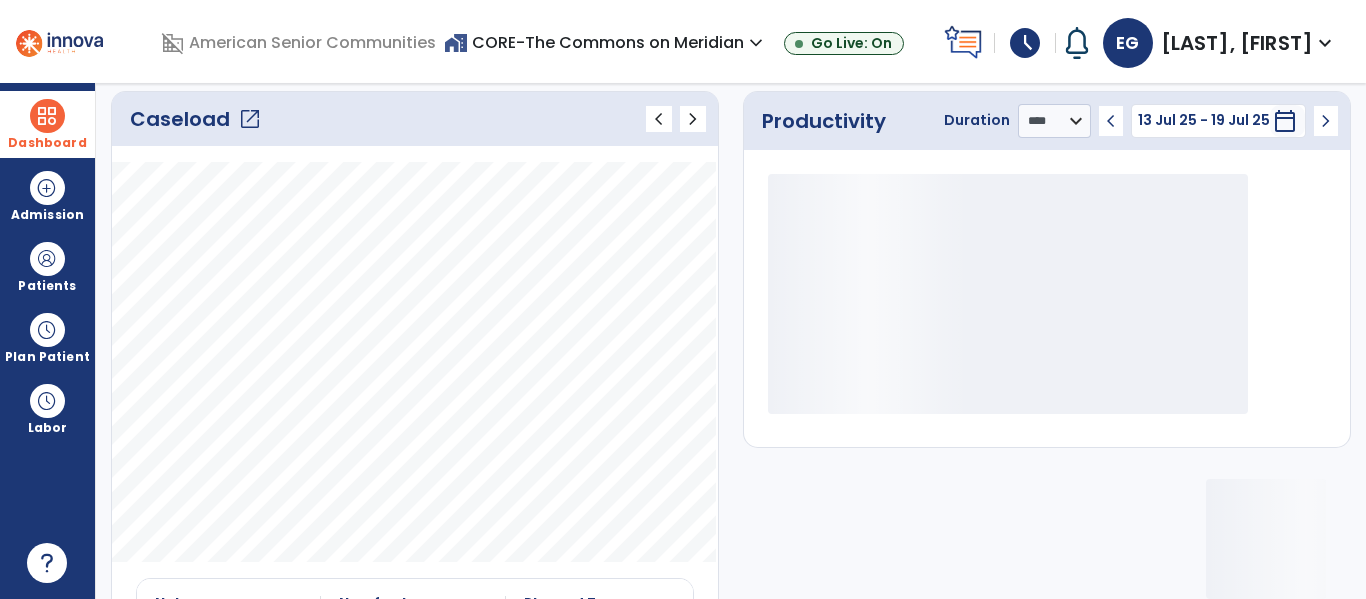 scroll, scrollTop: 78, scrollLeft: 0, axis: vertical 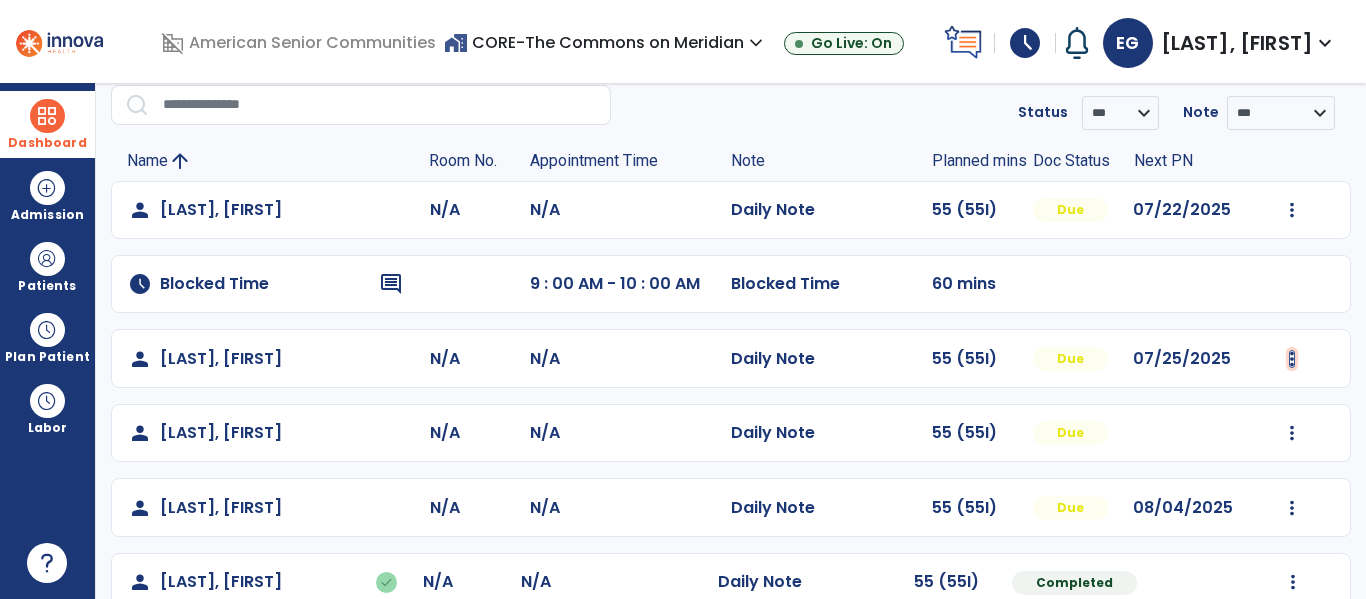 click at bounding box center [1292, 210] 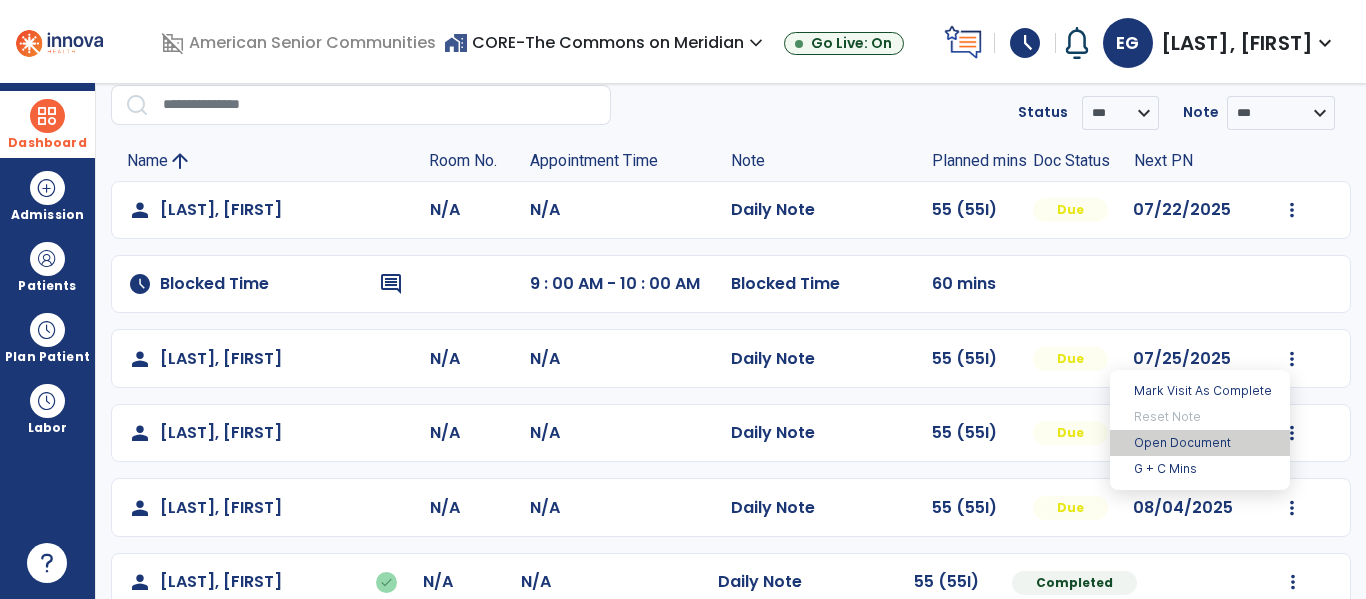 click on "Open Document" at bounding box center [1200, 443] 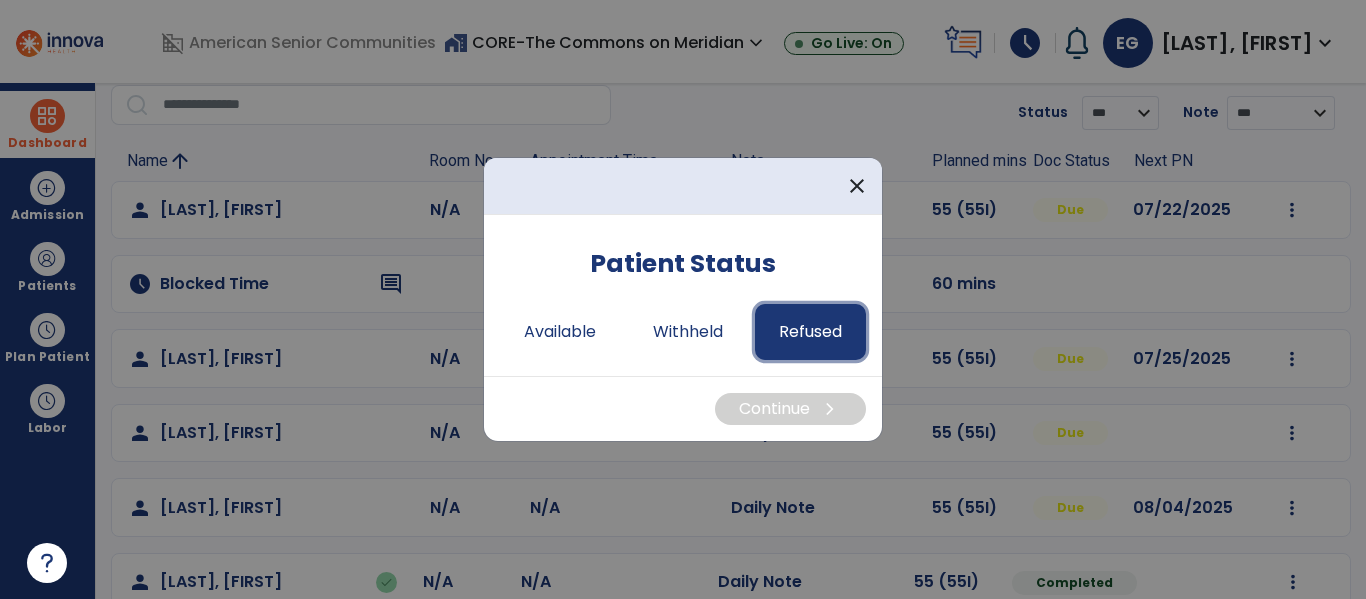 click on "Refused" at bounding box center [810, 332] 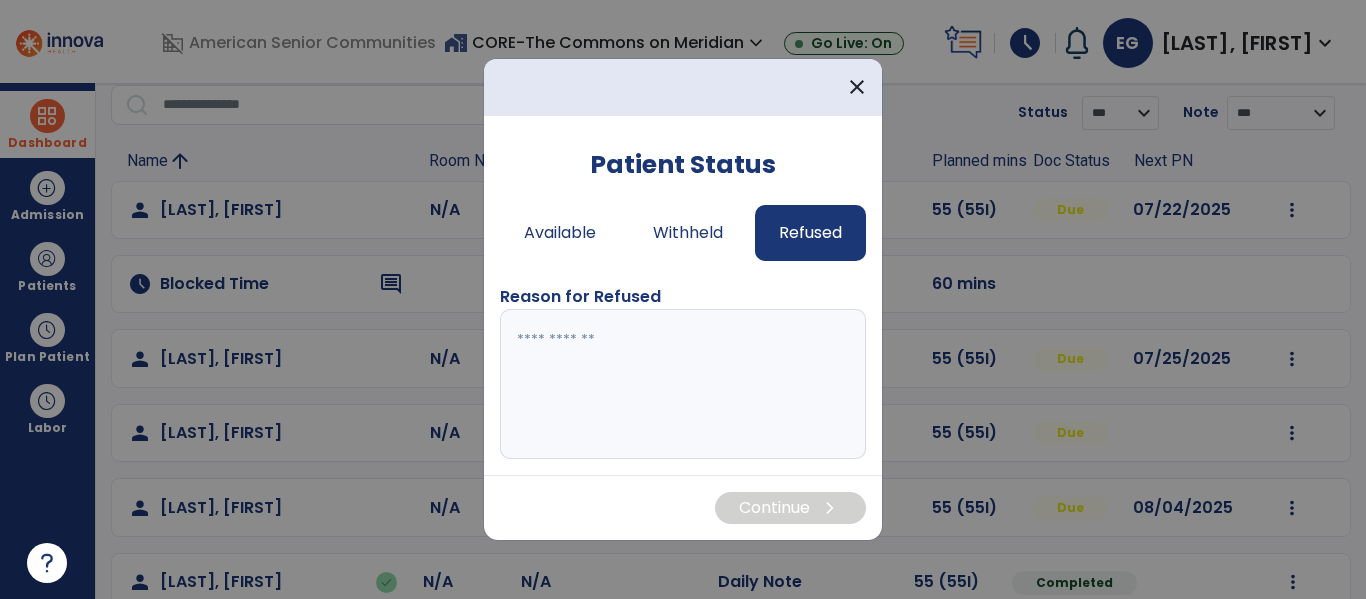 drag, startPoint x: 796, startPoint y: 371, endPoint x: 804, endPoint y: 362, distance: 12.0415945 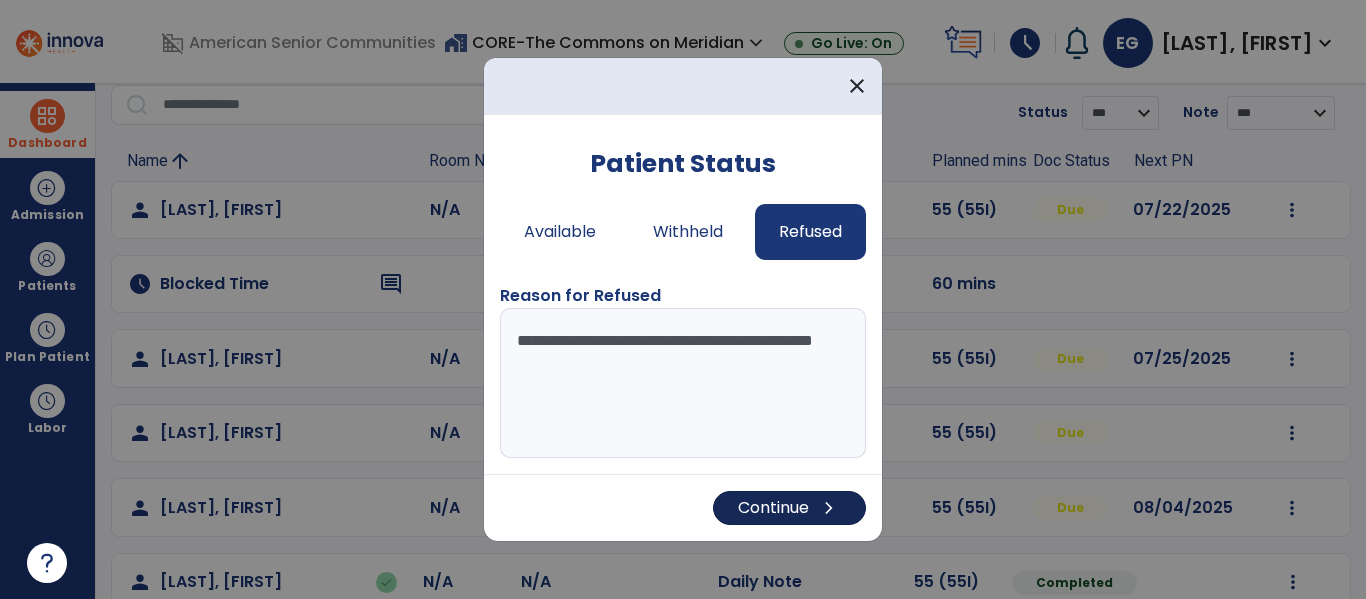 type on "**********" 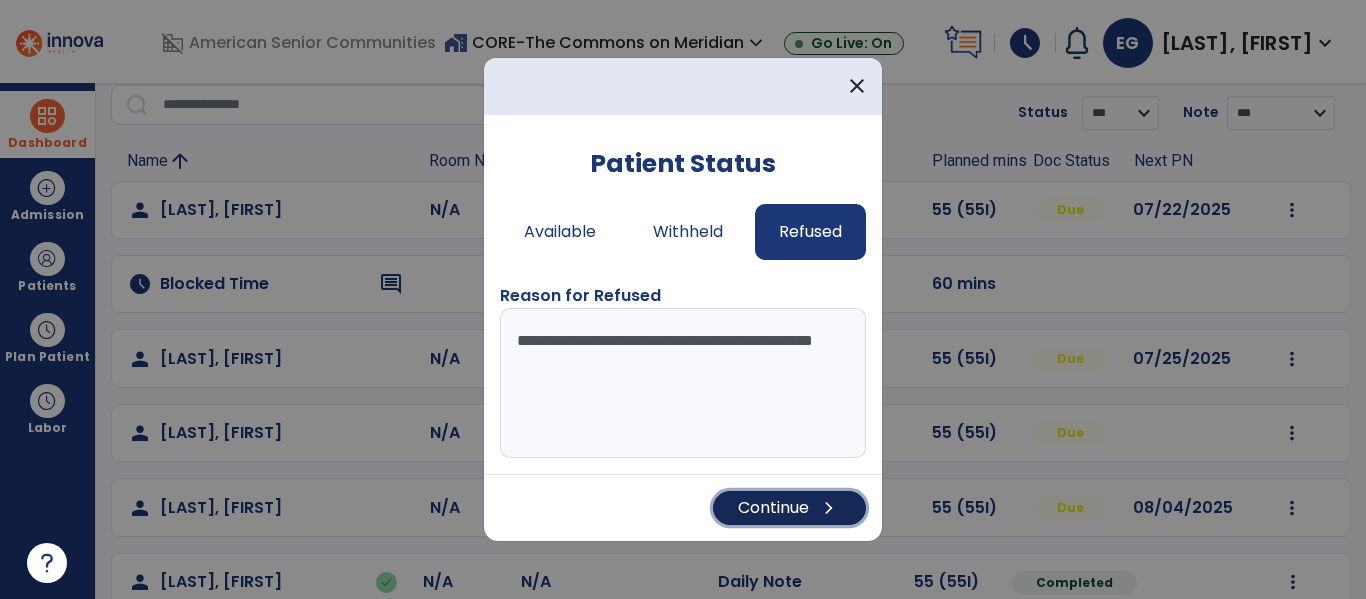 click on "Continue   chevron_right" at bounding box center [789, 508] 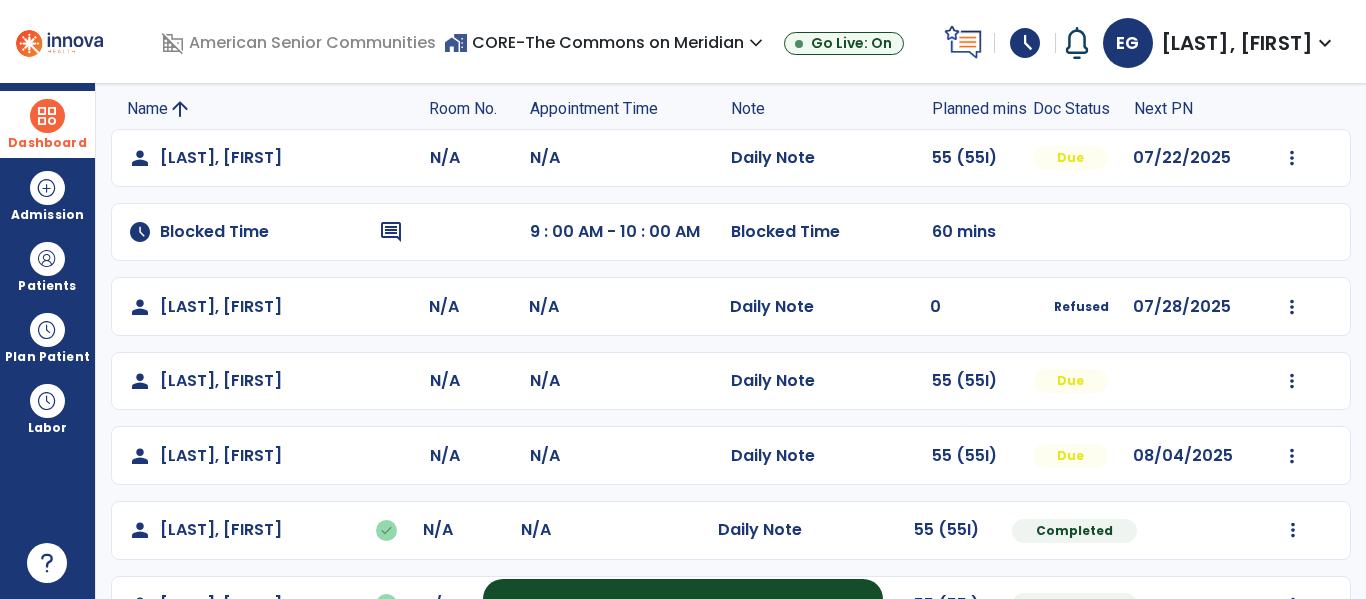 scroll, scrollTop: 0, scrollLeft: 0, axis: both 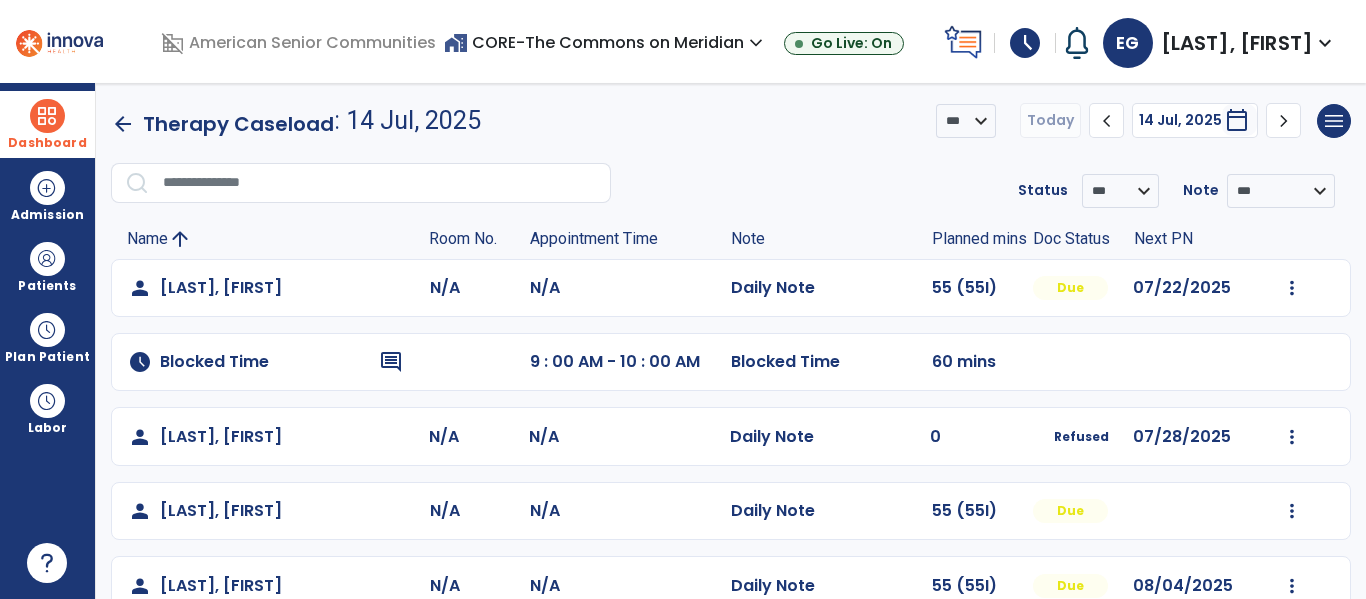 click at bounding box center [47, 116] 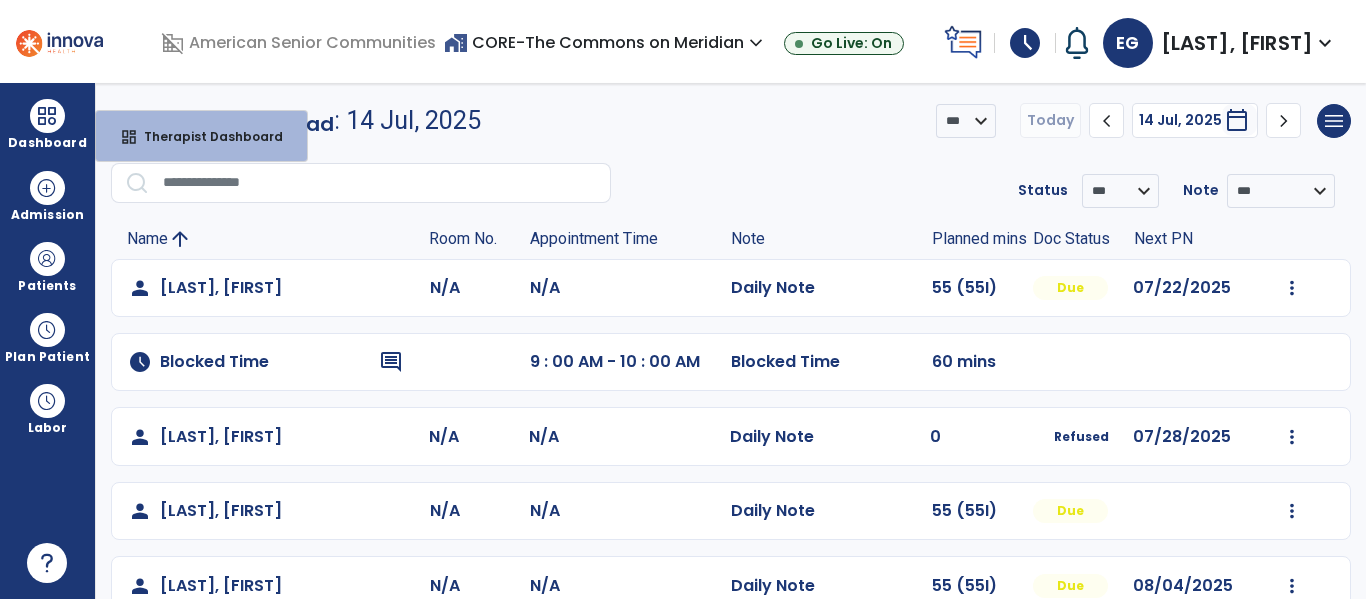 drag, startPoint x: 89, startPoint y: 128, endPoint x: 154, endPoint y: 145, distance: 67.18631 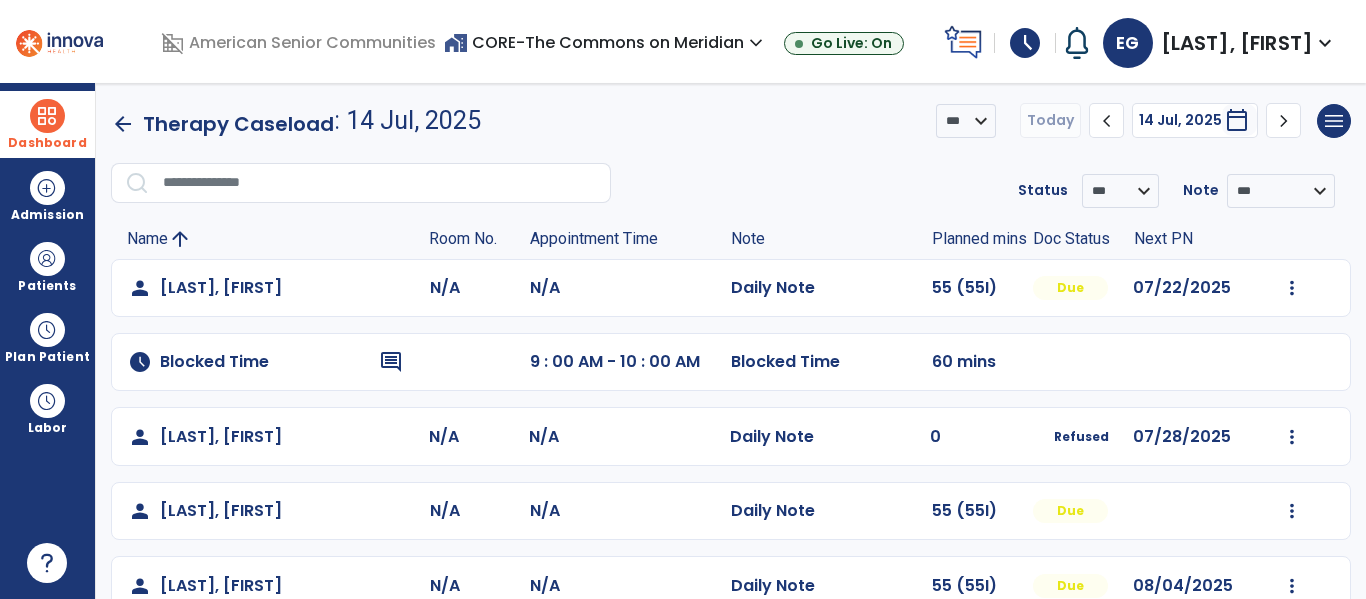 click at bounding box center [47, 116] 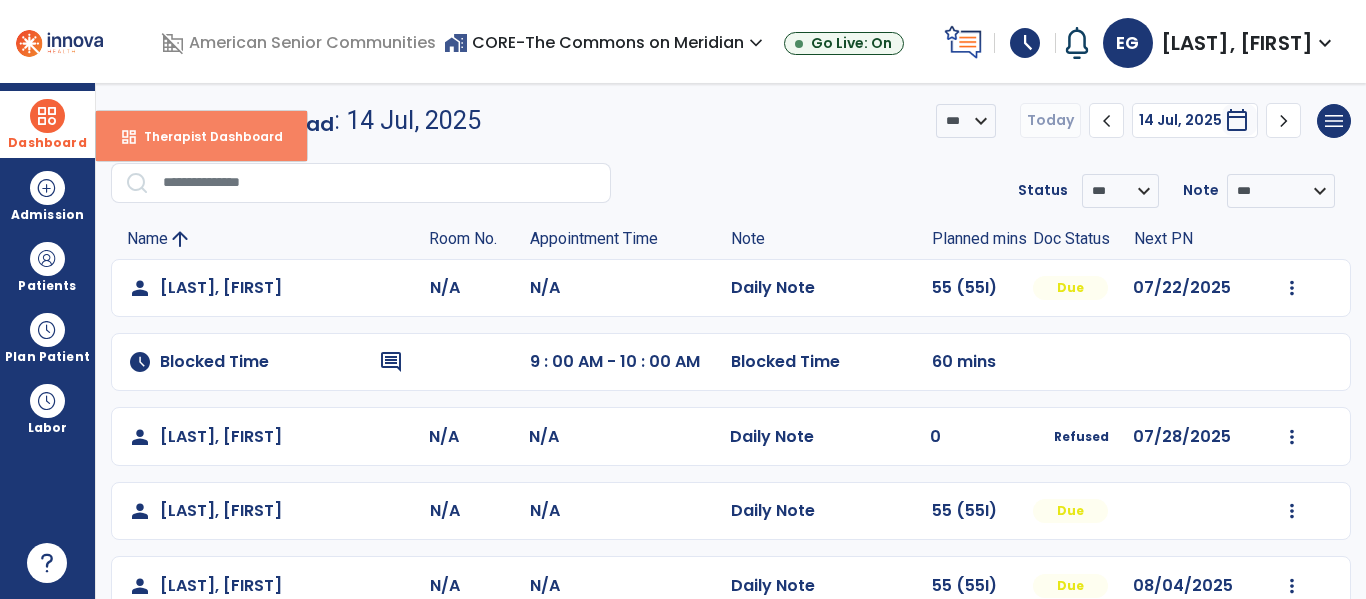 drag, startPoint x: 132, startPoint y: 135, endPoint x: 148, endPoint y: 137, distance: 16.124516 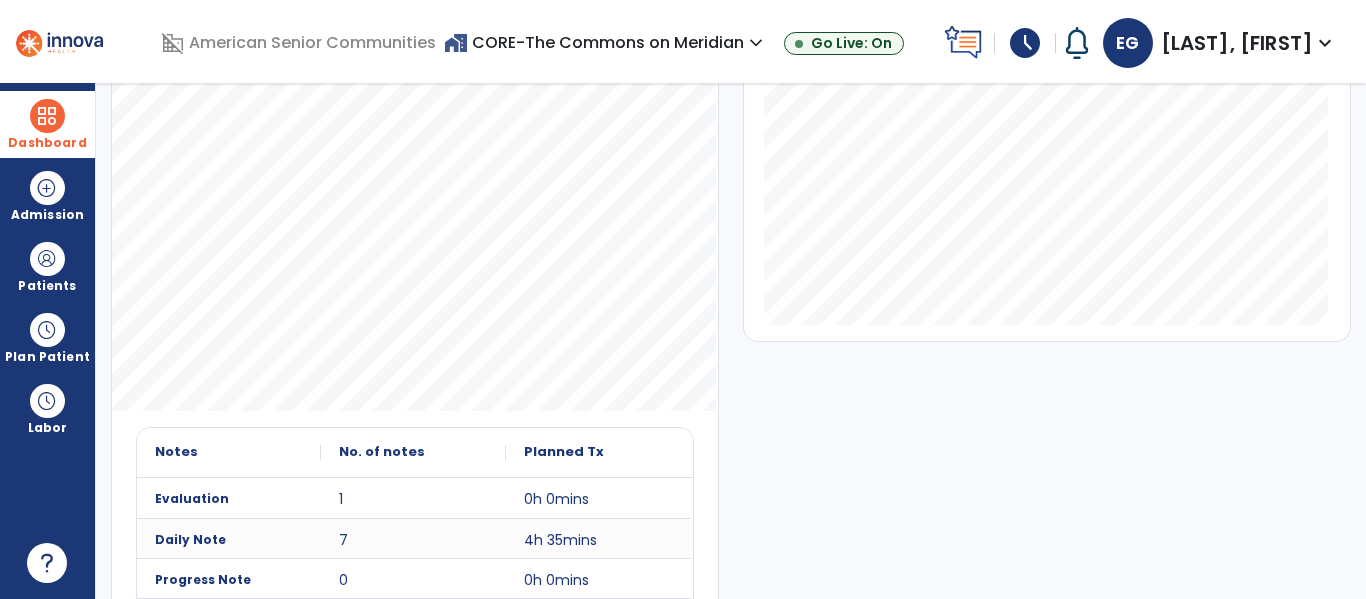 scroll, scrollTop: 137, scrollLeft: 0, axis: vertical 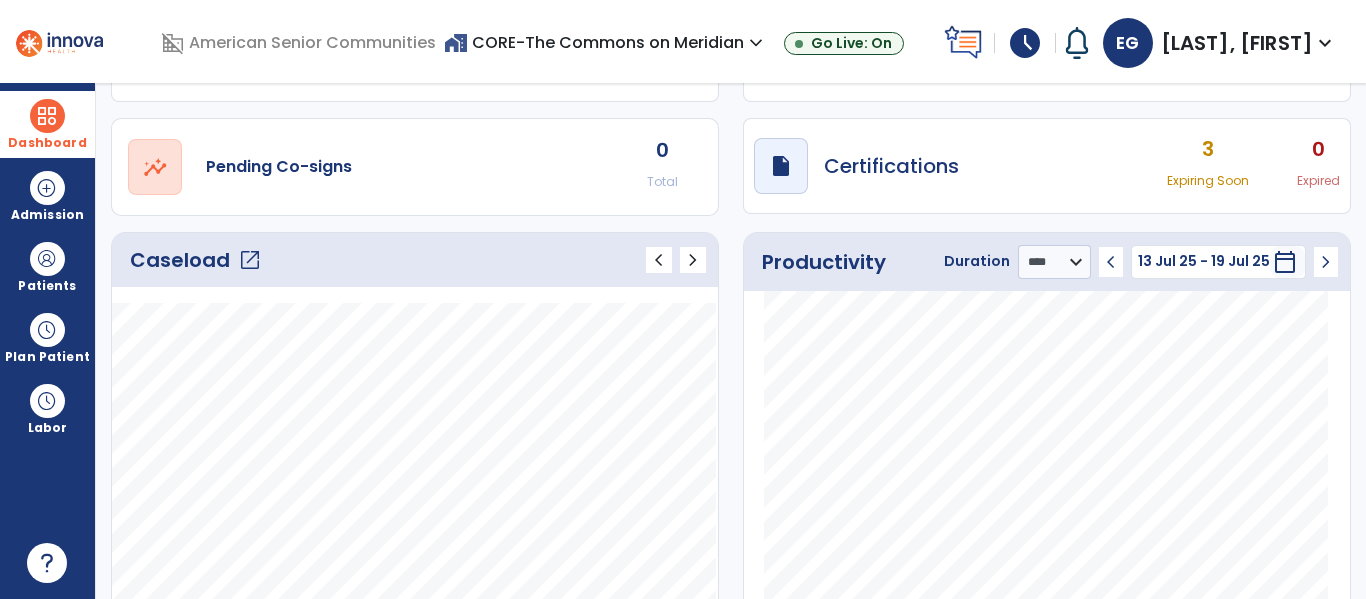 click on "open_in_new" 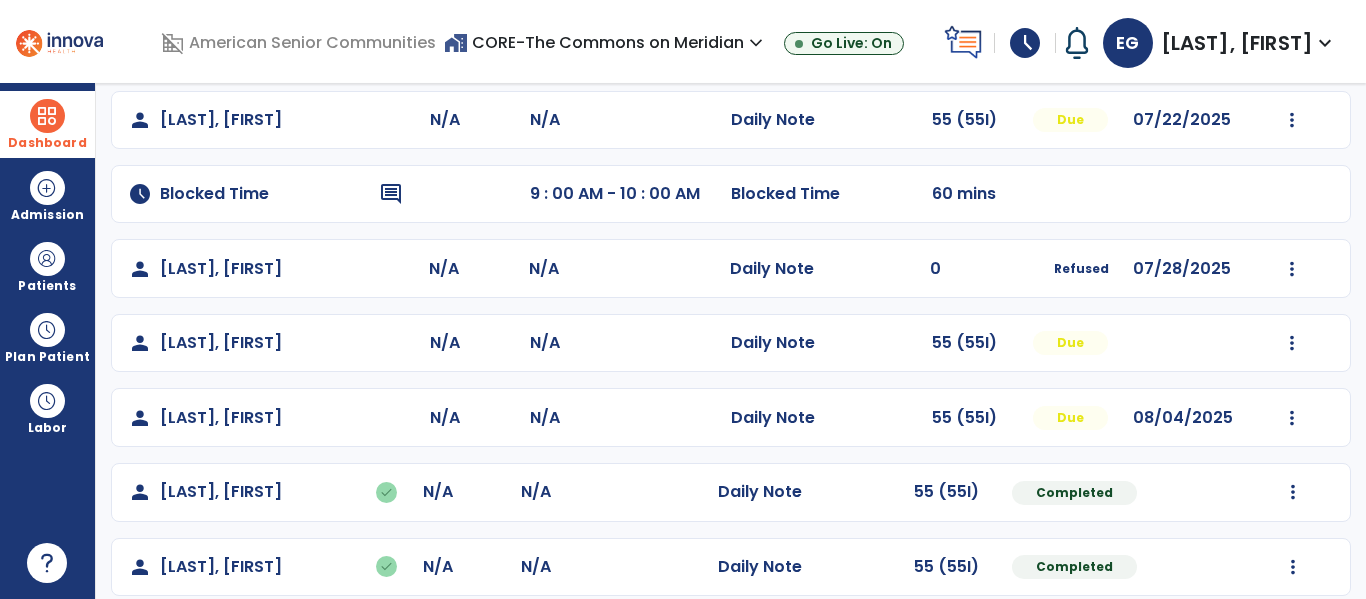 scroll, scrollTop: 182, scrollLeft: 0, axis: vertical 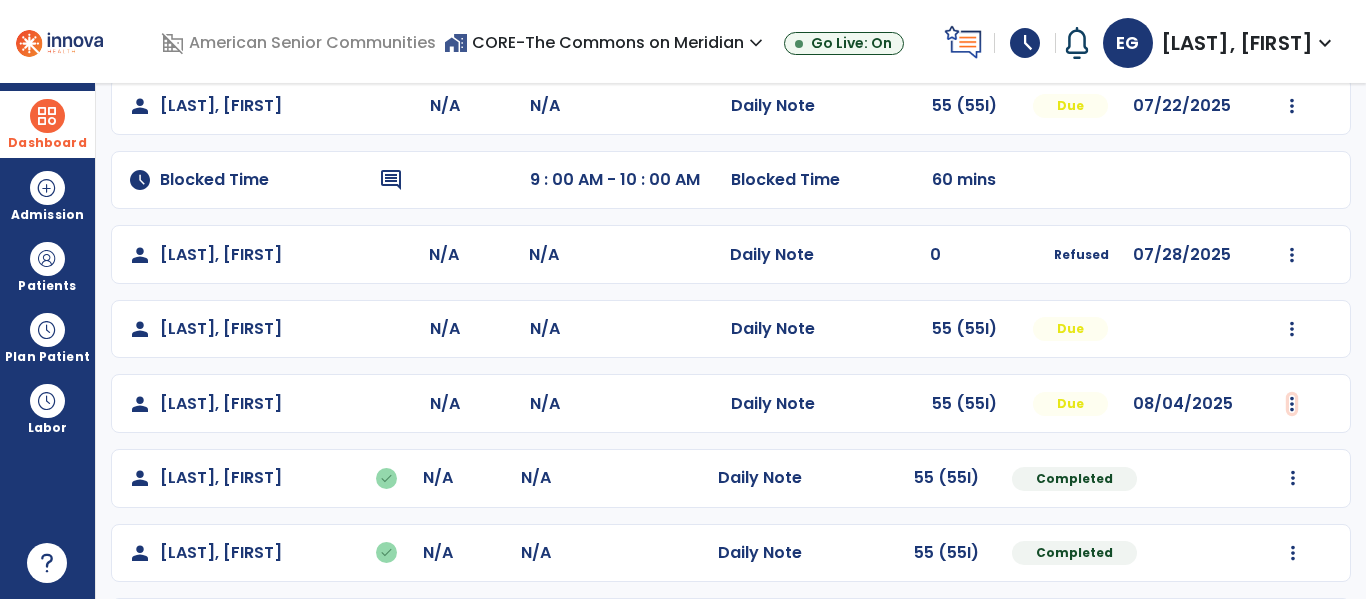click at bounding box center (1292, 106) 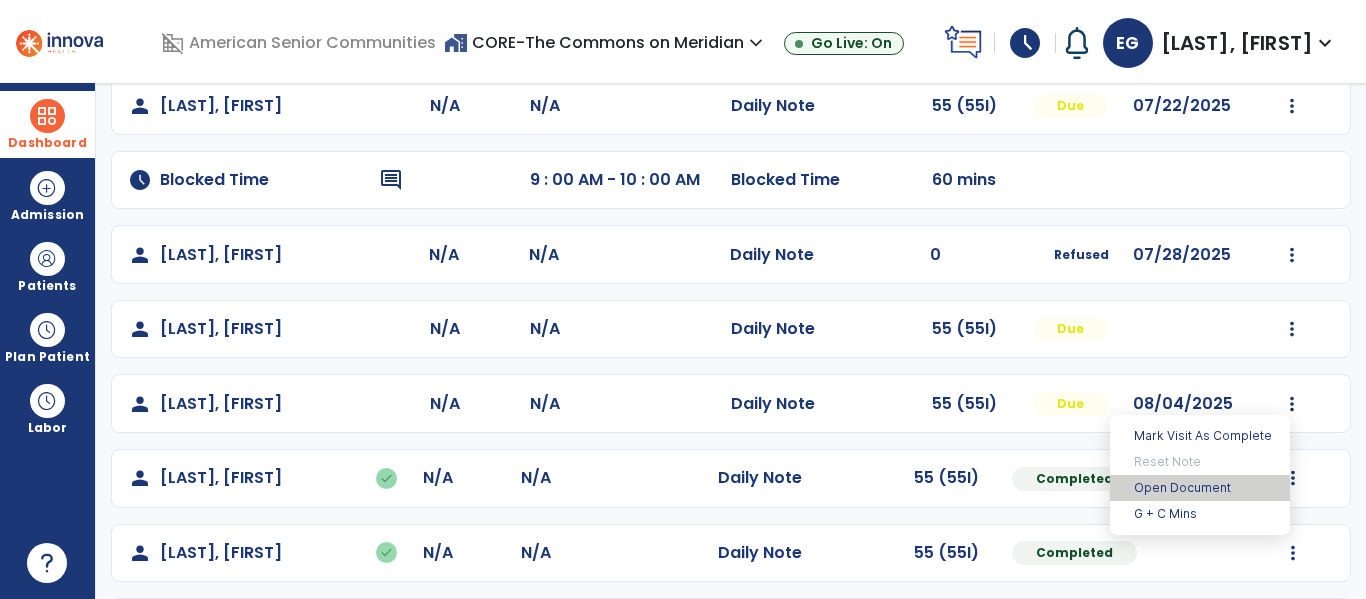 click on "Open Document" at bounding box center [1200, 488] 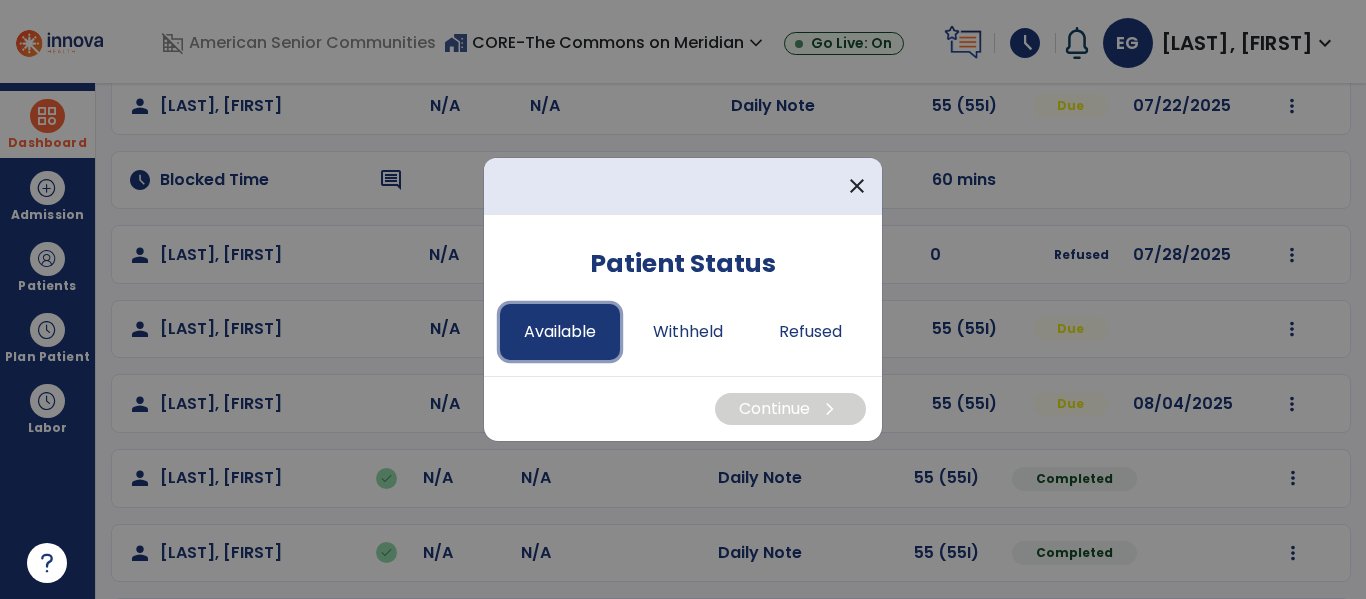drag, startPoint x: 517, startPoint y: 334, endPoint x: 530, endPoint y: 337, distance: 13.341664 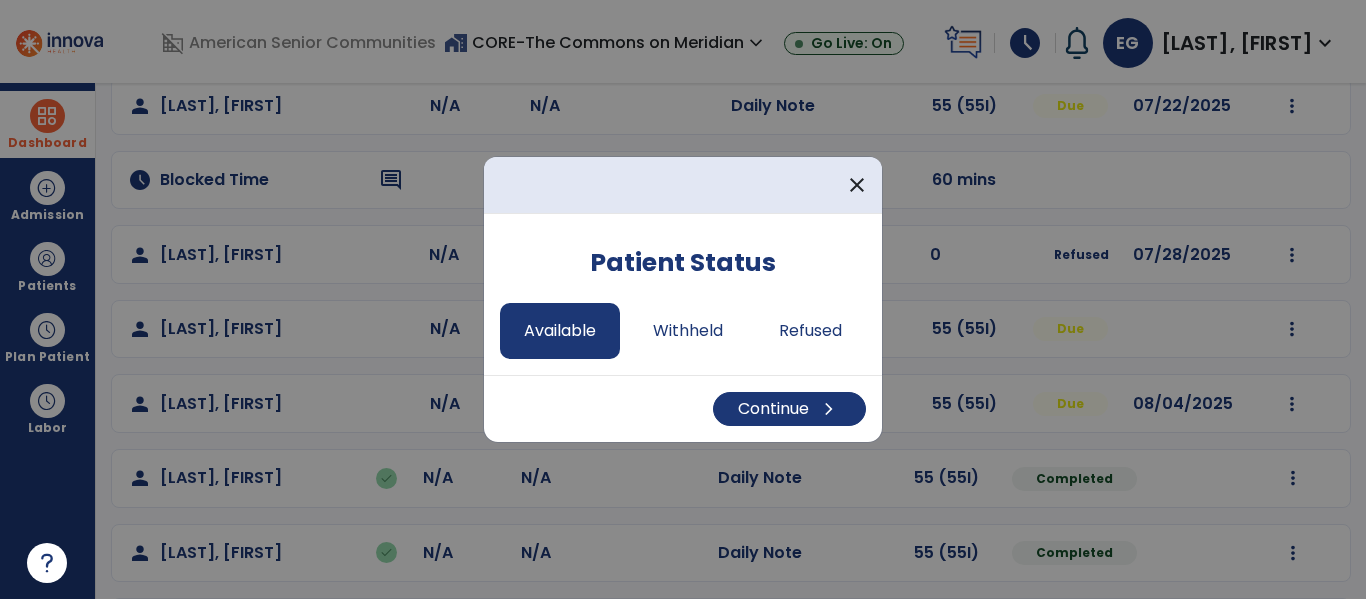 drag, startPoint x: 823, startPoint y: 442, endPoint x: 808, endPoint y: 429, distance: 19.849434 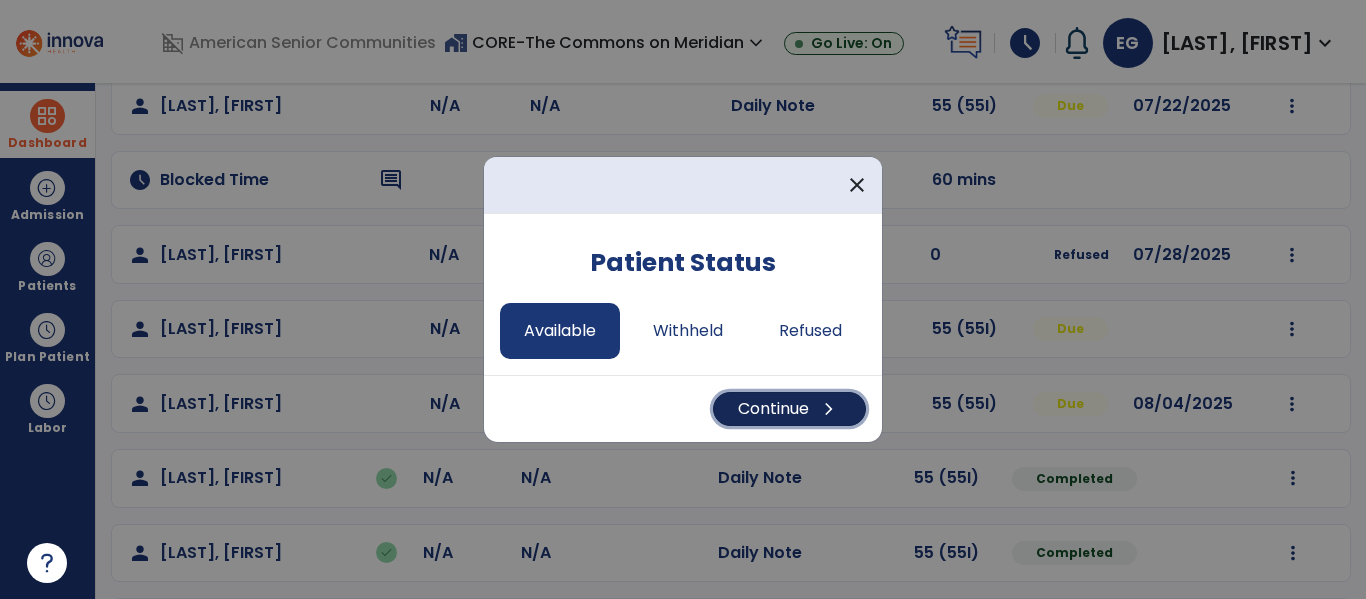click on "Continue   chevron_right" at bounding box center [789, 409] 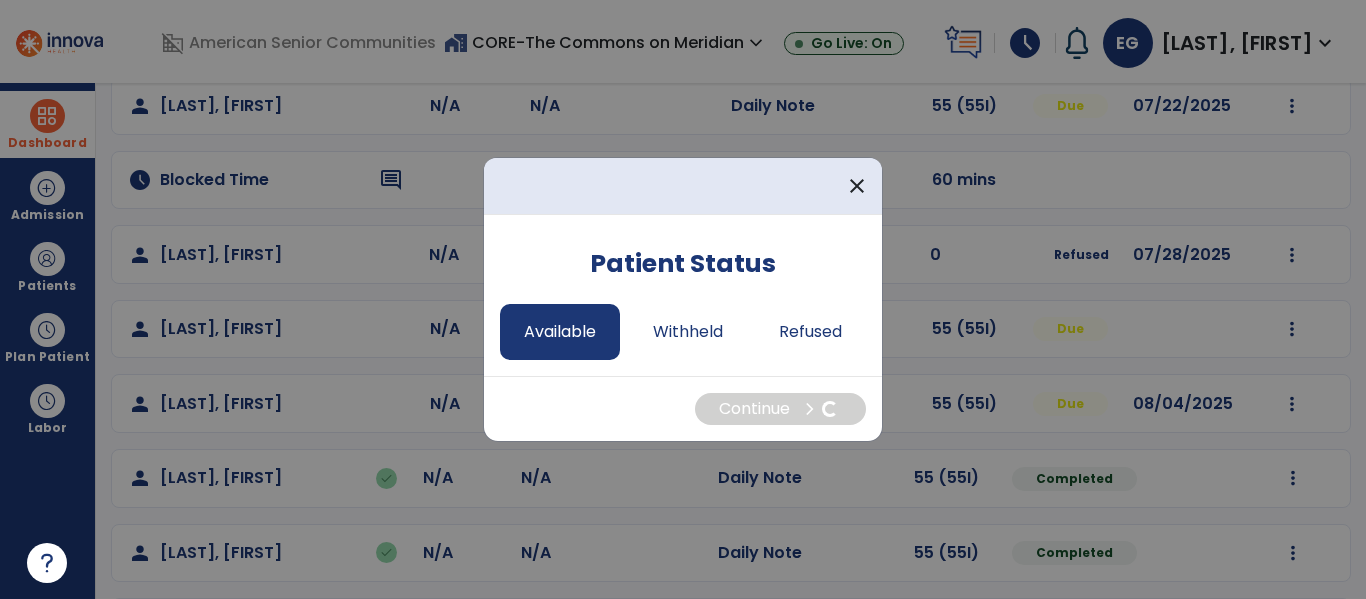 select on "*" 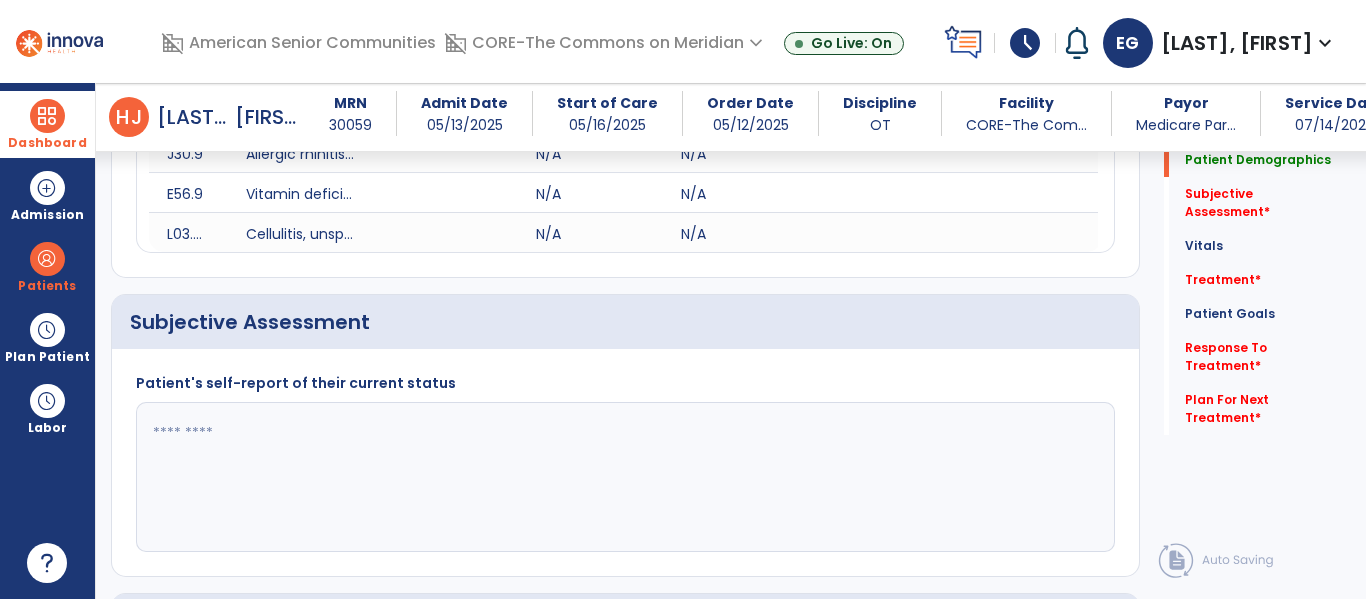 scroll, scrollTop: 362, scrollLeft: 0, axis: vertical 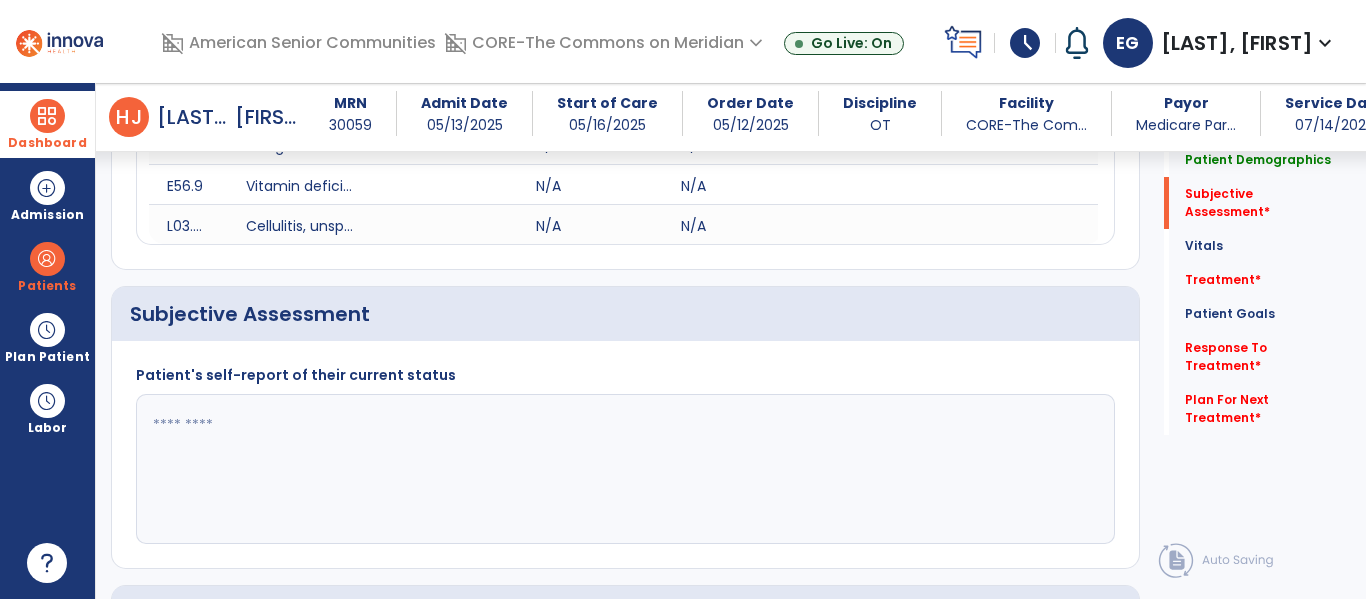 click 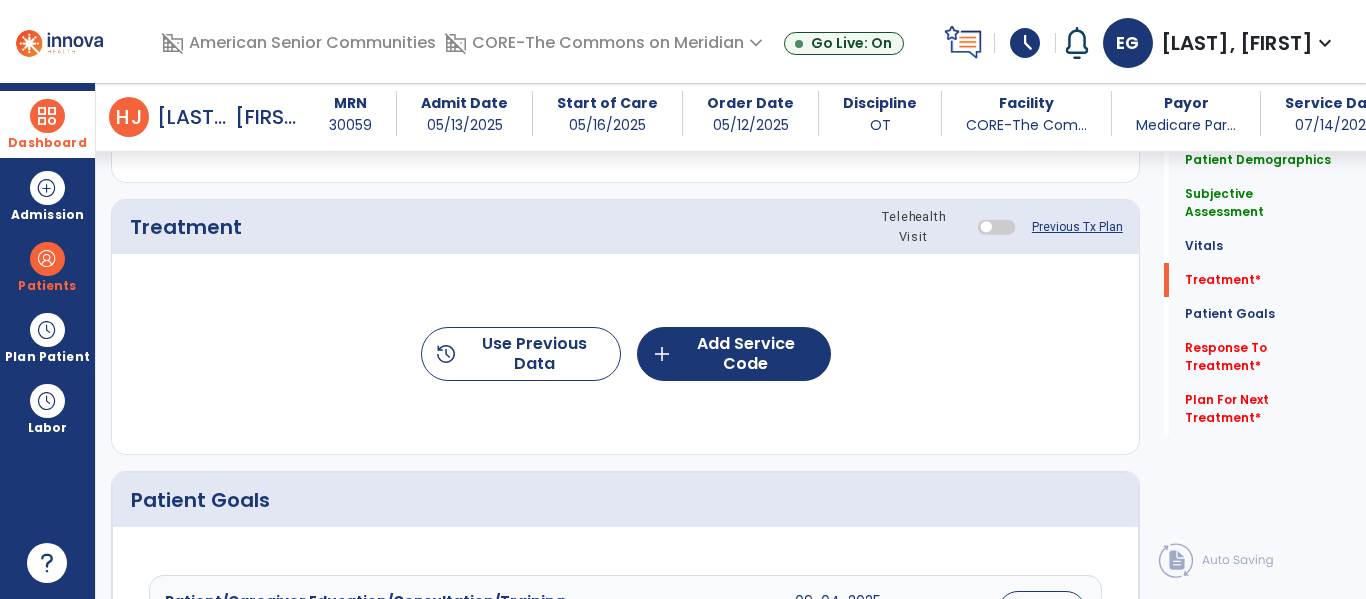 type on "**********" 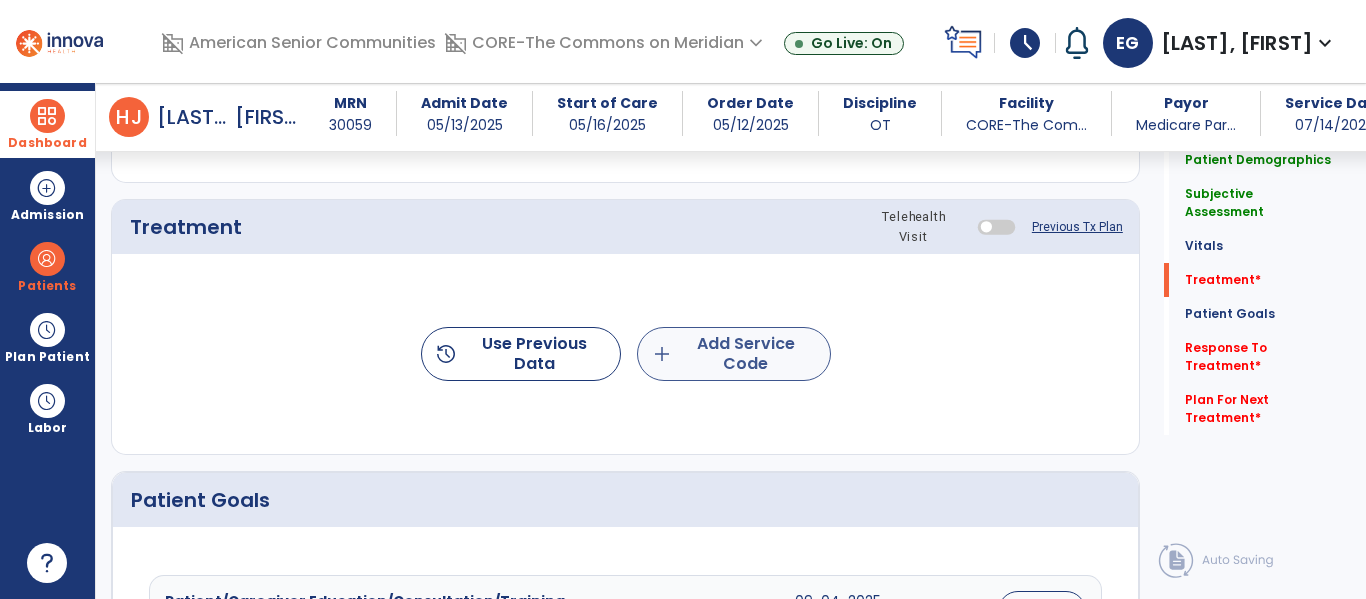 drag, startPoint x: 696, startPoint y: 322, endPoint x: 700, endPoint y: 338, distance: 16.492422 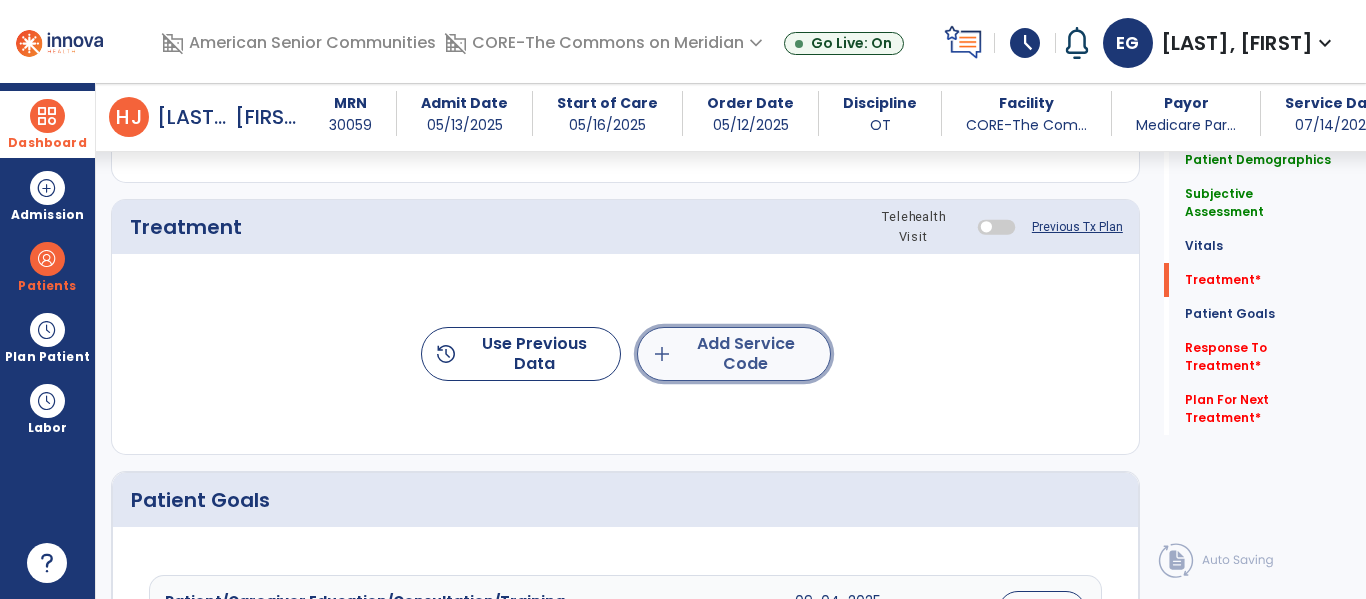 click on "add  Add Service Code" 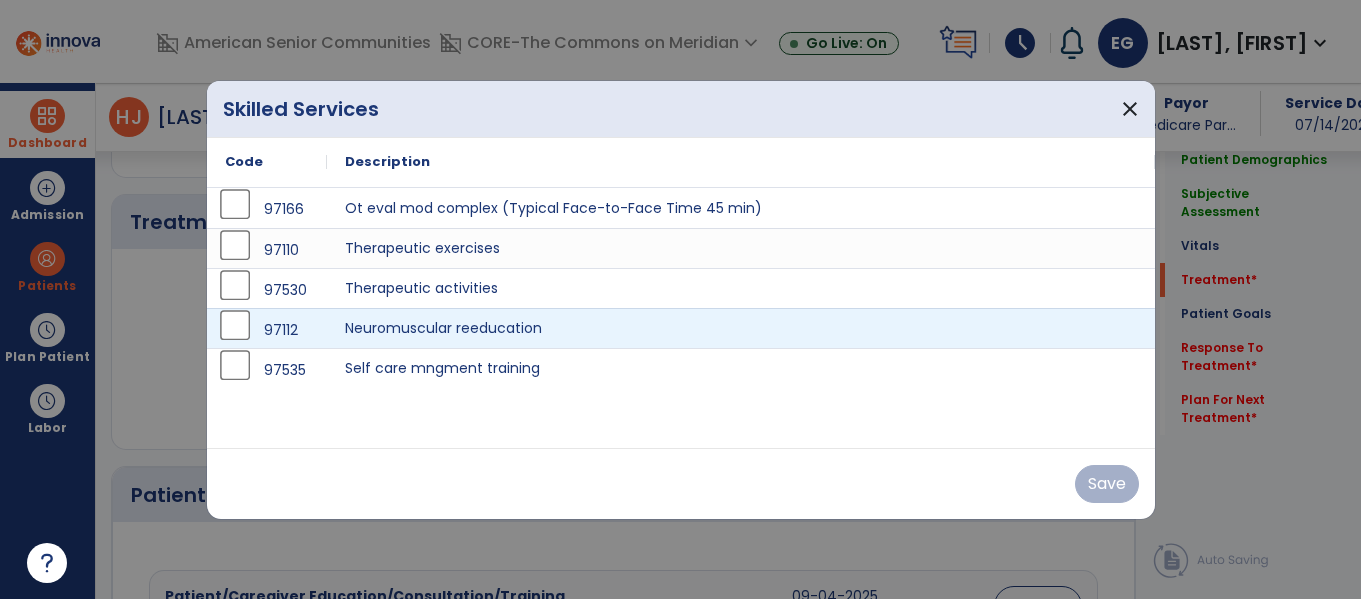 scroll, scrollTop: 1170, scrollLeft: 0, axis: vertical 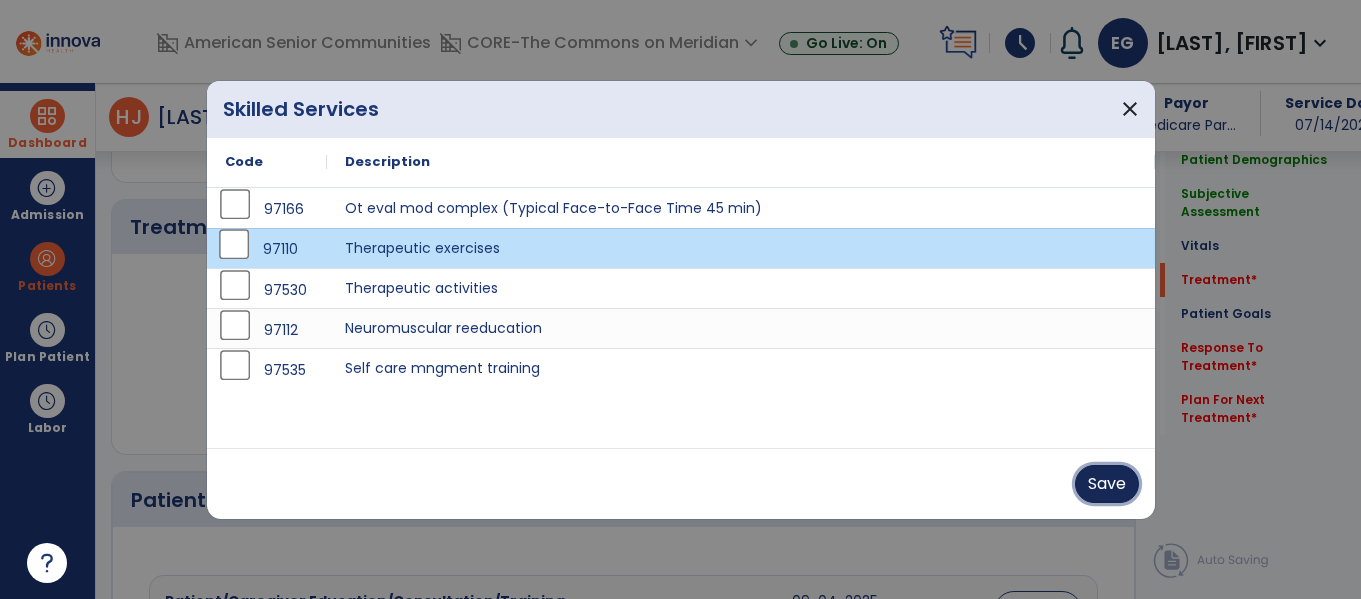 click on "Save" at bounding box center (1107, 484) 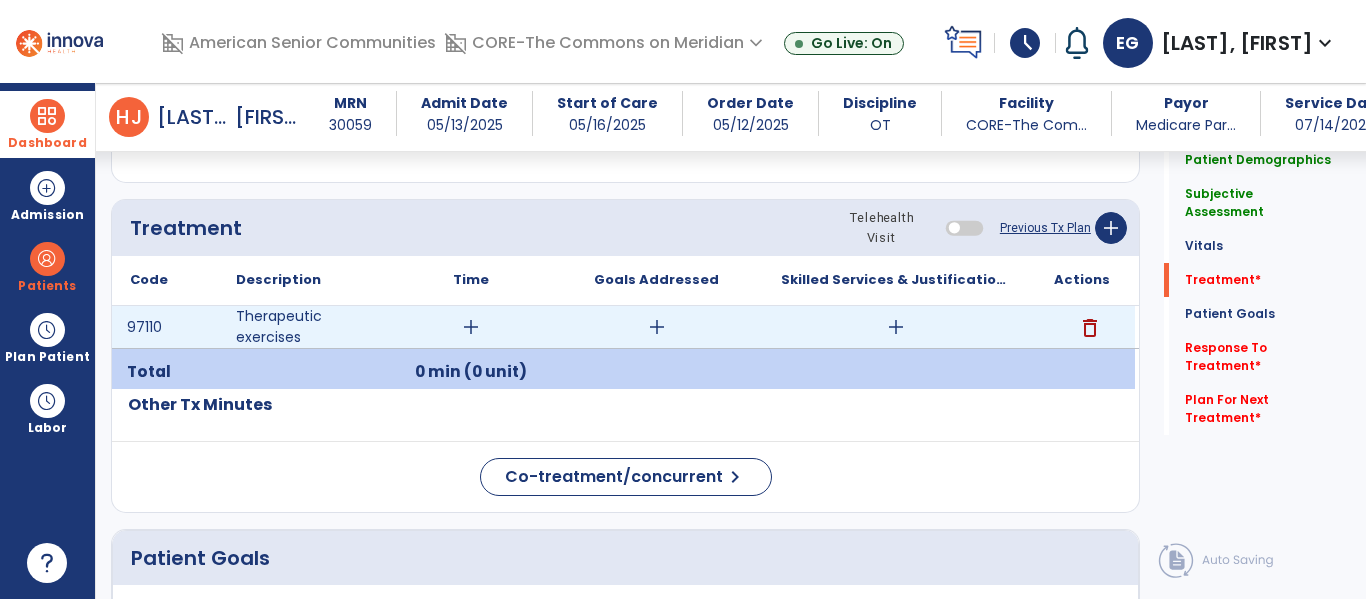 click on "add" at bounding box center (657, 327) 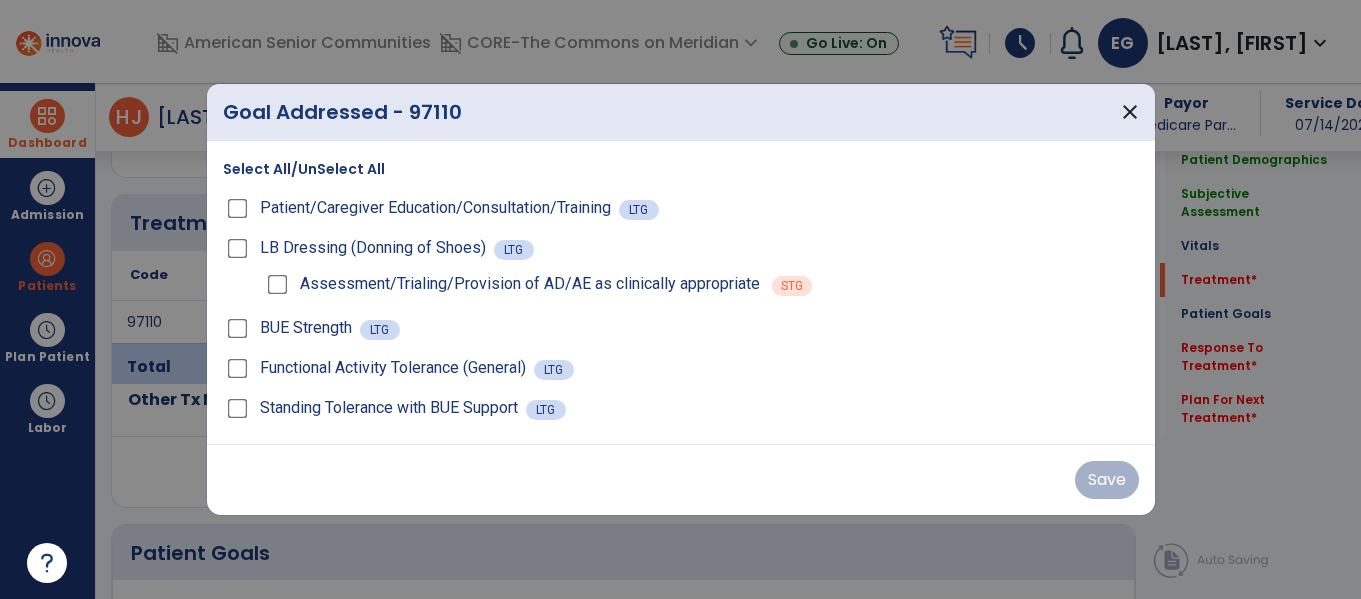 scroll, scrollTop: 1170, scrollLeft: 0, axis: vertical 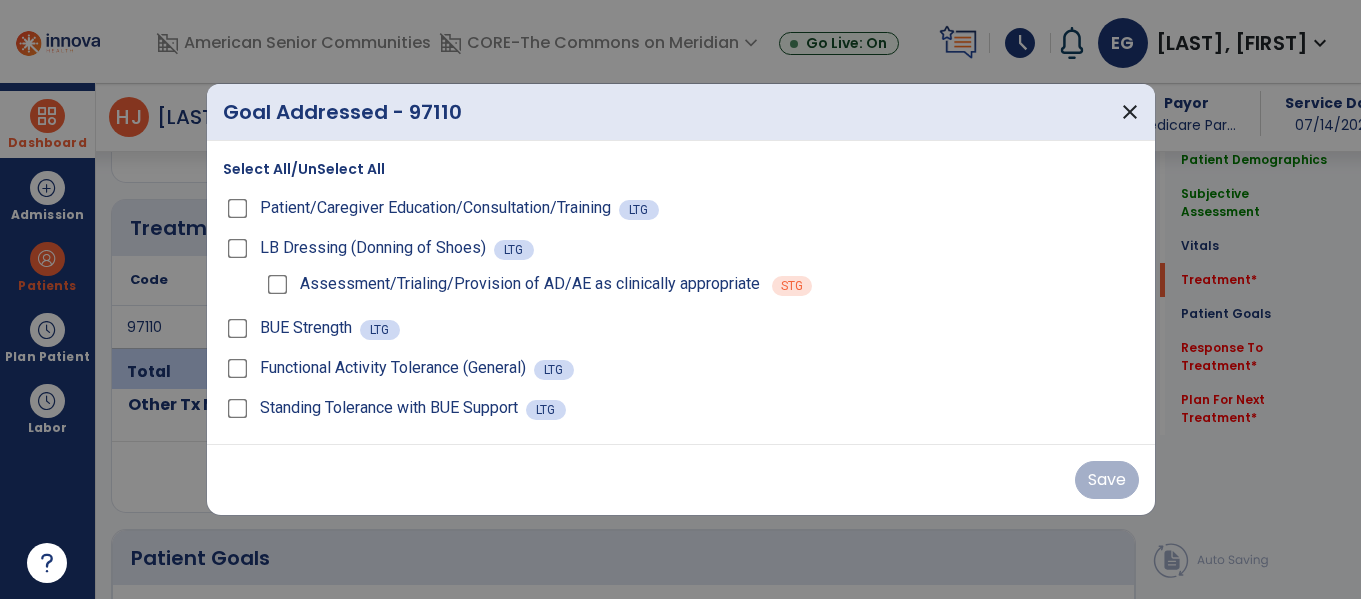 click on "Select All/UnSelect All Patient/Caregiver Education/Consultation/Training   LTG  LB Dressing (Donning of Shoes)   LTG  Assessment/Trialing/Provision of AD/AE as clinically appropriate  STG  BUE Strength   LTG  Functional Activity Tolerance (General)   LTG  Standing Tolerance with BUE Support   LTG" at bounding box center [681, 292] 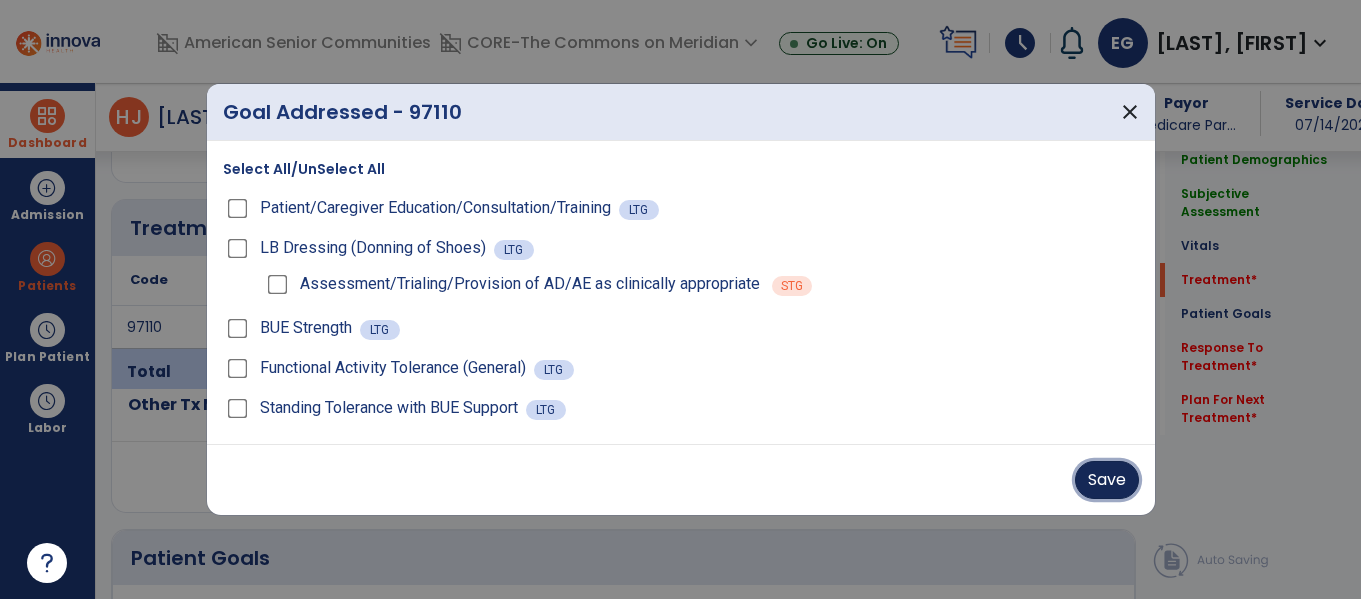 click on "Save" at bounding box center [1107, 480] 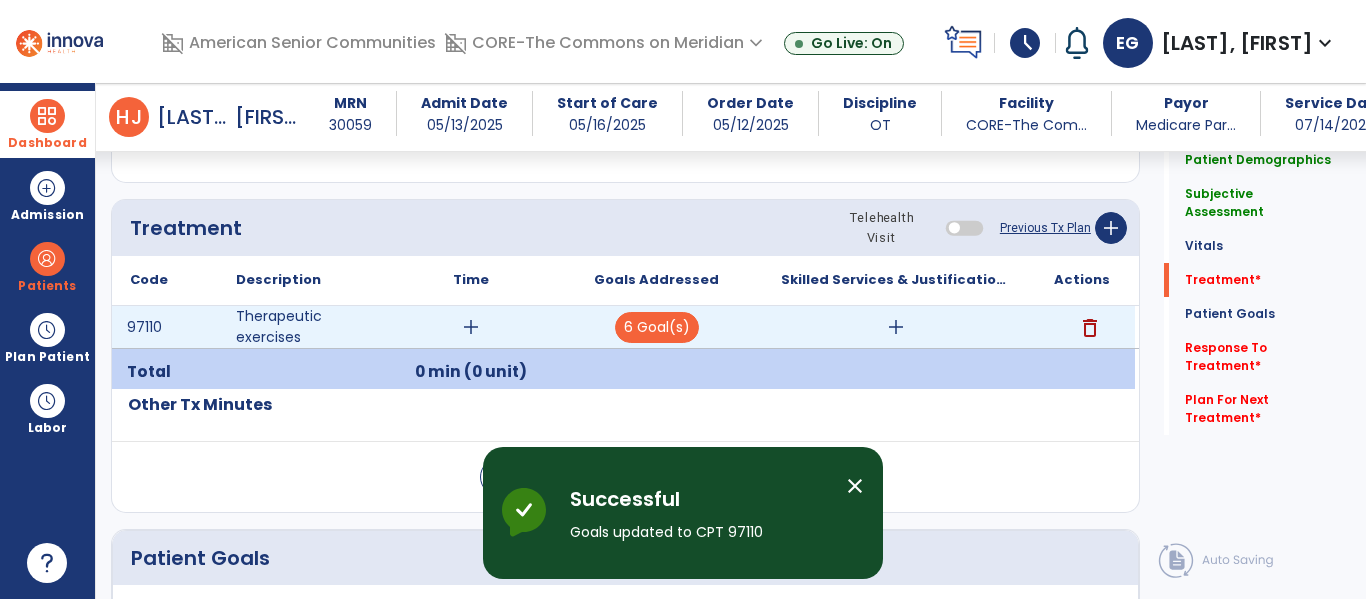 drag, startPoint x: 468, startPoint y: 317, endPoint x: 475, endPoint y: 330, distance: 14.764823 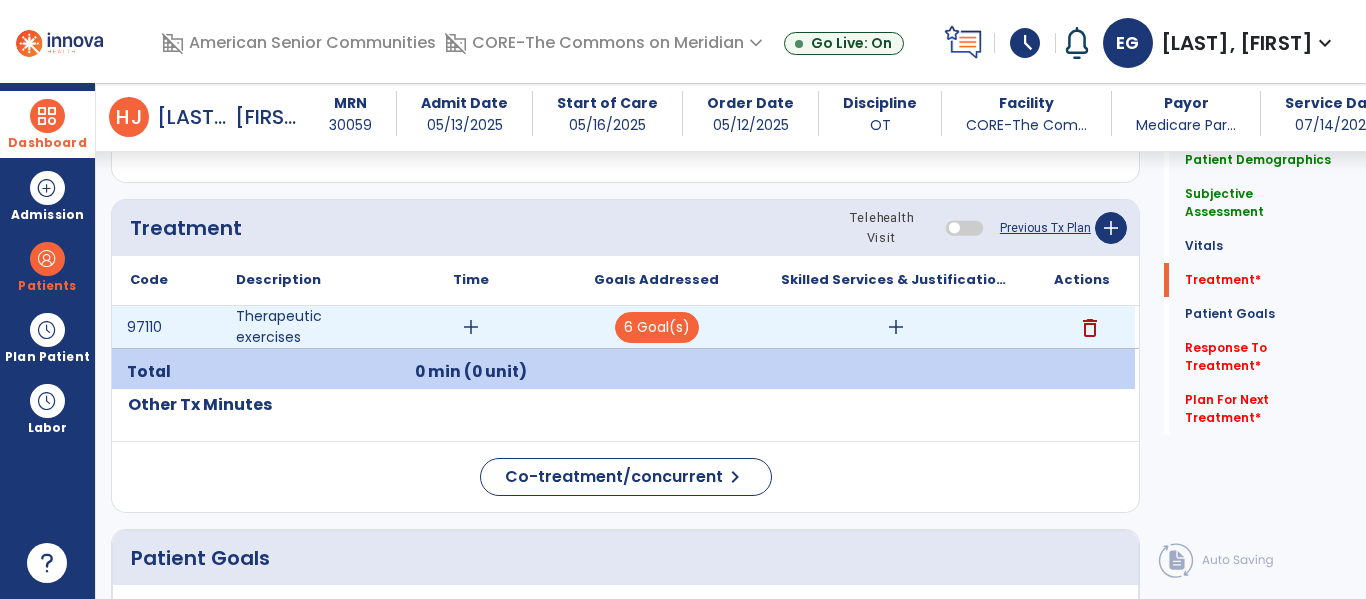 click on "add" at bounding box center (471, 327) 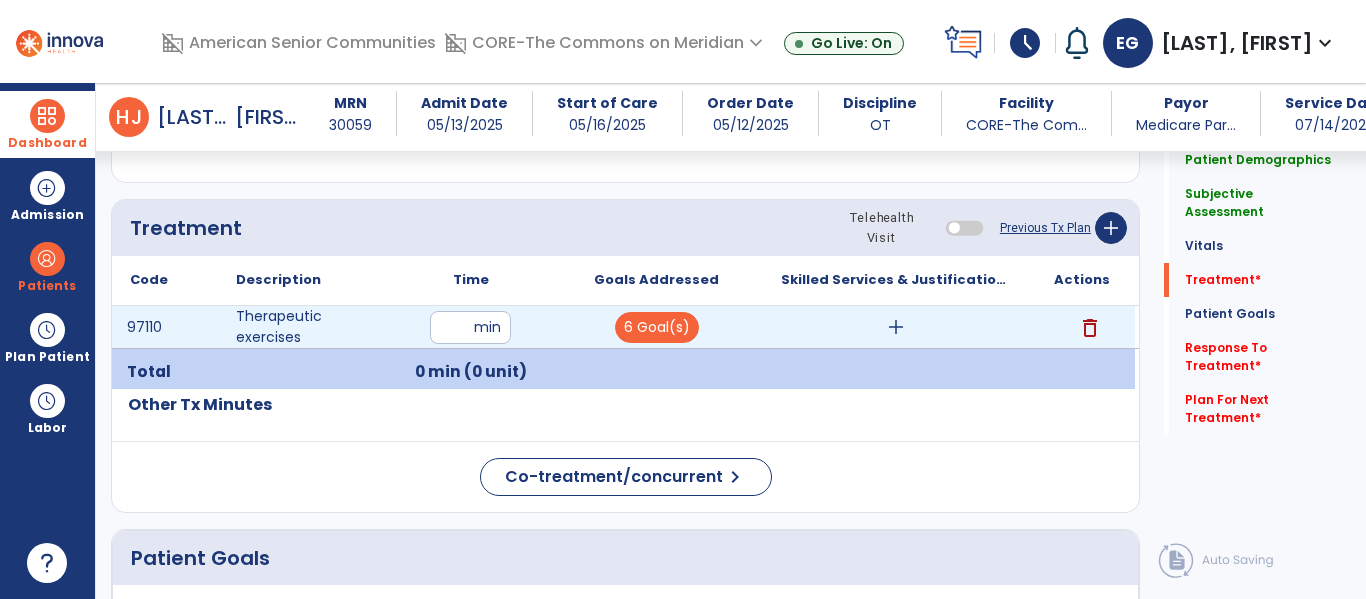 type on "**" 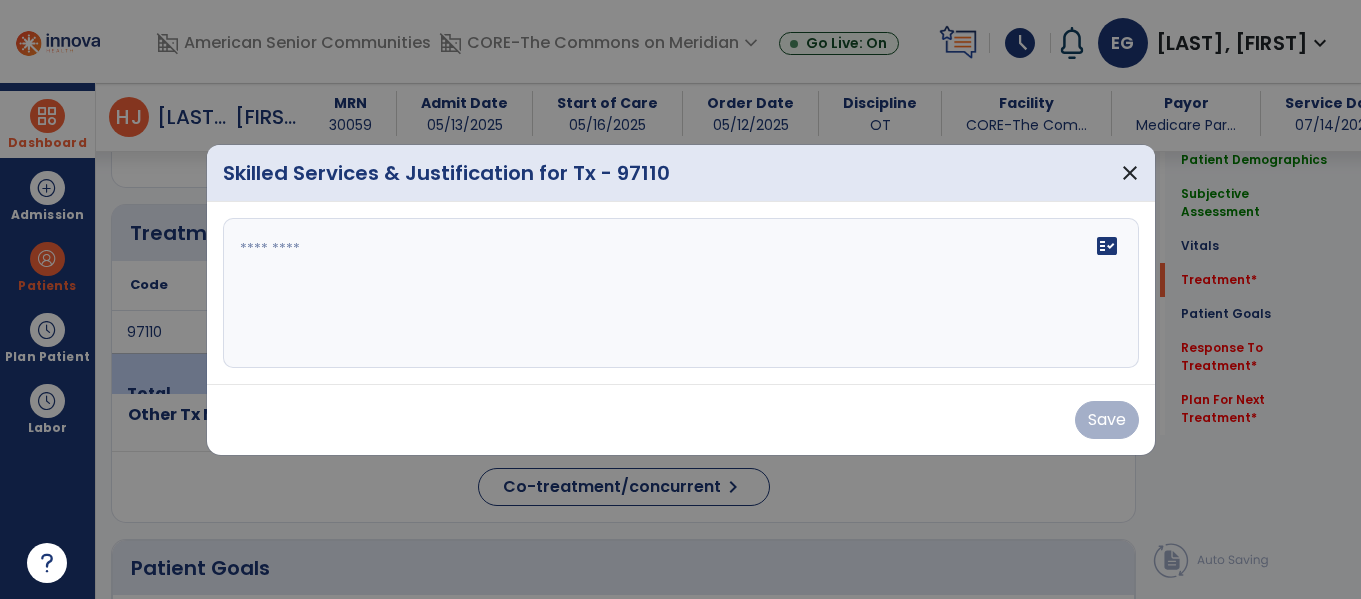 scroll, scrollTop: 1170, scrollLeft: 0, axis: vertical 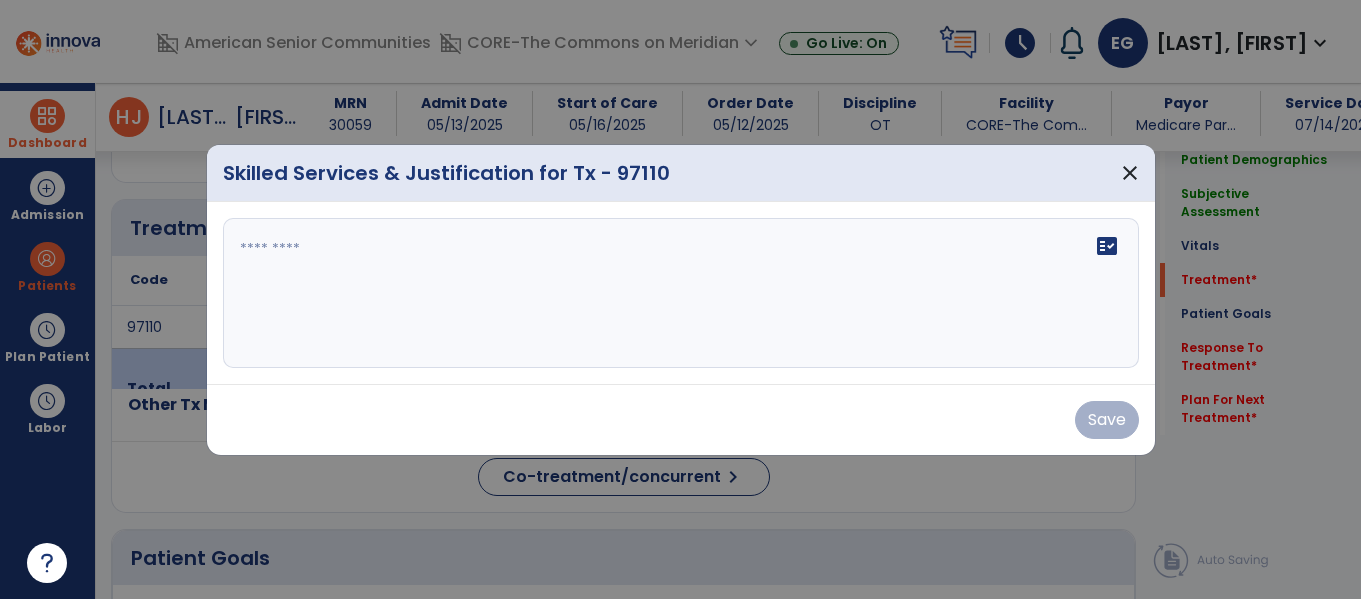 click on "fact_check" at bounding box center [681, 293] 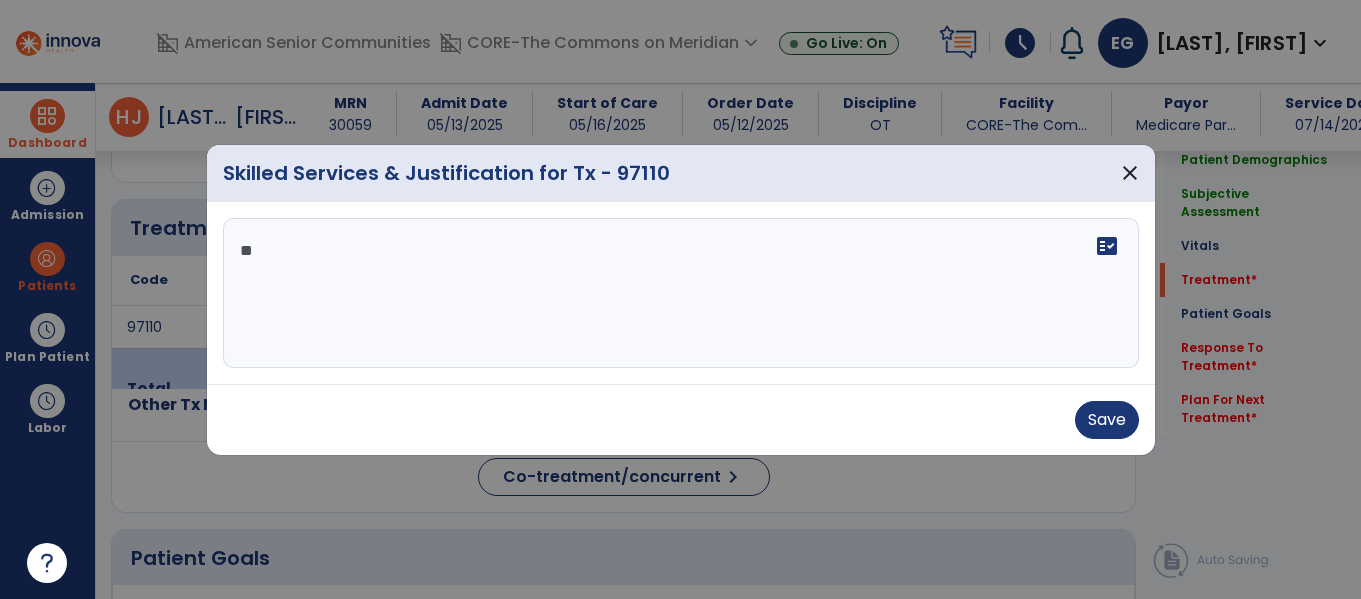 type on "*" 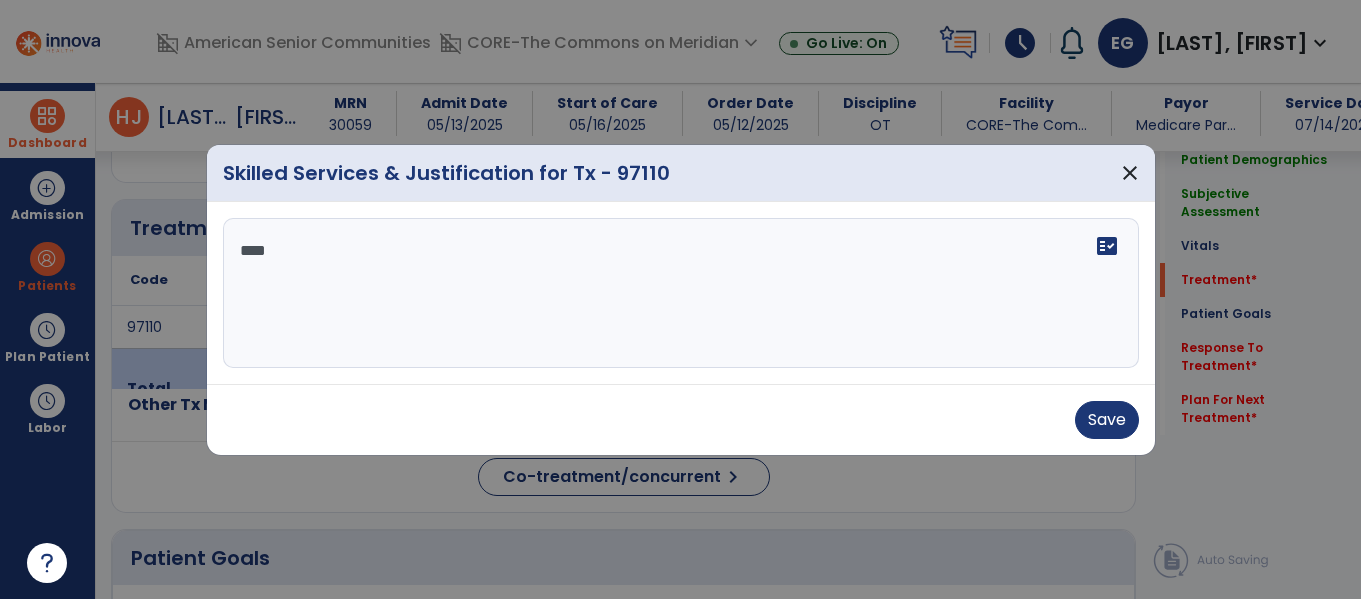 scroll, scrollTop: 0, scrollLeft: 0, axis: both 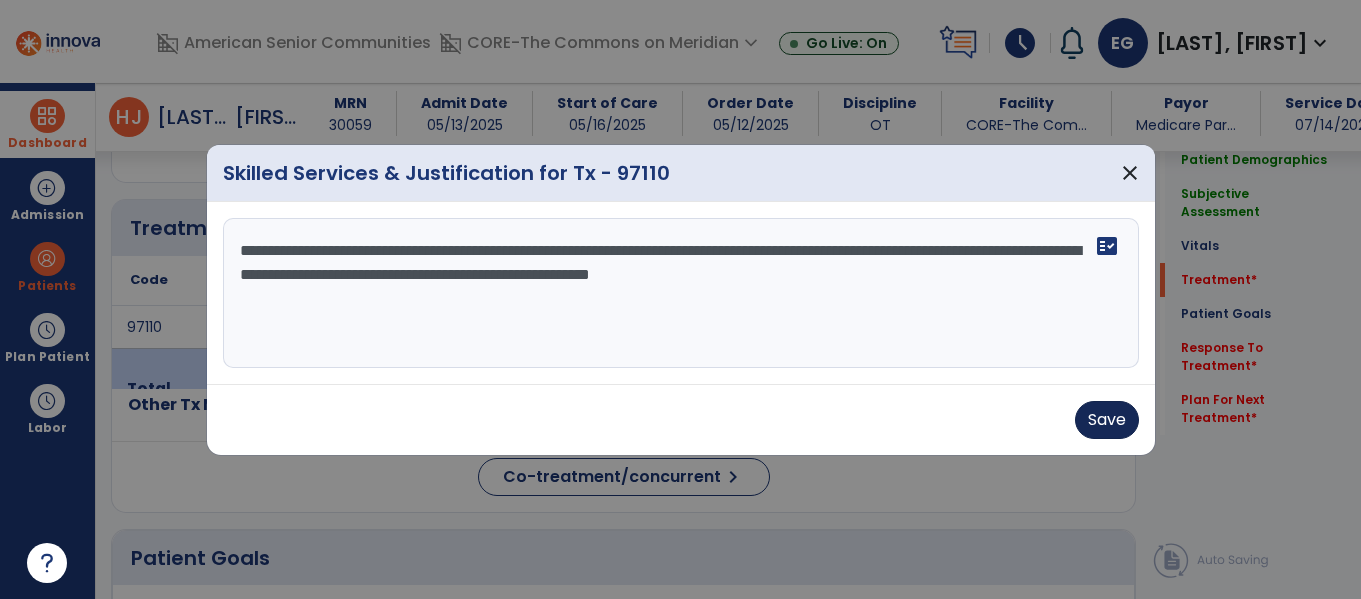 type on "**********" 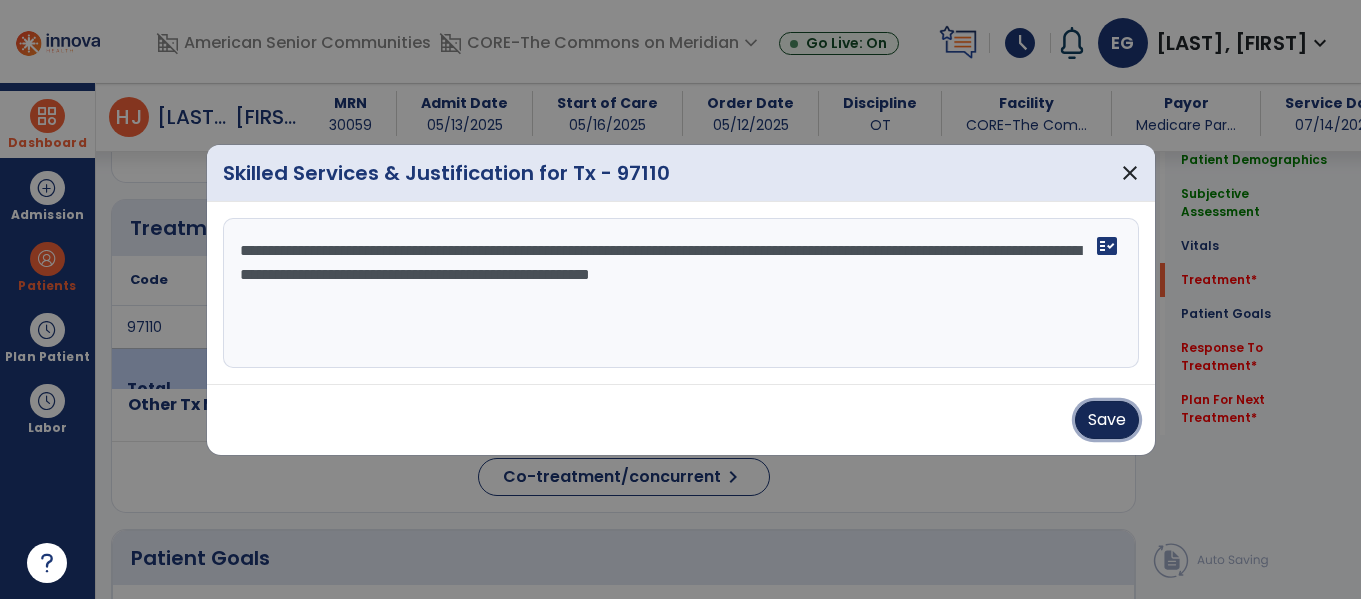 click on "Save" at bounding box center (1107, 420) 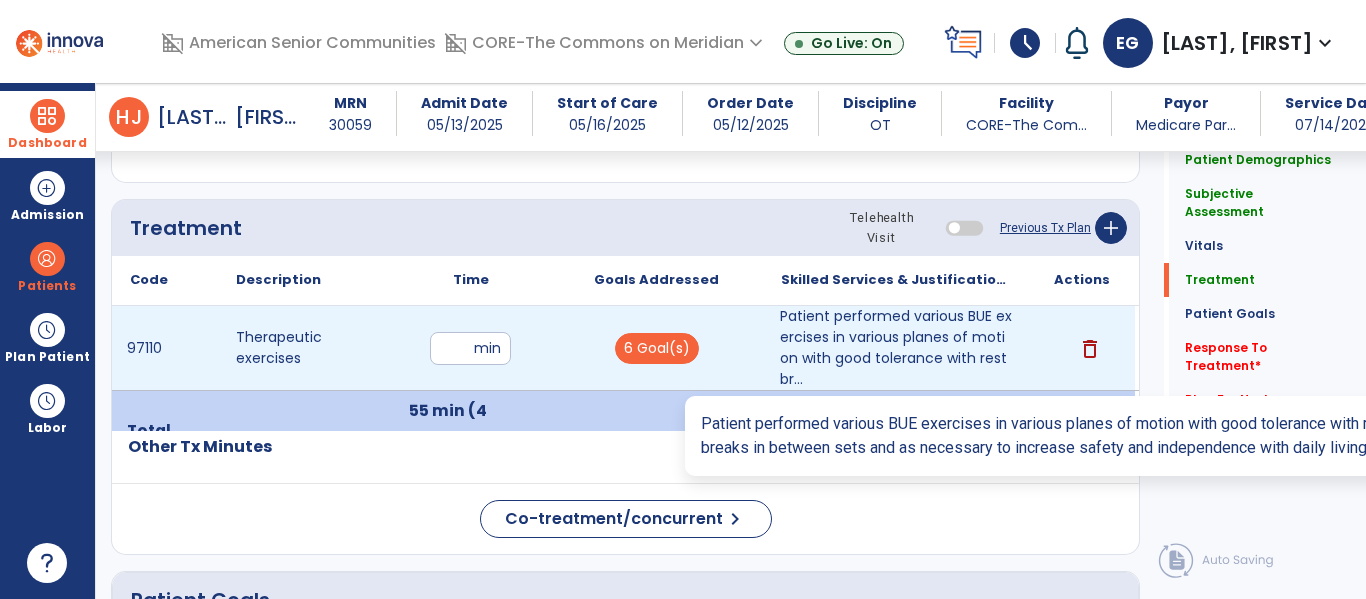 click on "Patient performed various BUE exercises in various planes of motion with good tolerance with rest br..." at bounding box center (896, 348) 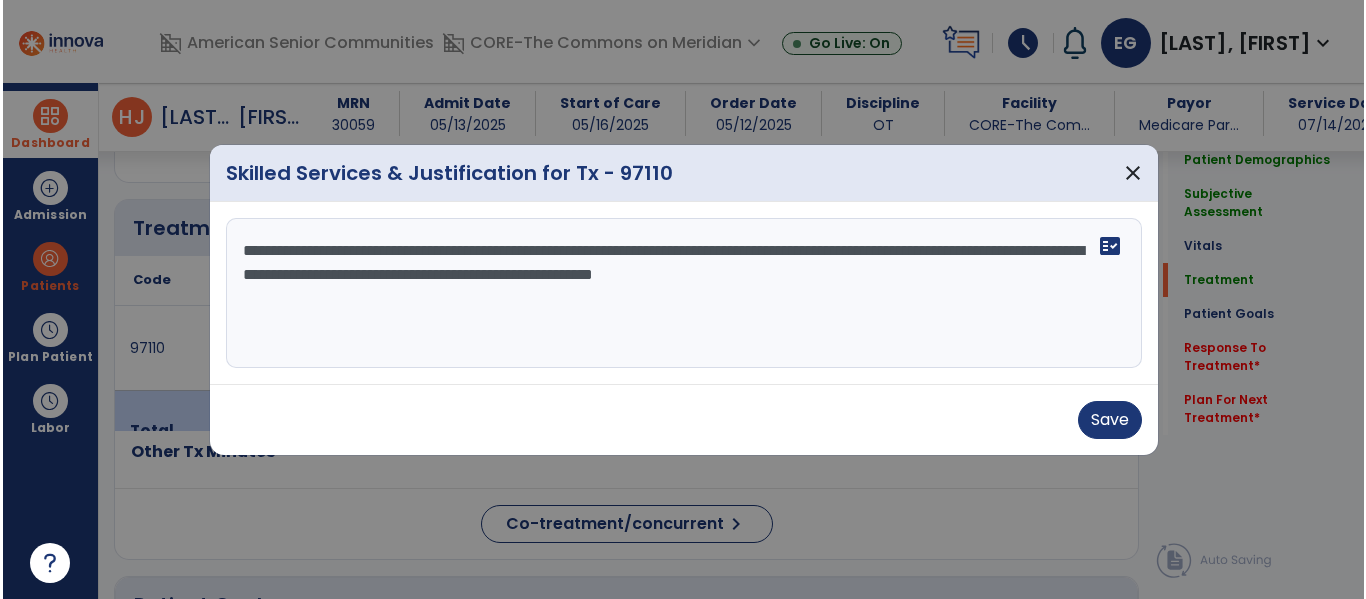 scroll, scrollTop: 1170, scrollLeft: 0, axis: vertical 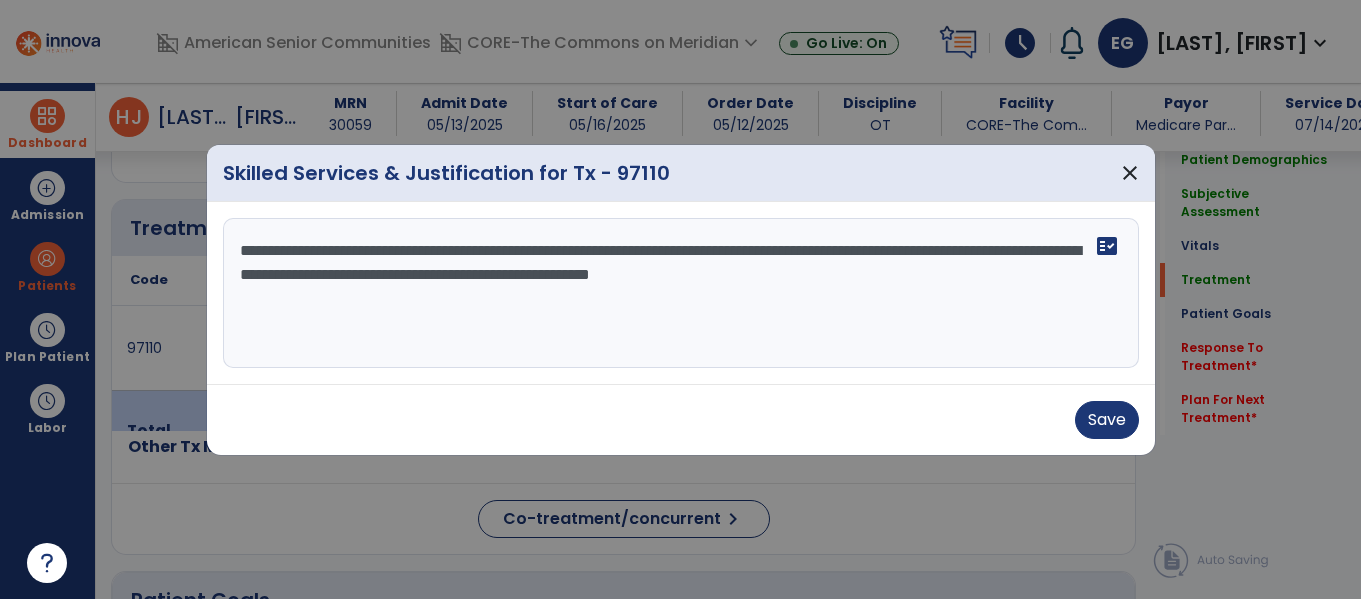 click on "**********" at bounding box center [681, 293] 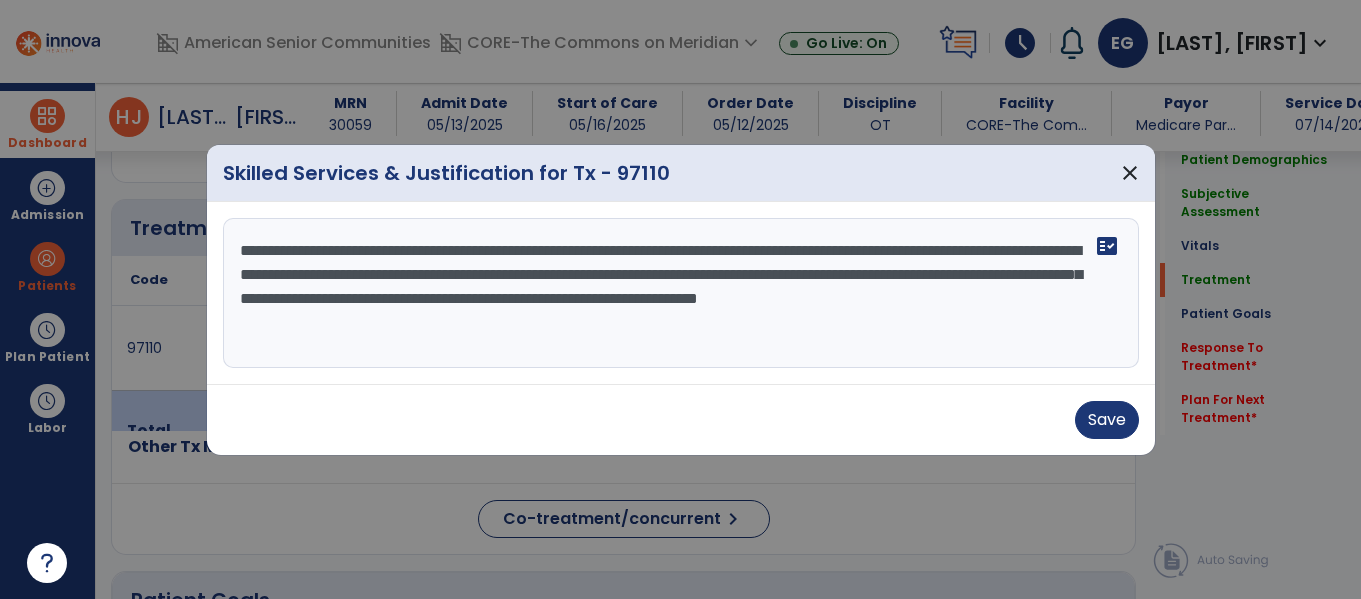 drag, startPoint x: 516, startPoint y: 271, endPoint x: 995, endPoint y: 268, distance: 479.0094 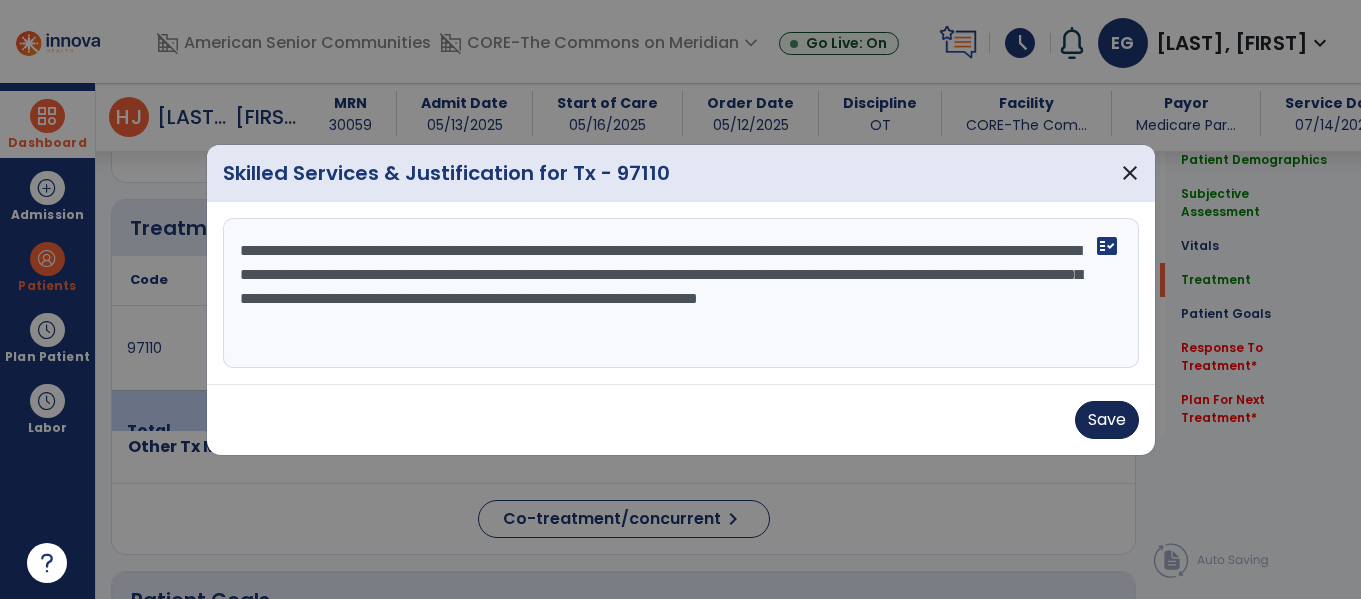 type on "**********" 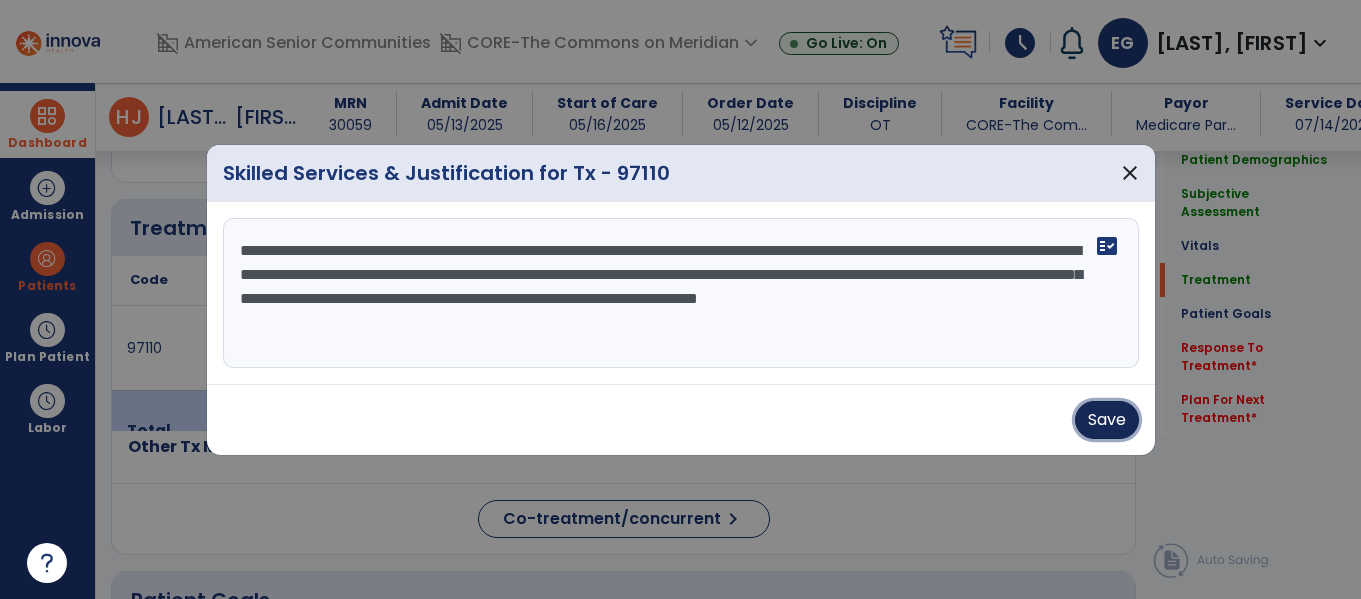 click on "Save" at bounding box center [1107, 420] 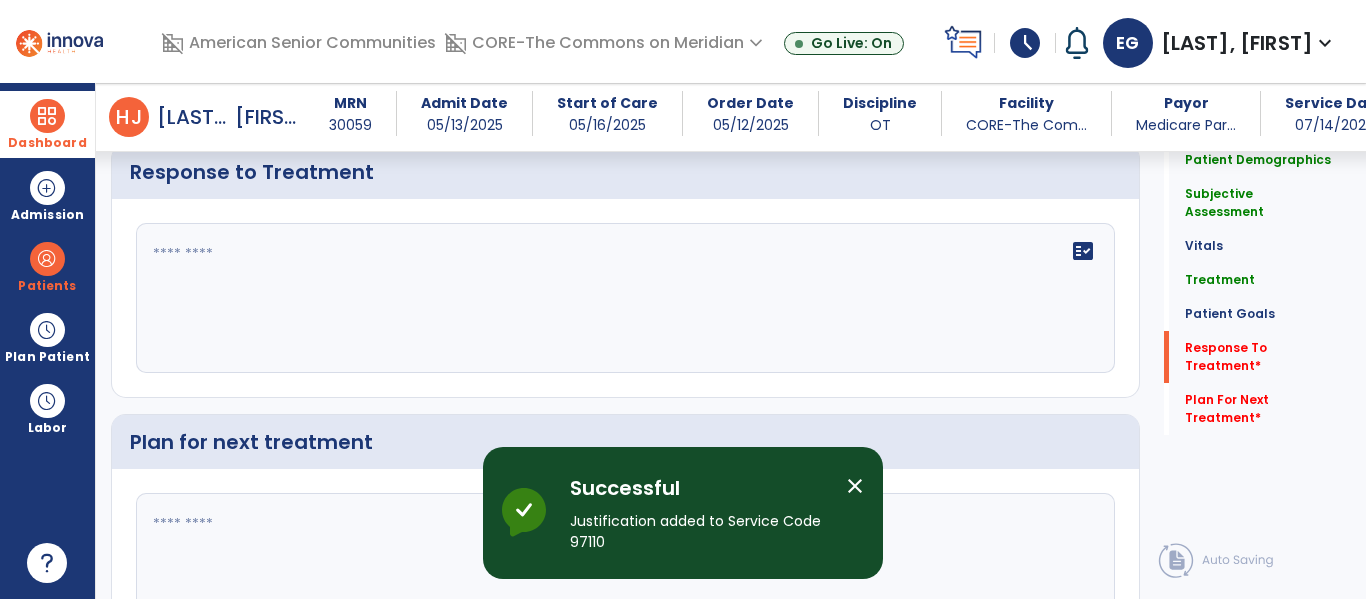 scroll, scrollTop: 2831, scrollLeft: 0, axis: vertical 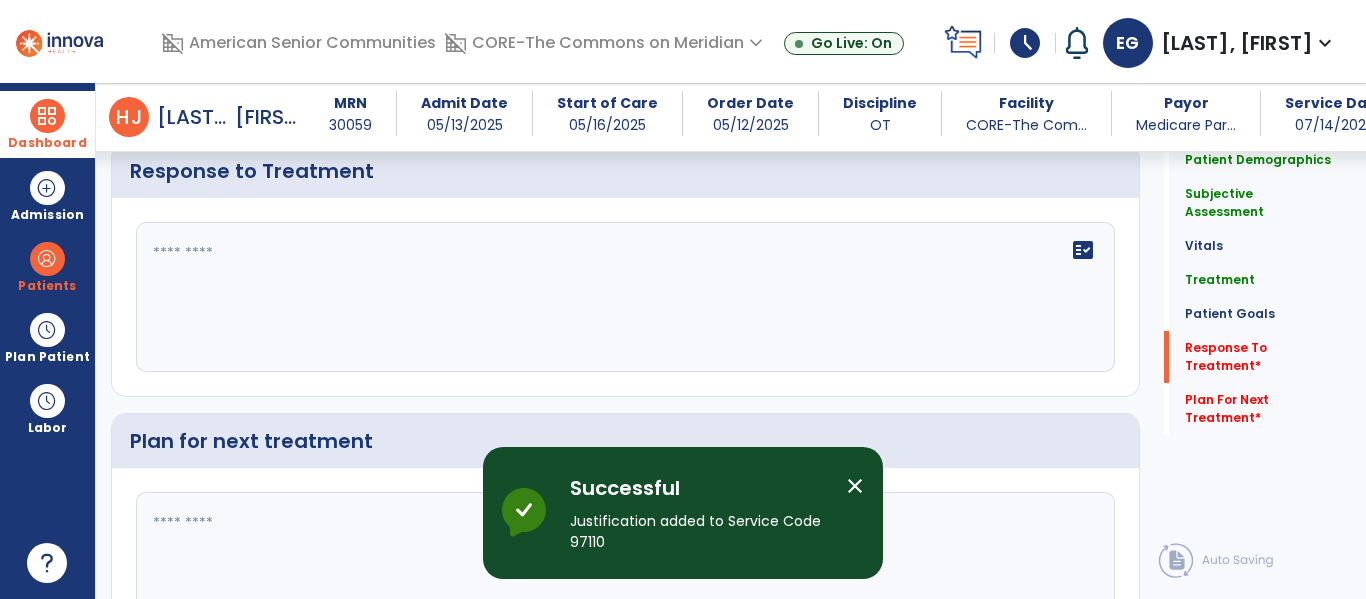 click on "fact_check" 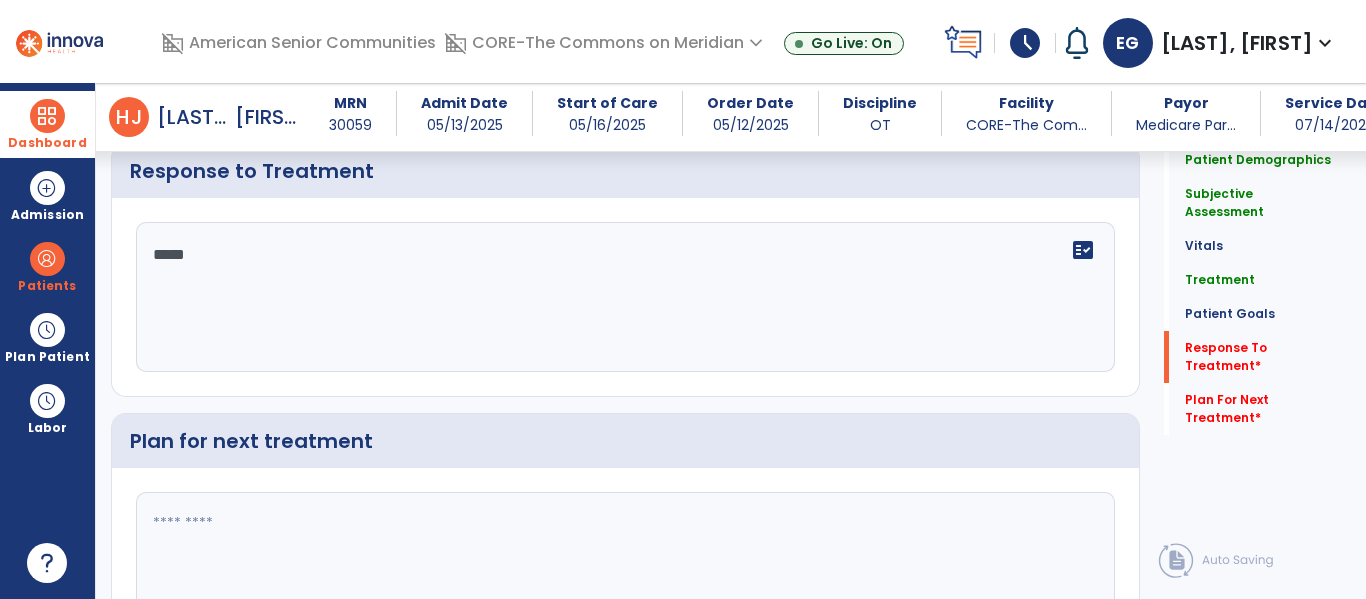 type on "****" 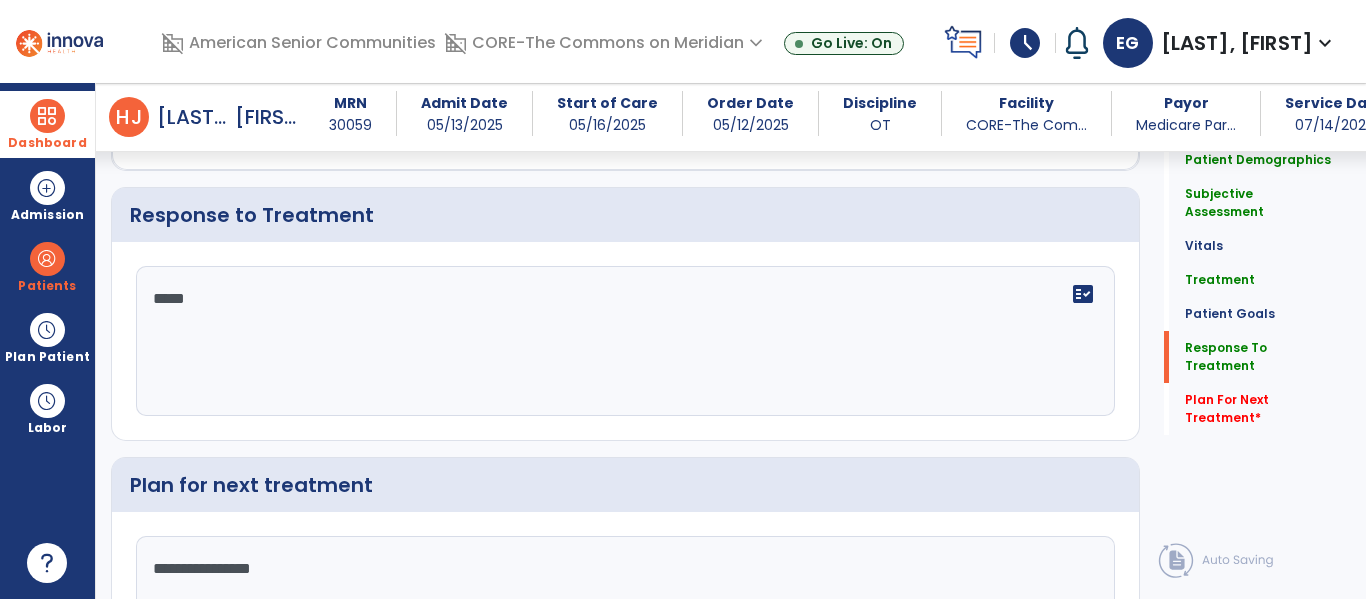 scroll, scrollTop: 2831, scrollLeft: 0, axis: vertical 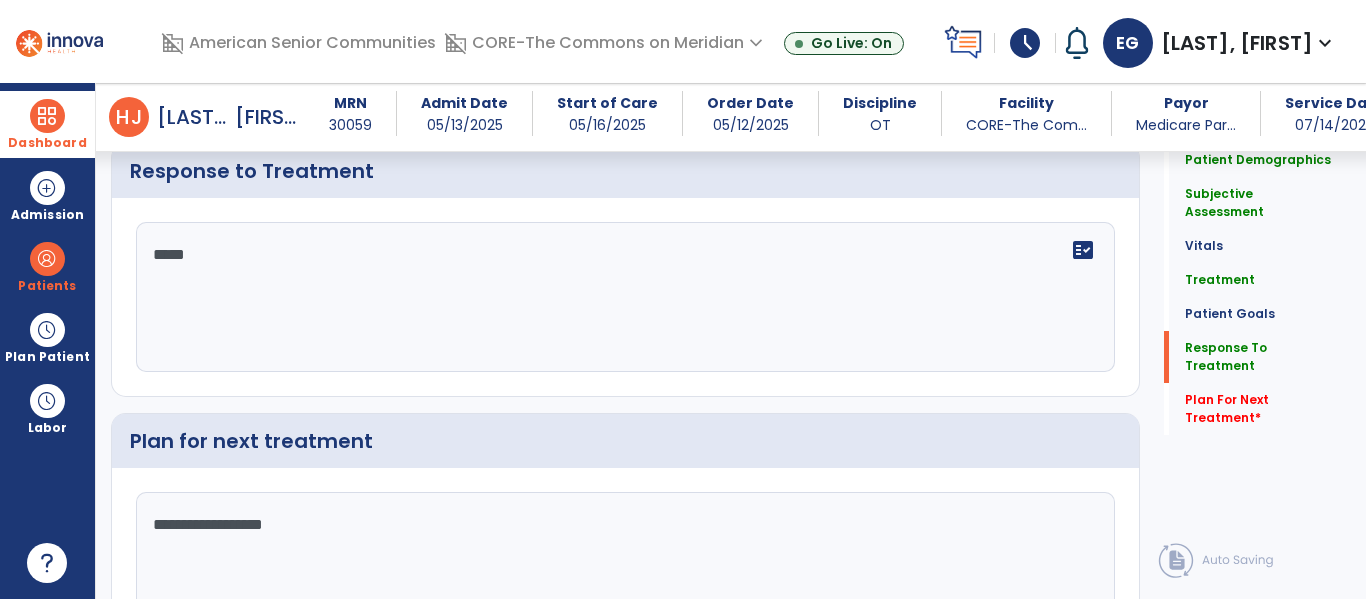 click on "**********" 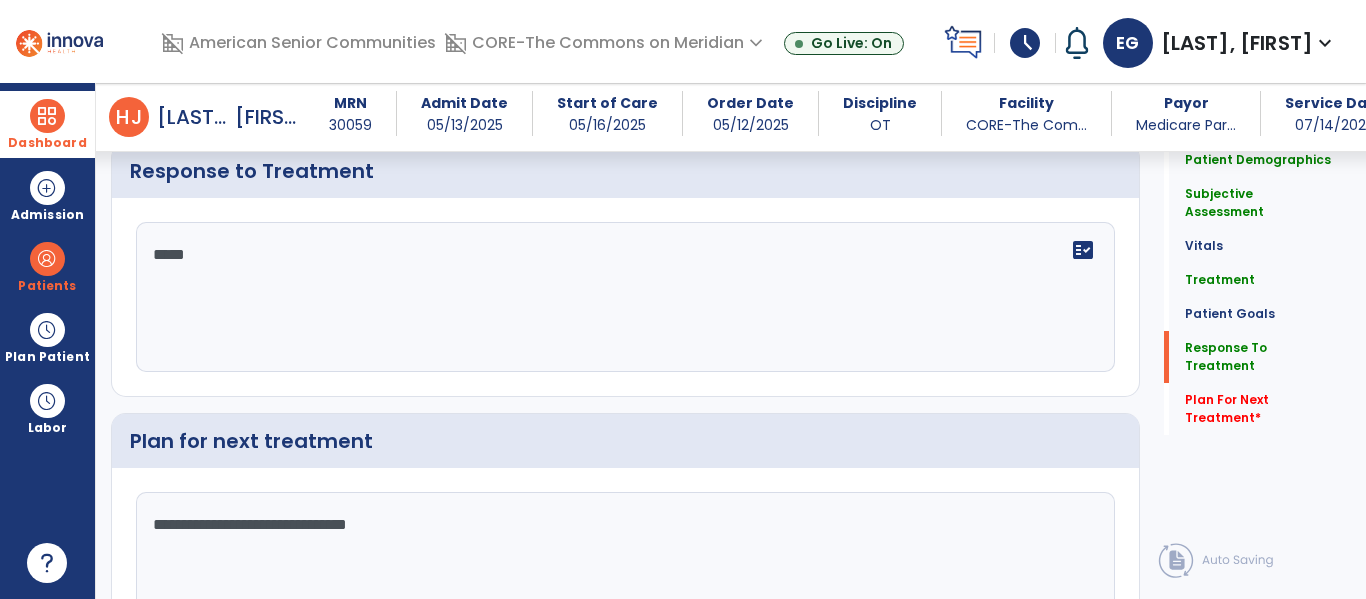 paste on "**********" 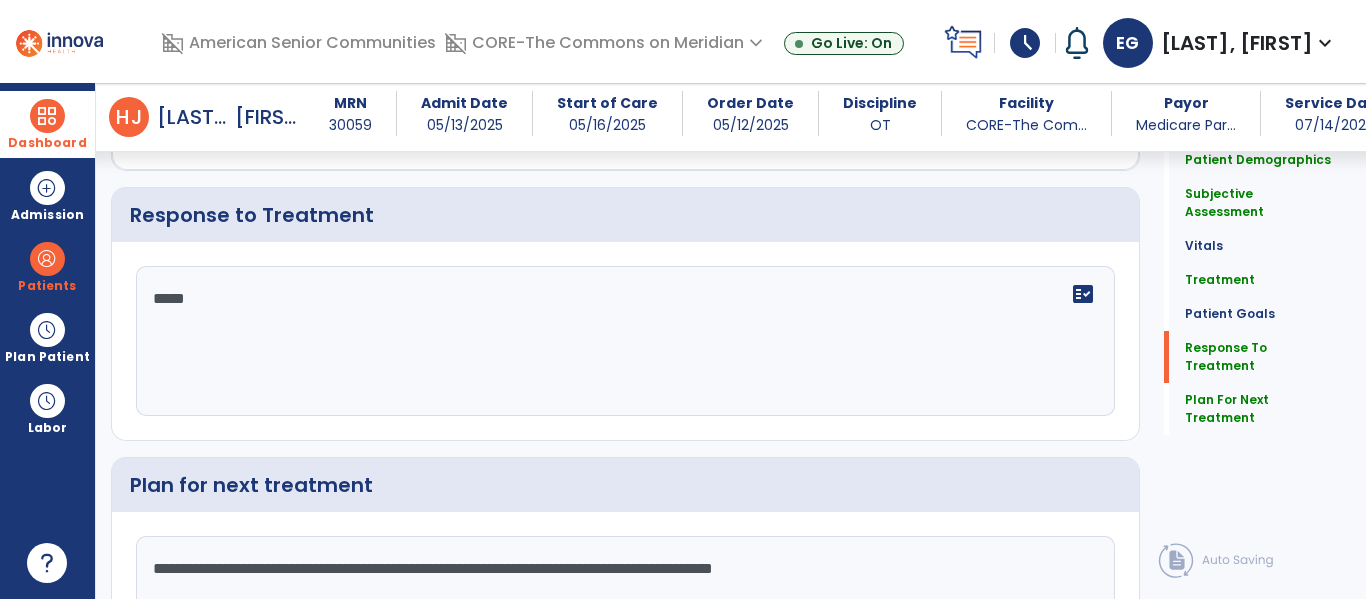 scroll, scrollTop: 2831, scrollLeft: 0, axis: vertical 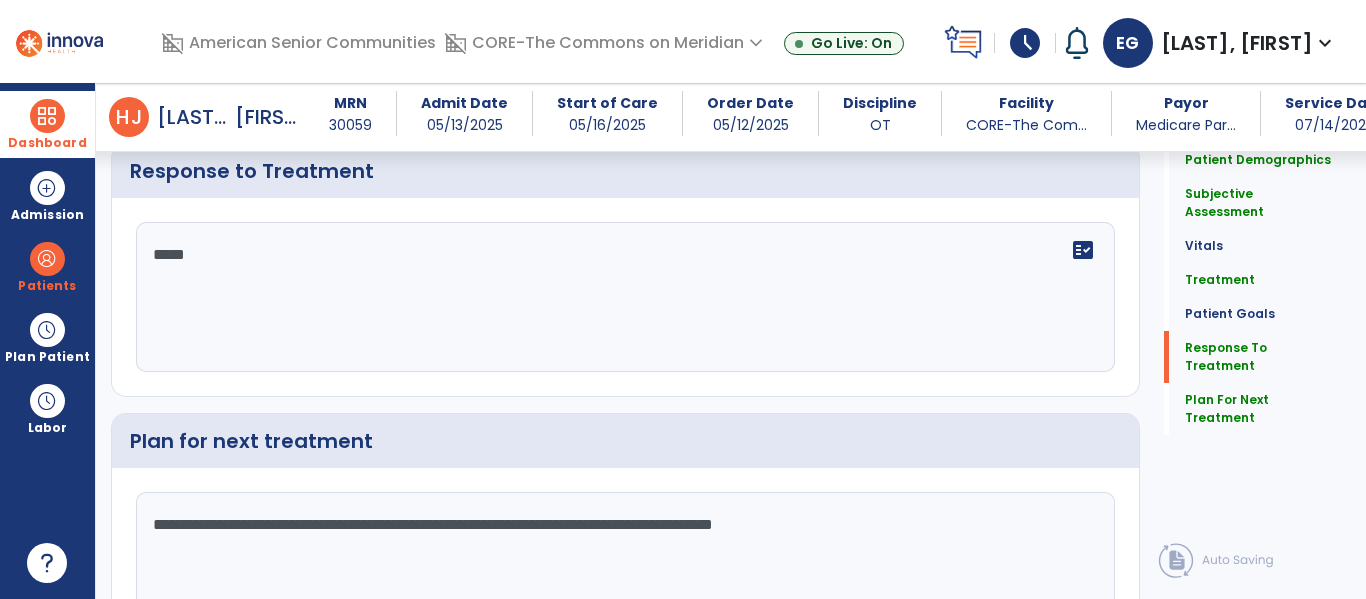 drag, startPoint x: 440, startPoint y: 520, endPoint x: 380, endPoint y: 520, distance: 60 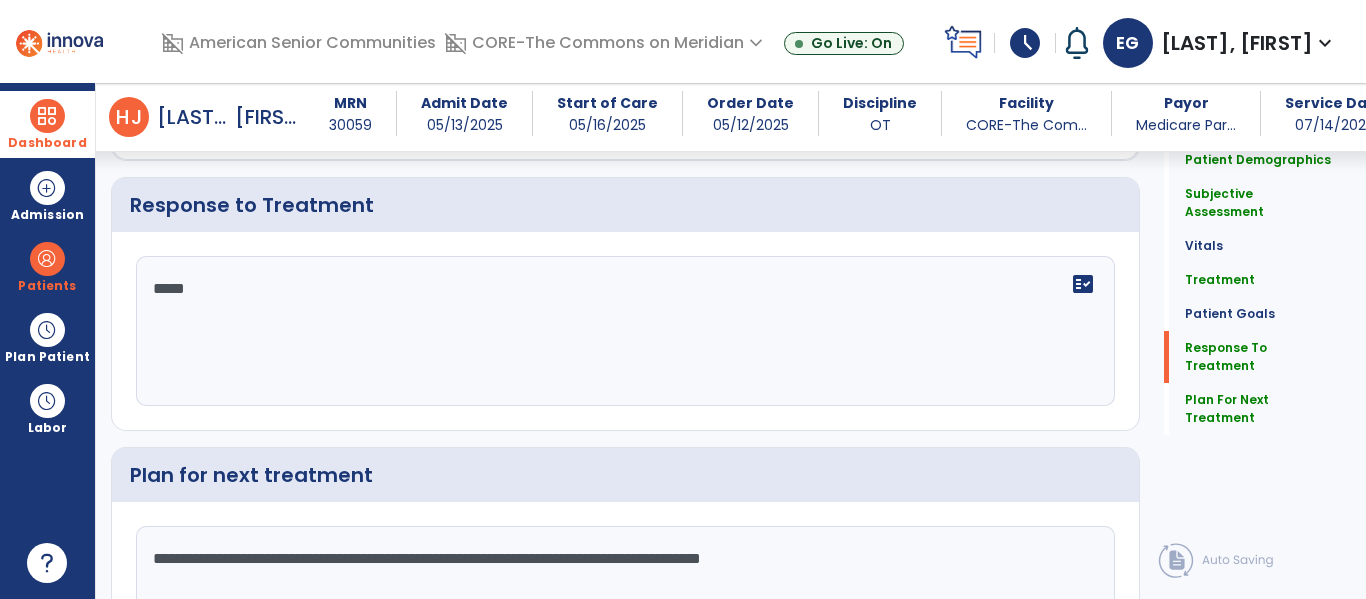 scroll, scrollTop: 2841, scrollLeft: 0, axis: vertical 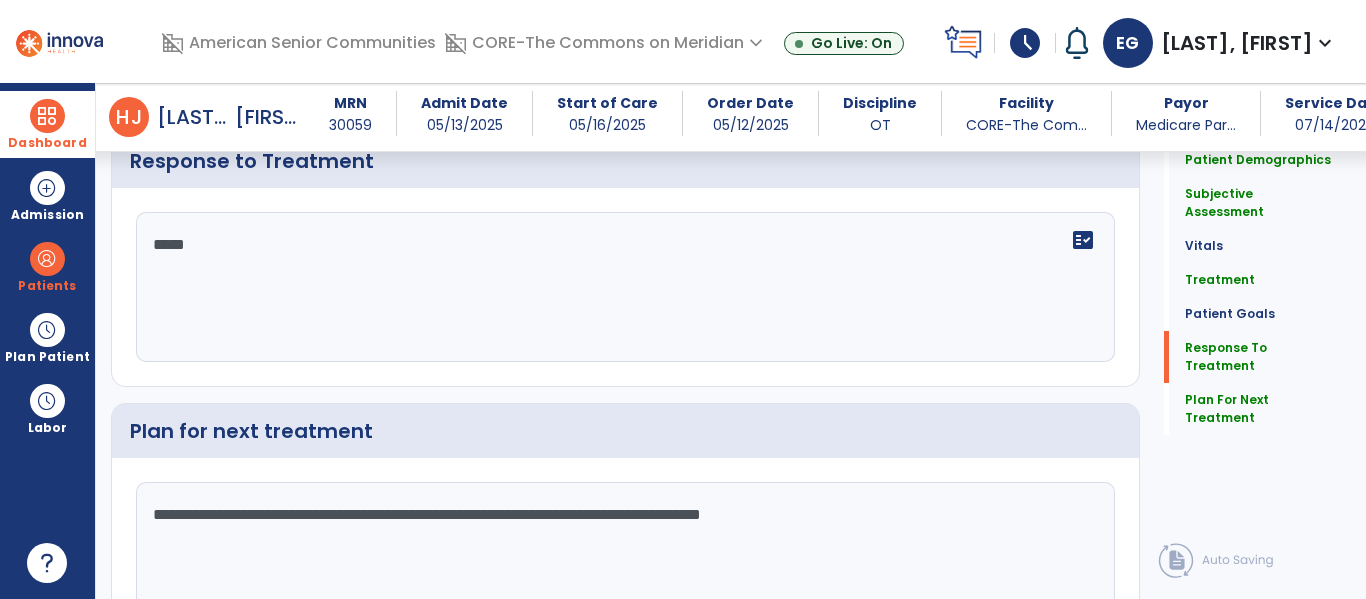 click on "**********" 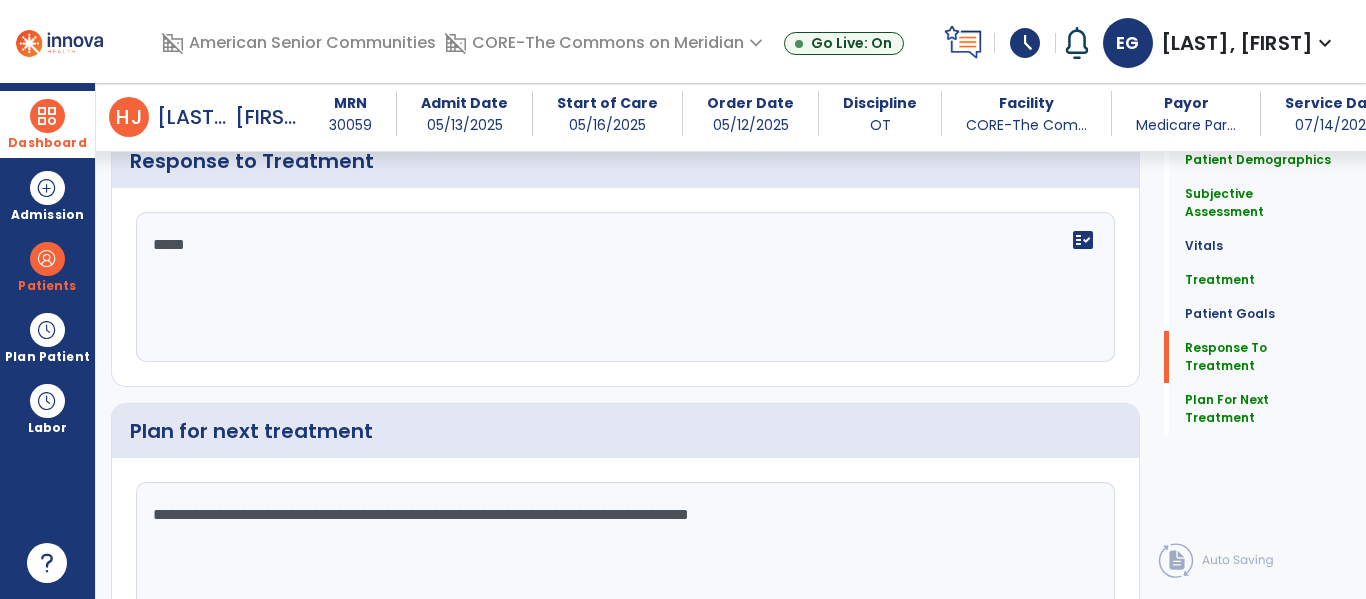 type on "**********" 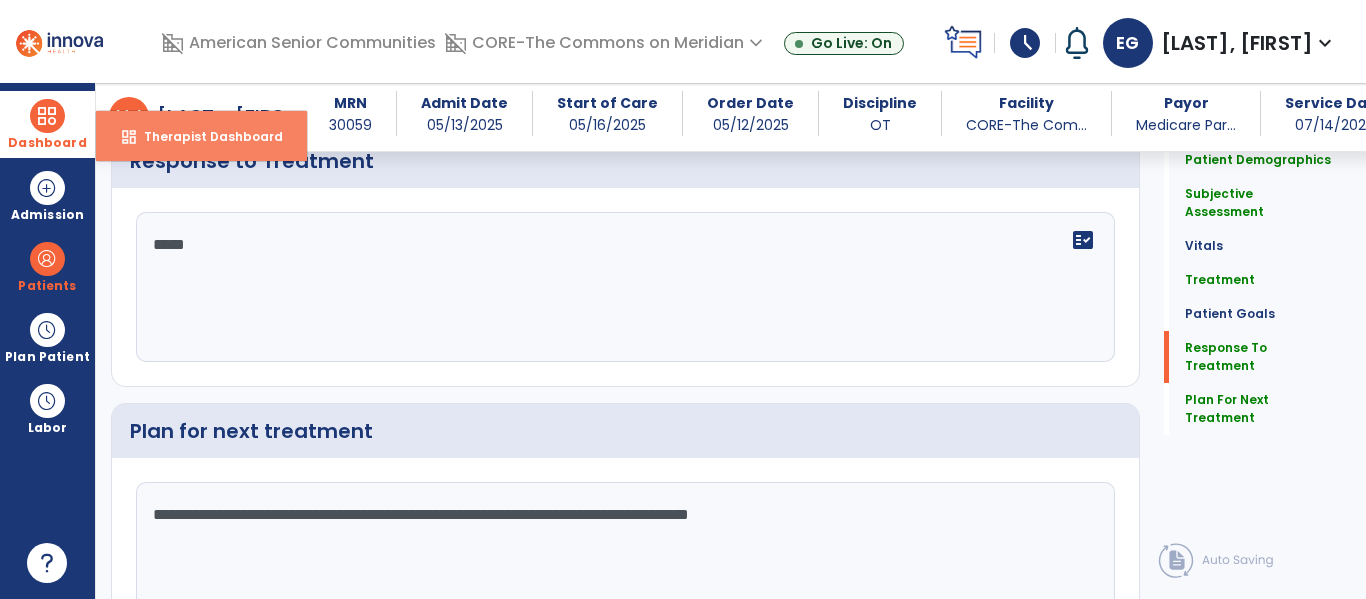 click on "dashboard" at bounding box center (129, 137) 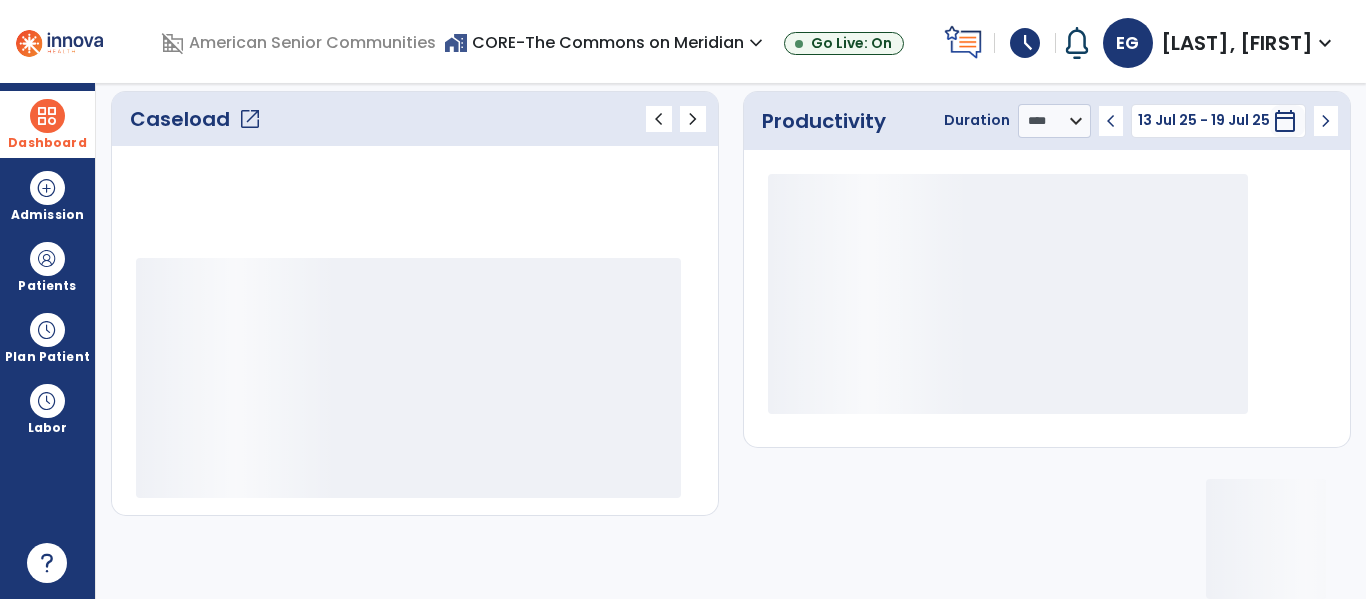 scroll, scrollTop: 278, scrollLeft: 0, axis: vertical 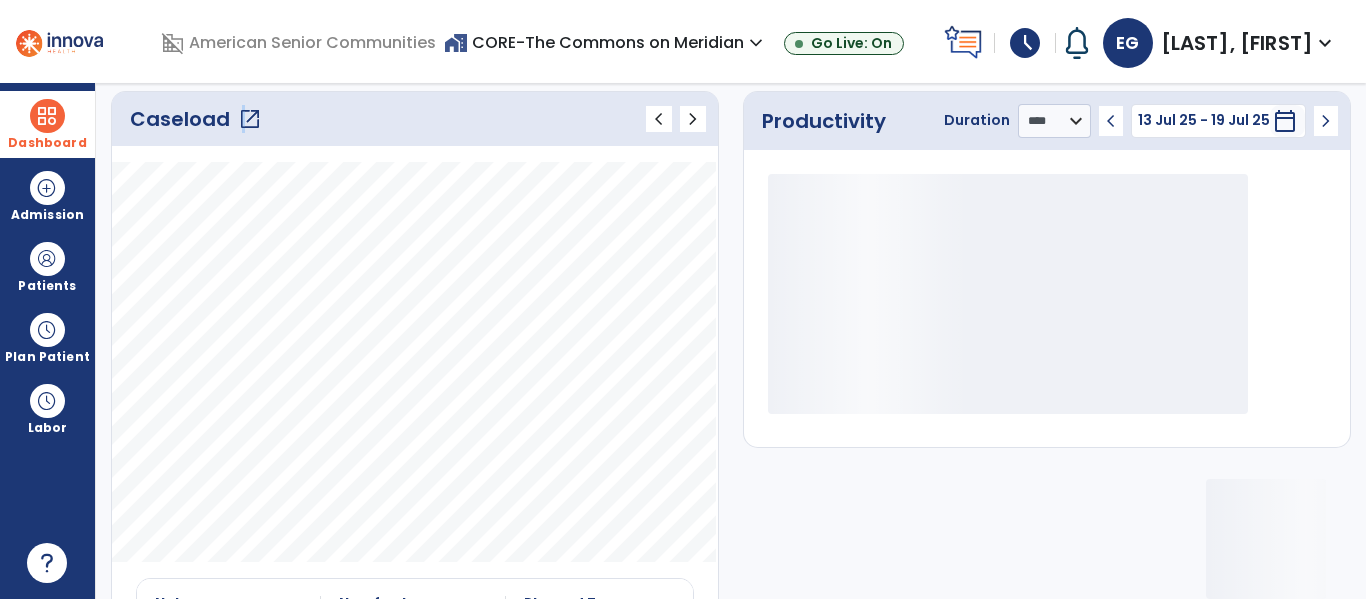 click on "open_in_new" 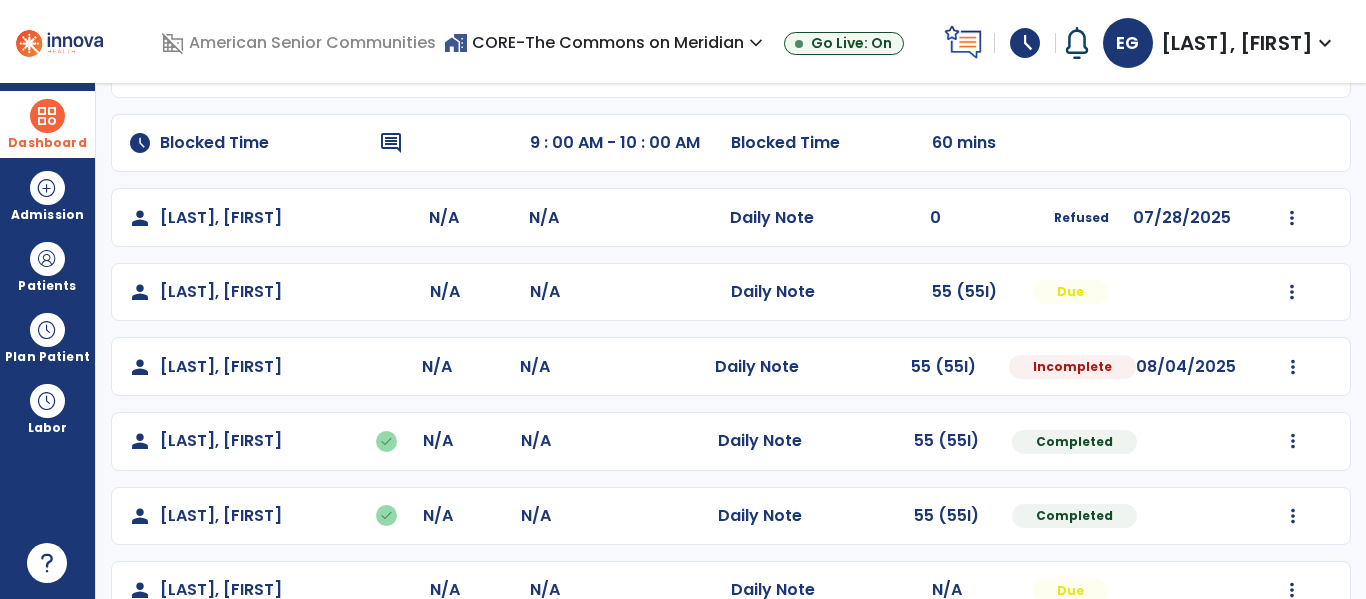 scroll, scrollTop: 220, scrollLeft: 0, axis: vertical 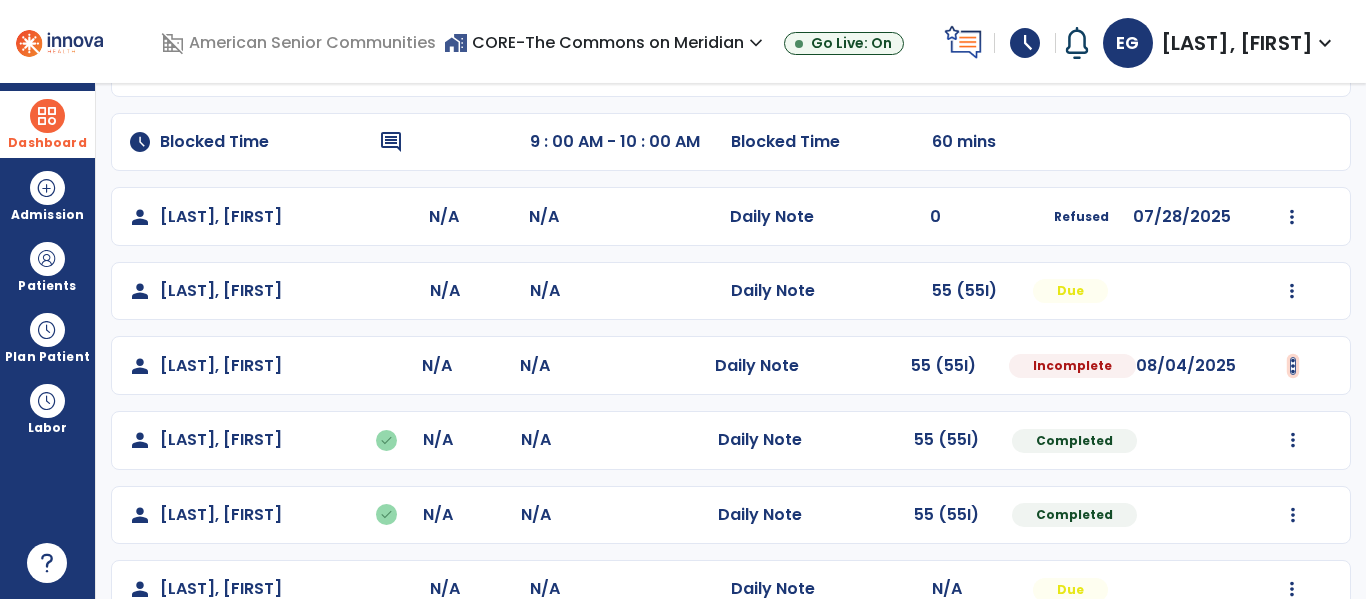 click at bounding box center (1292, 68) 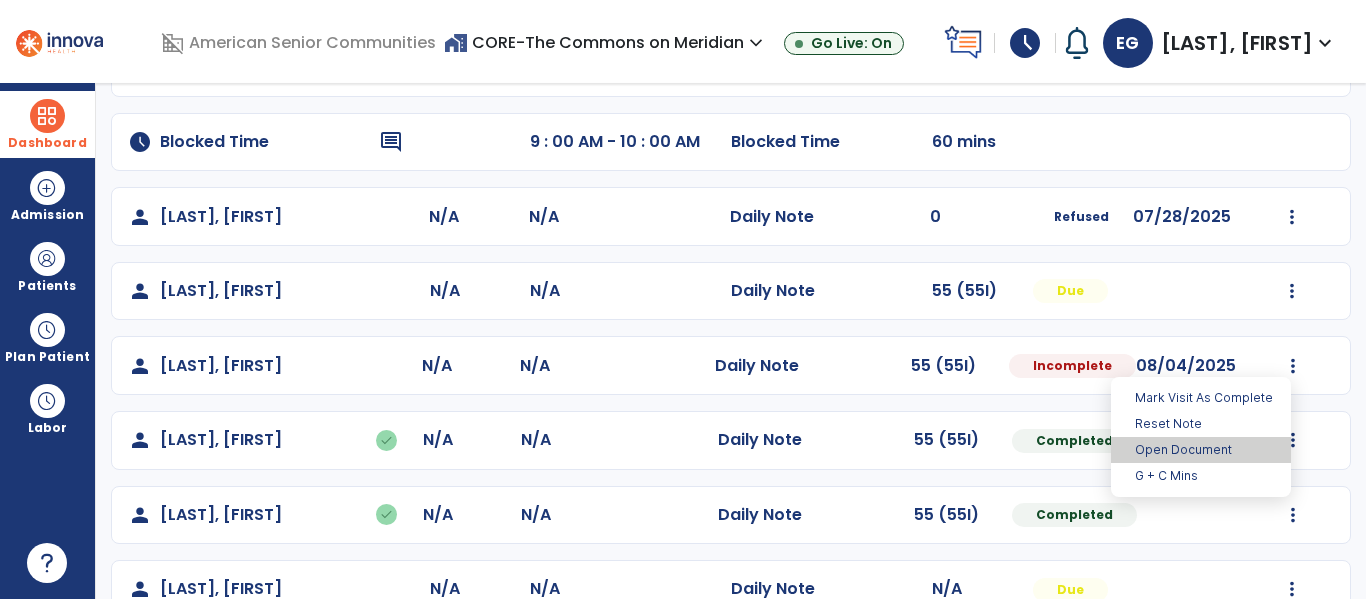 click on "Open Document" at bounding box center (1201, 450) 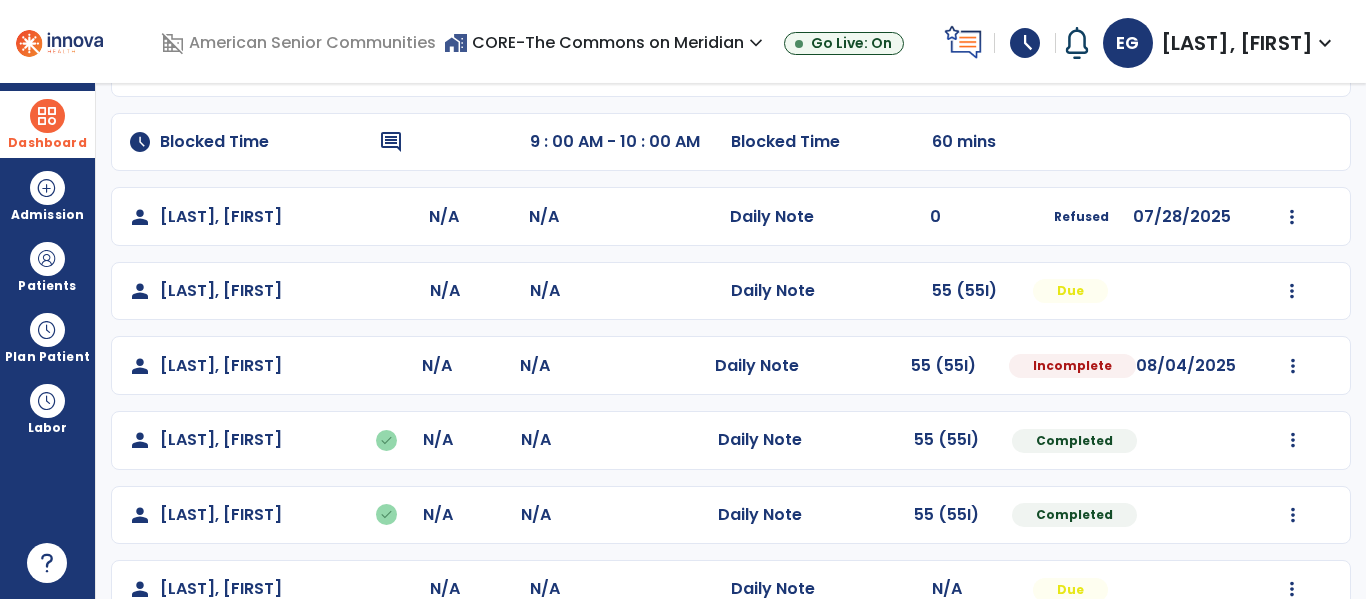 select on "*" 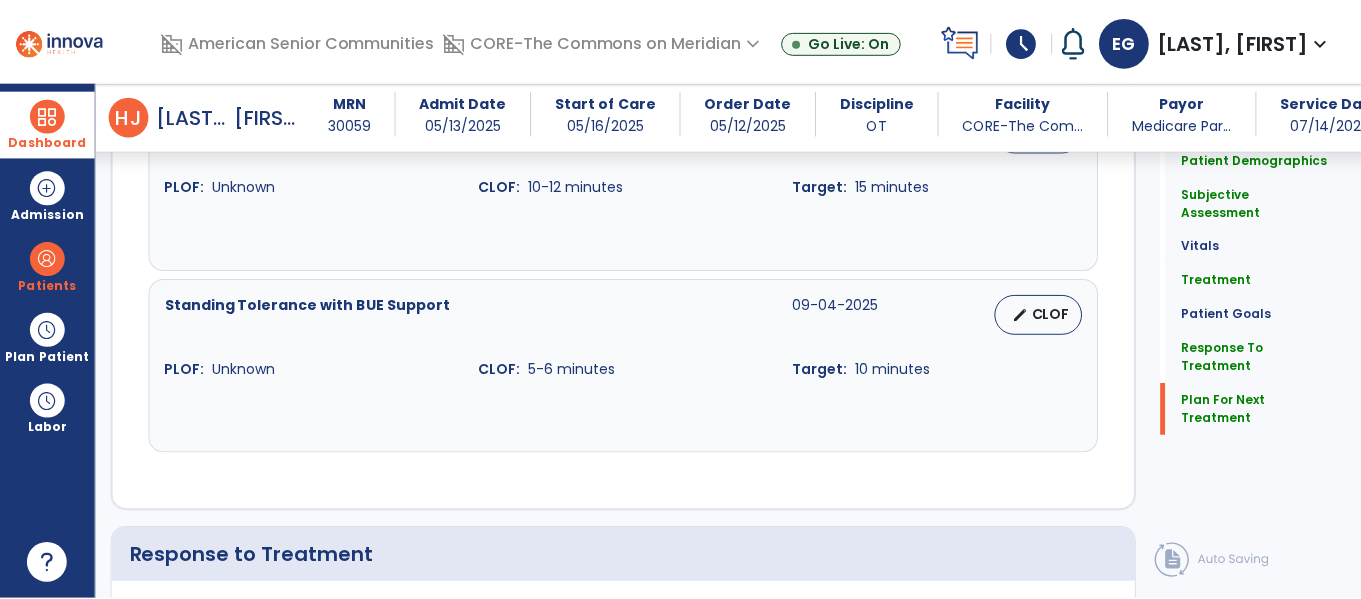 scroll, scrollTop: 2965, scrollLeft: 0, axis: vertical 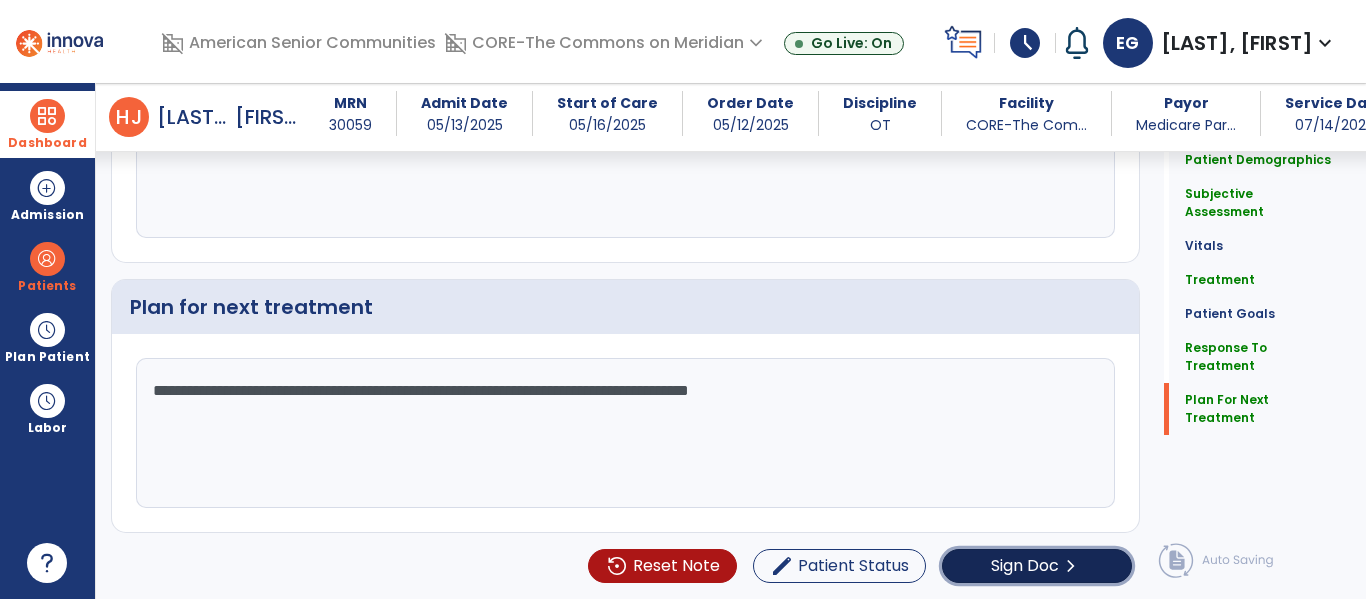 click on "Sign Doc" 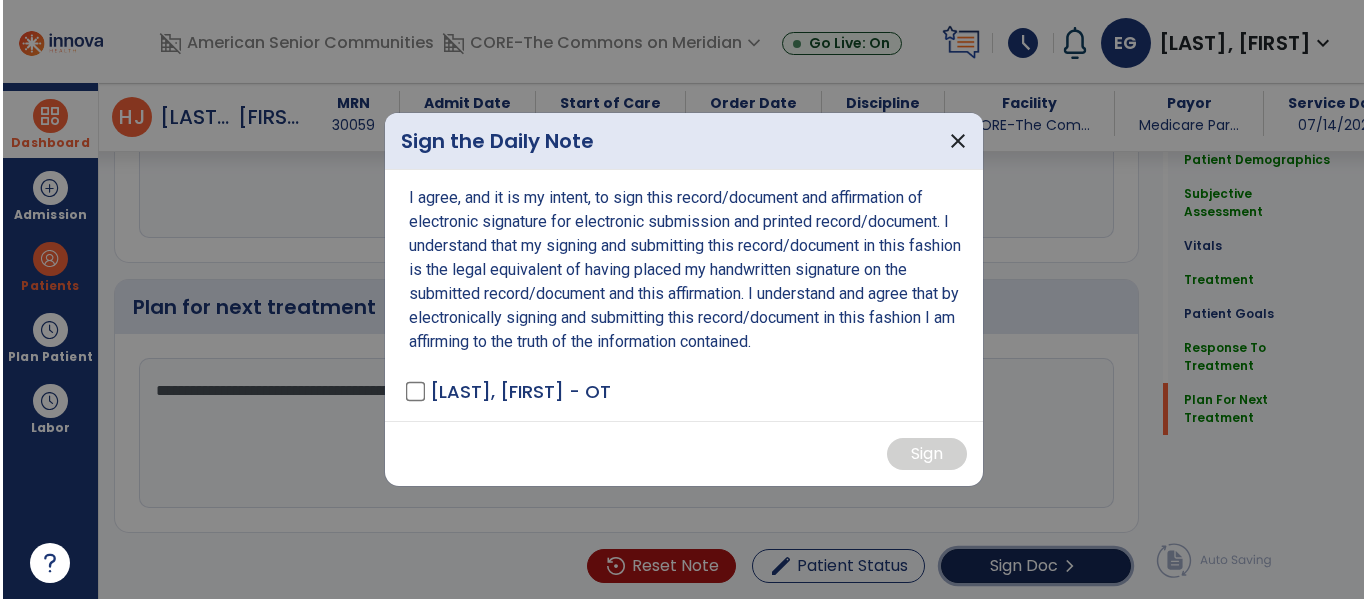 scroll, scrollTop: 2965, scrollLeft: 0, axis: vertical 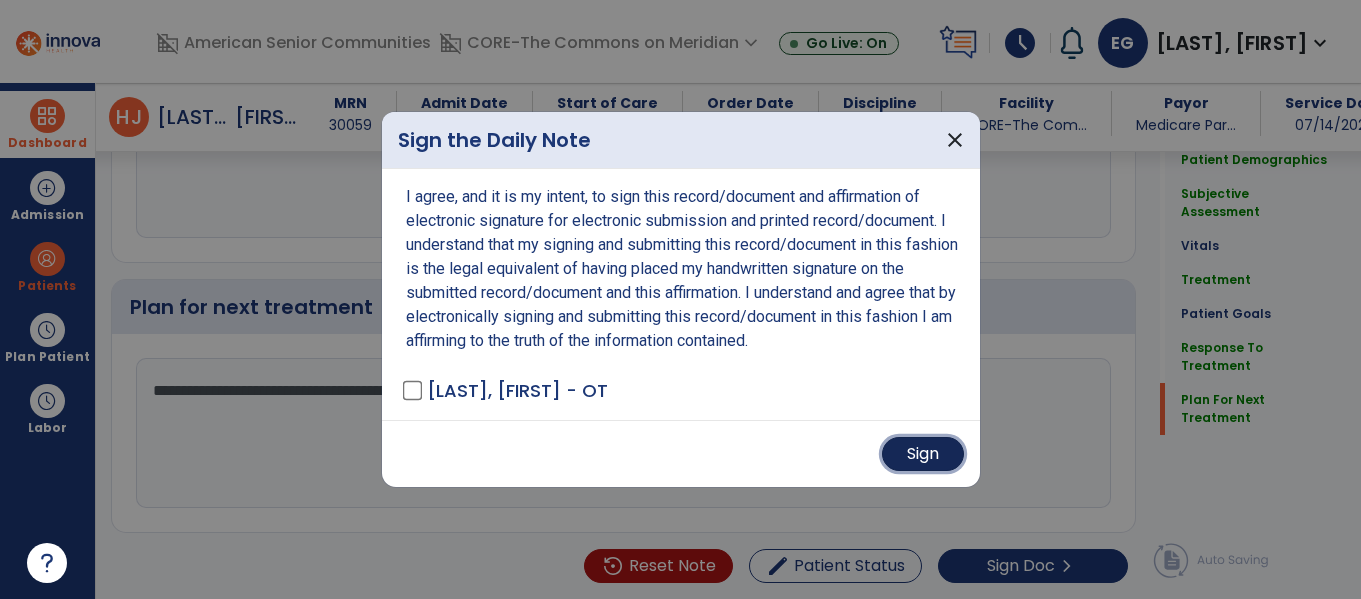 click on "Sign" at bounding box center (923, 454) 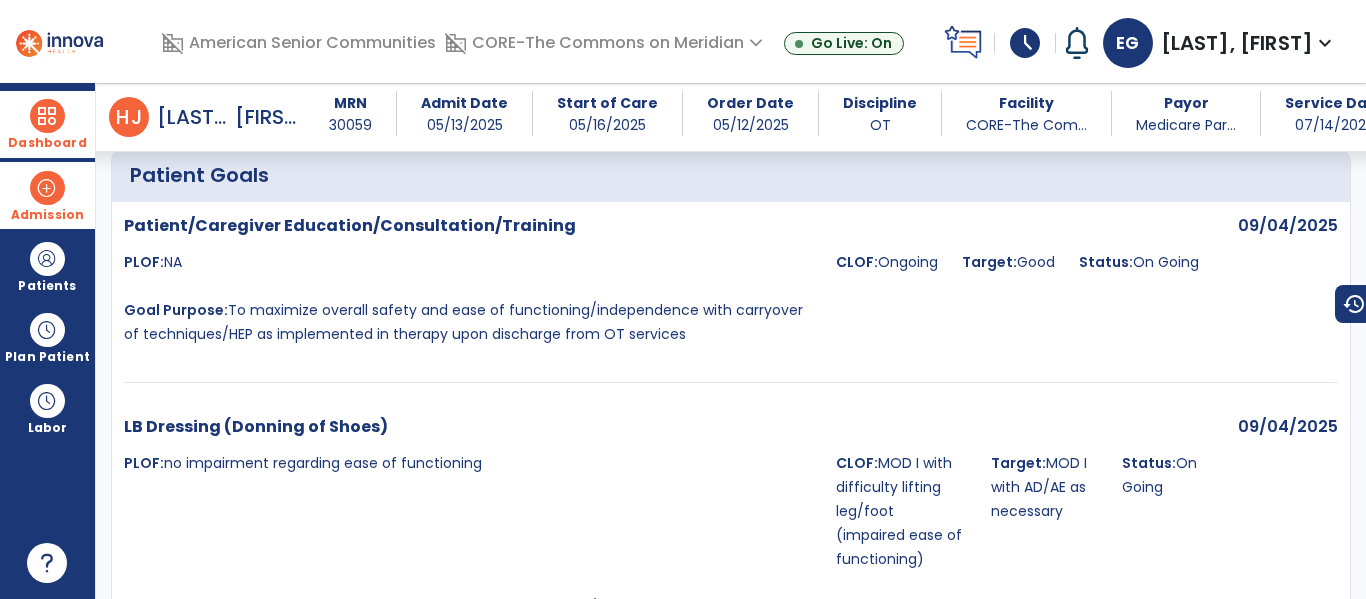 scroll, scrollTop: 2035, scrollLeft: 0, axis: vertical 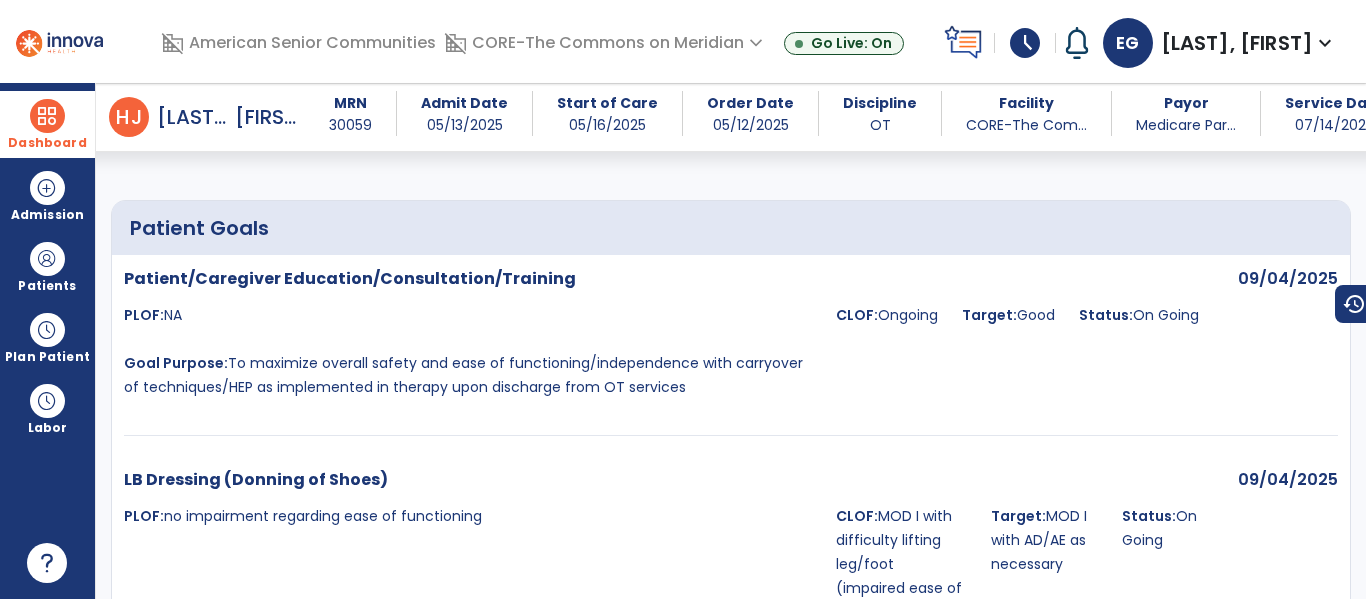 click at bounding box center (47, 116) 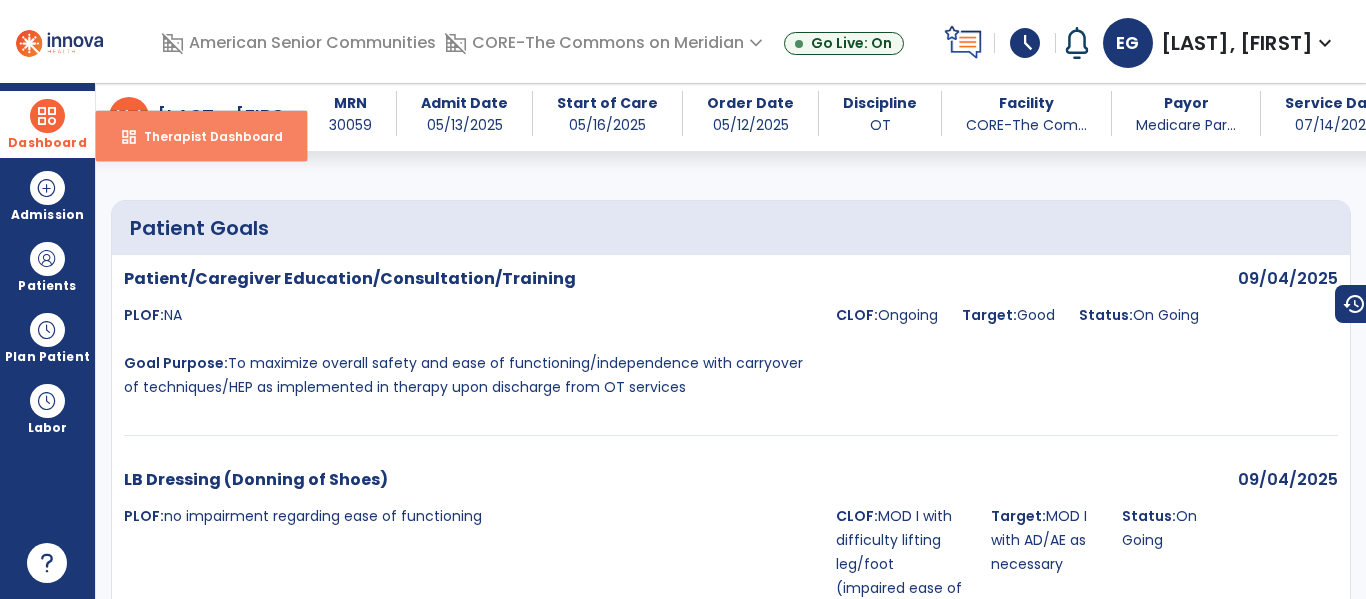 drag, startPoint x: 129, startPoint y: 137, endPoint x: 291, endPoint y: 124, distance: 162.52077 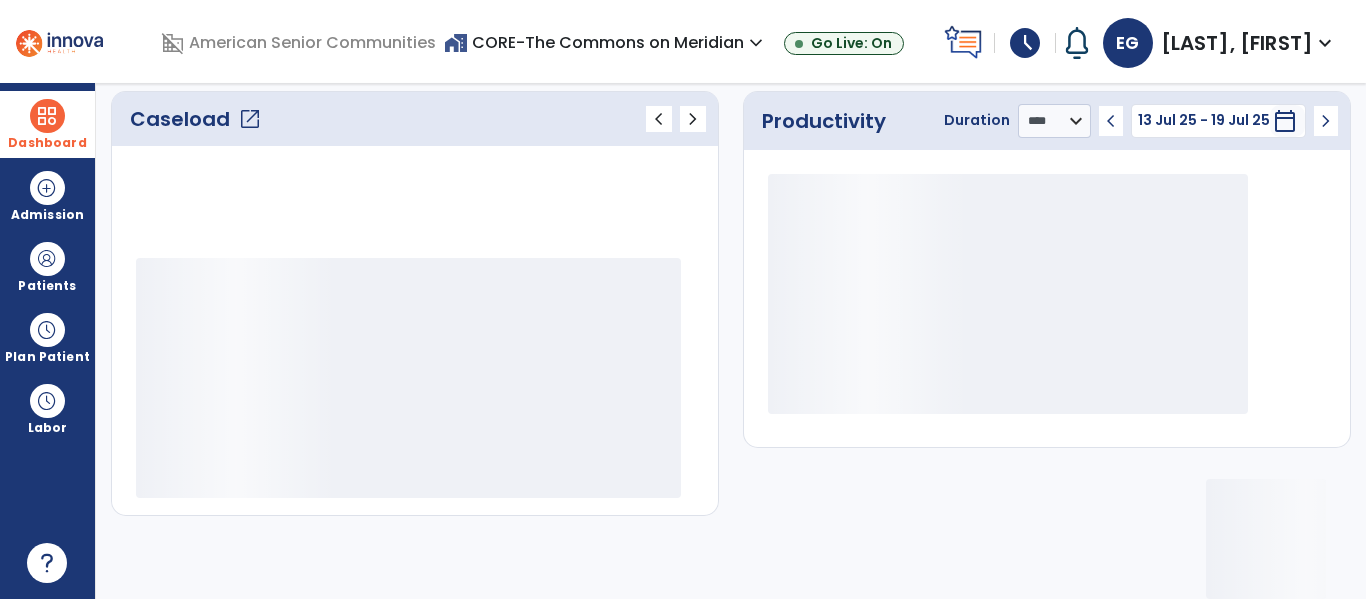 scroll, scrollTop: 278, scrollLeft: 0, axis: vertical 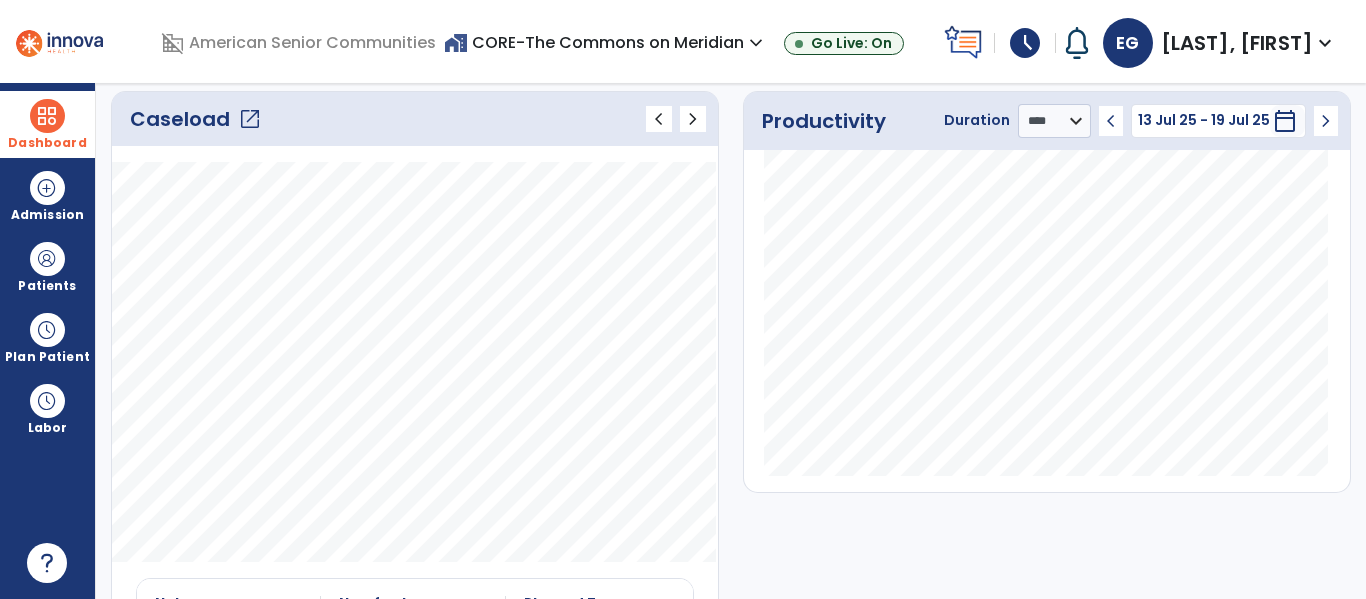 click on "Duration  ******** **** *** chevron_left [DATE] - [DATE]  *********  calendar_today  chevron_right" 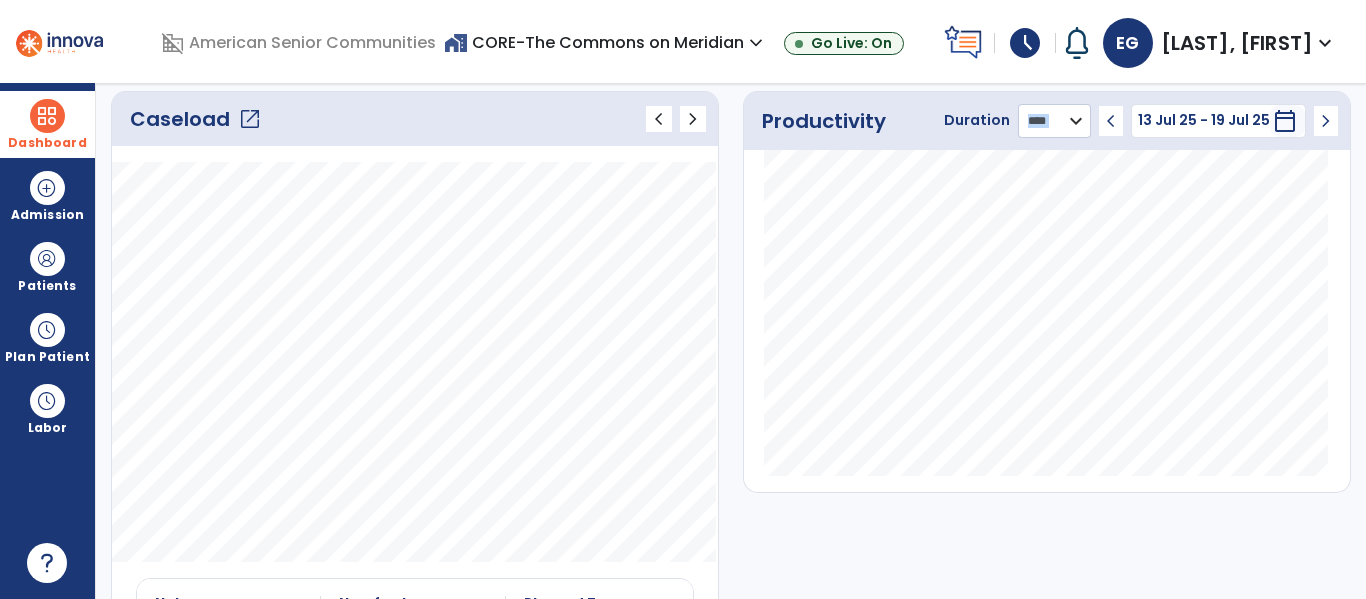 click on "******** **** ***" 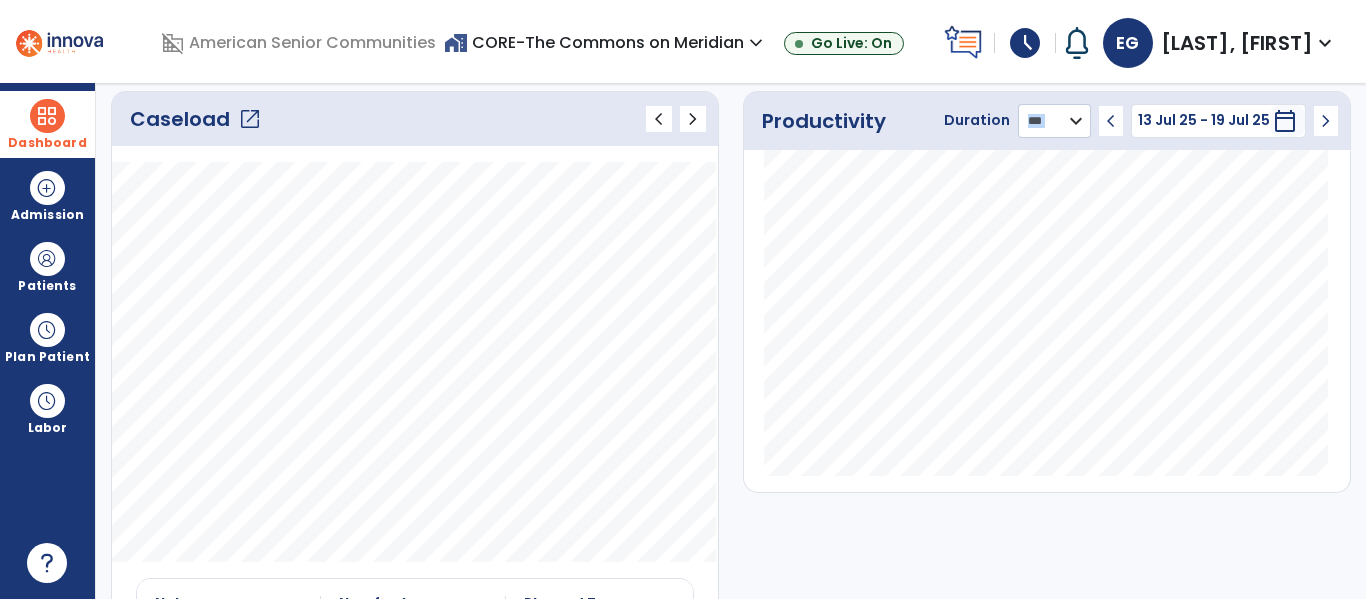click on "******** **** ***" 